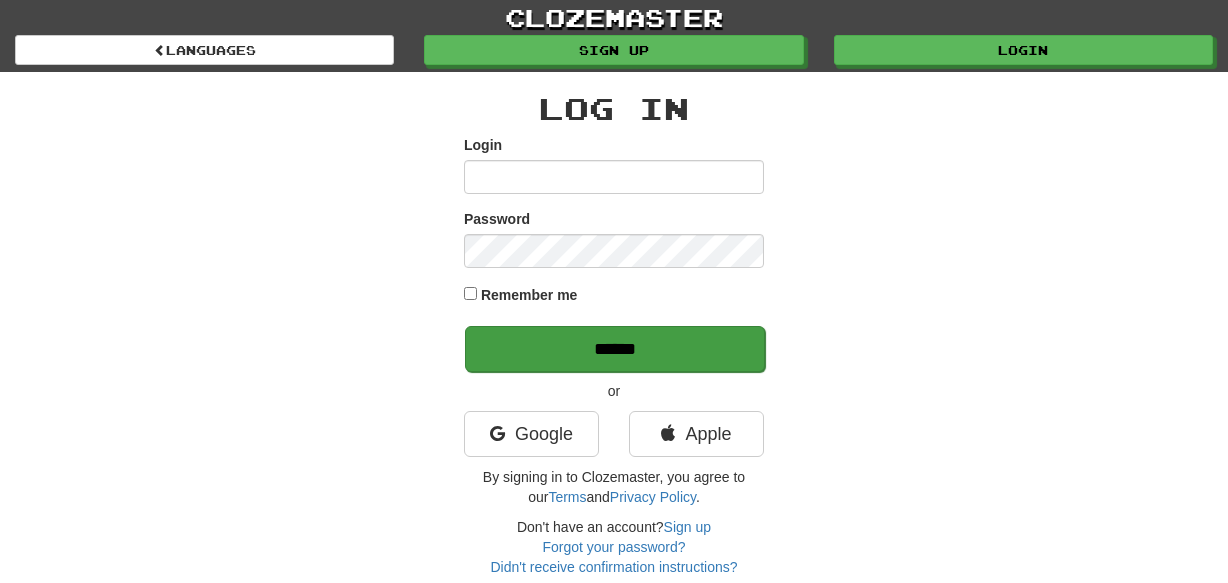 scroll, scrollTop: 0, scrollLeft: 0, axis: both 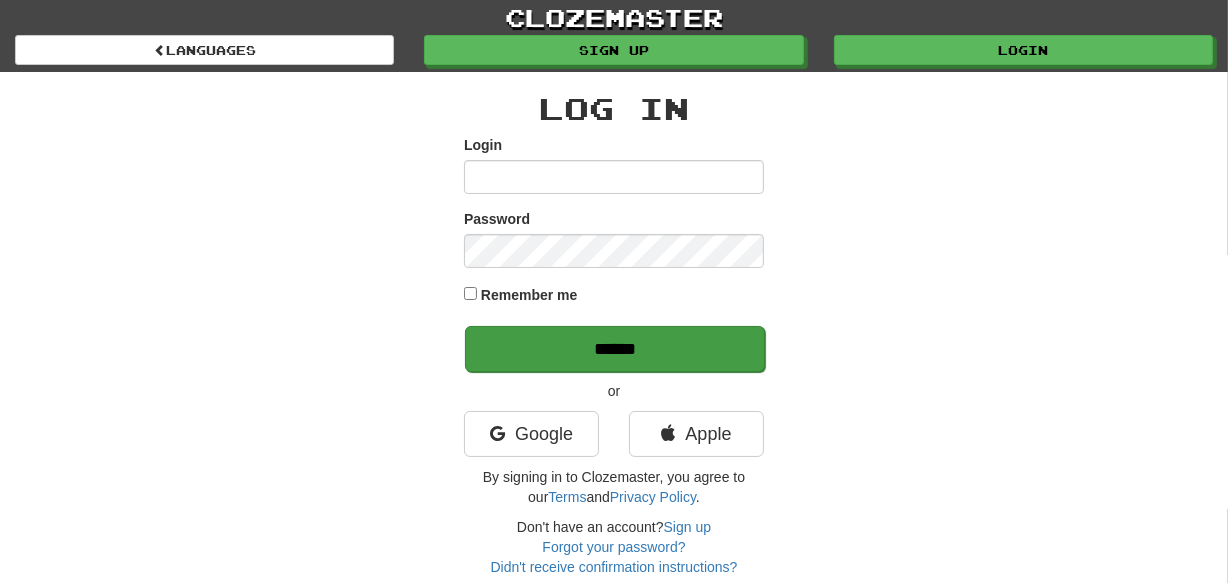 type on "********" 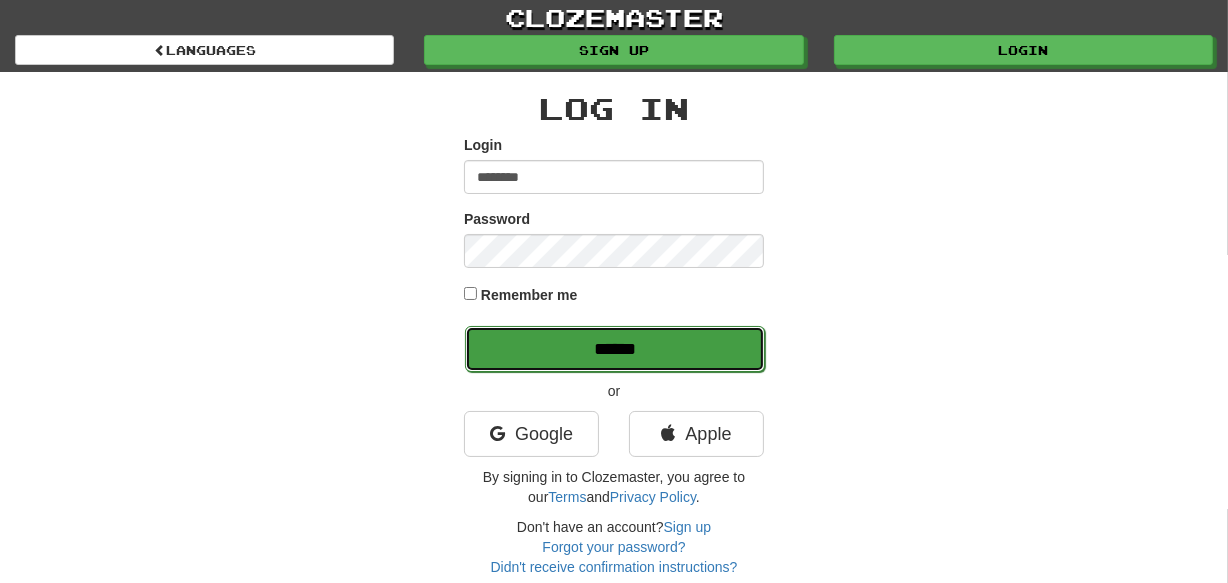 click on "******" at bounding box center [615, 349] 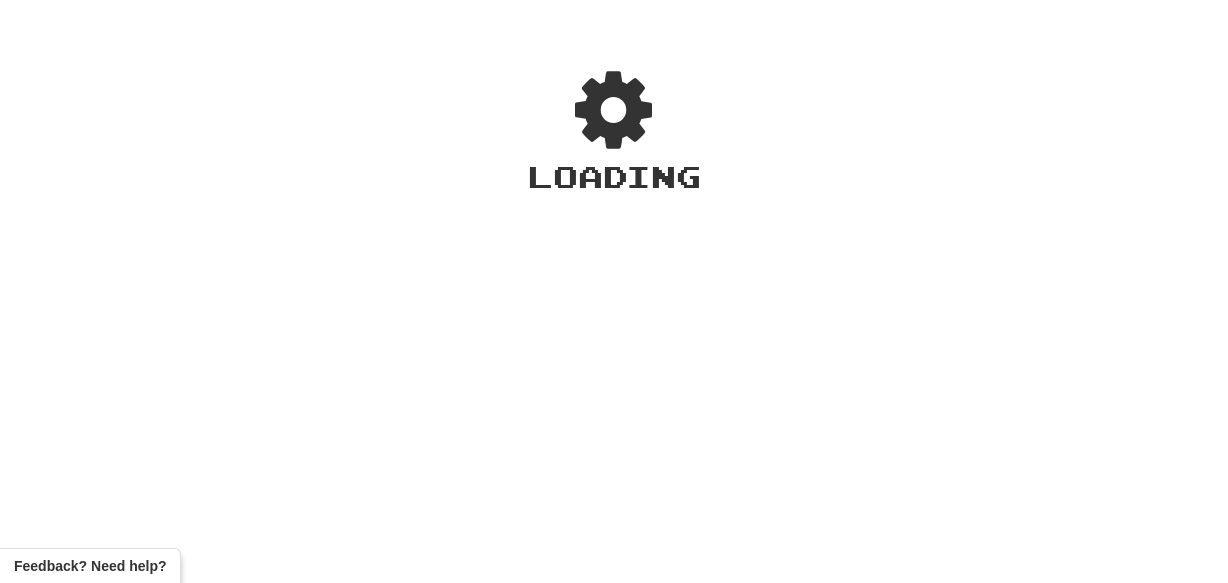 scroll, scrollTop: 0, scrollLeft: 0, axis: both 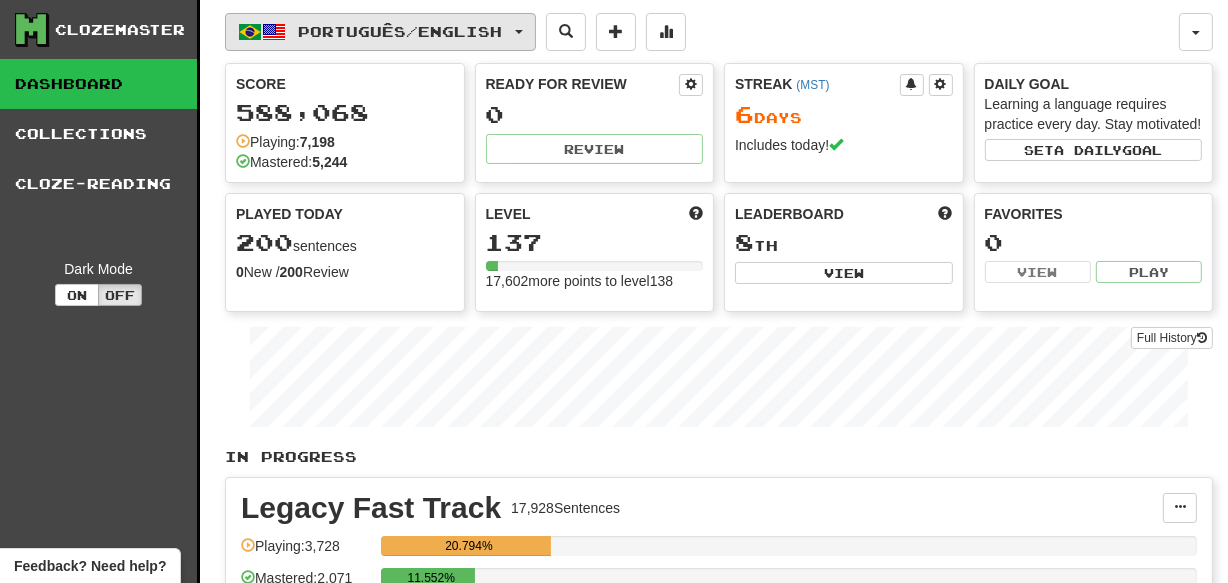 click on "Português  /  English" at bounding box center (380, 32) 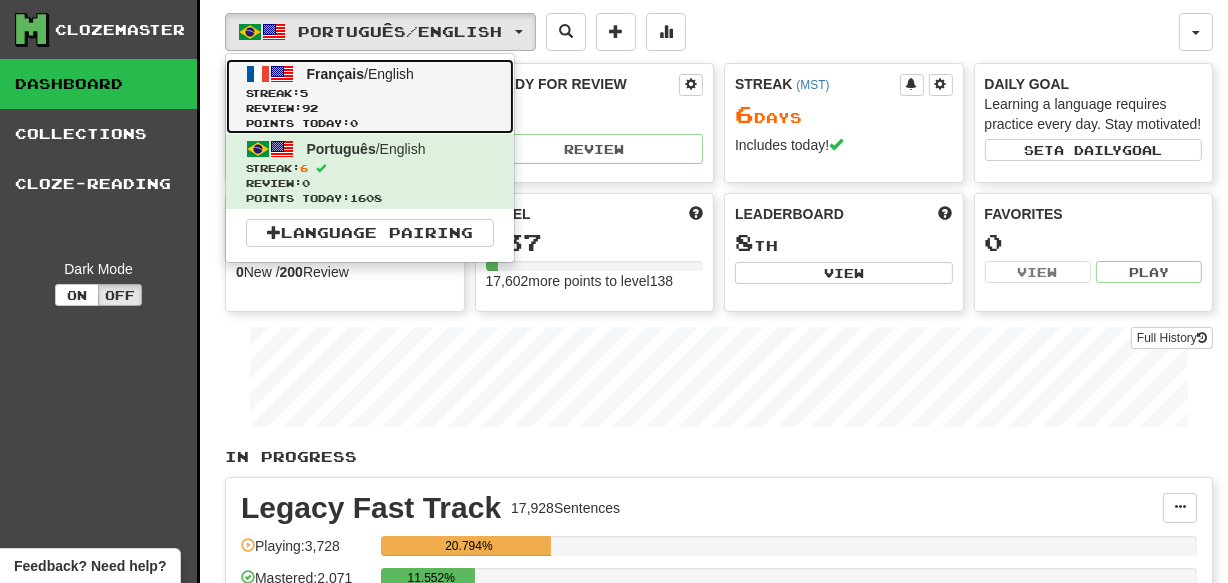 click on "Review:  92" at bounding box center (370, 108) 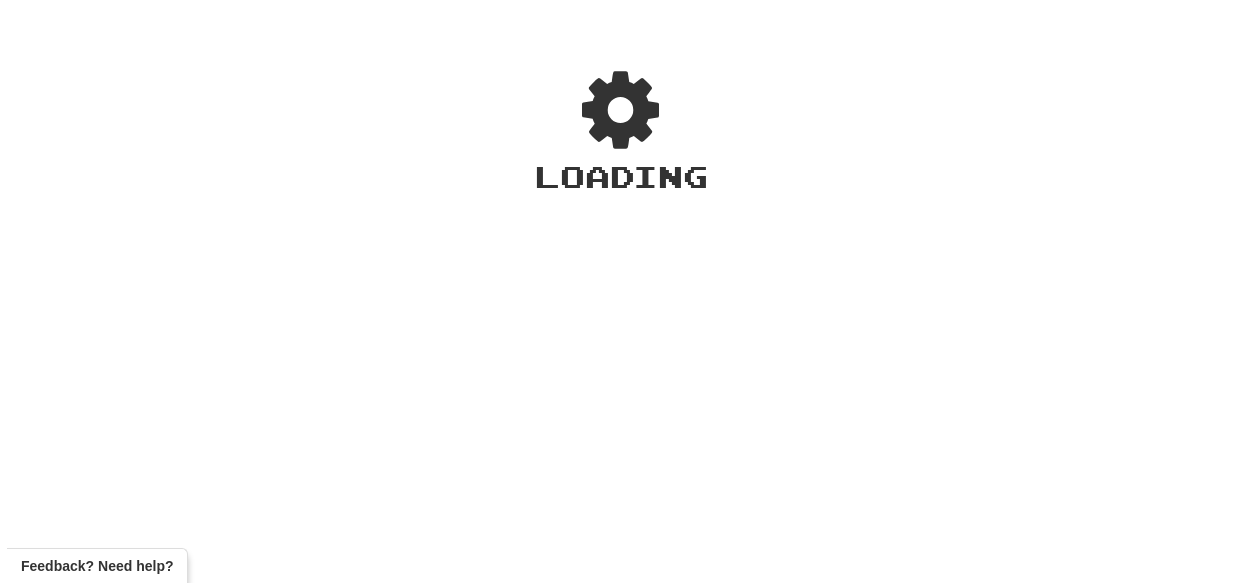 scroll, scrollTop: 0, scrollLeft: 0, axis: both 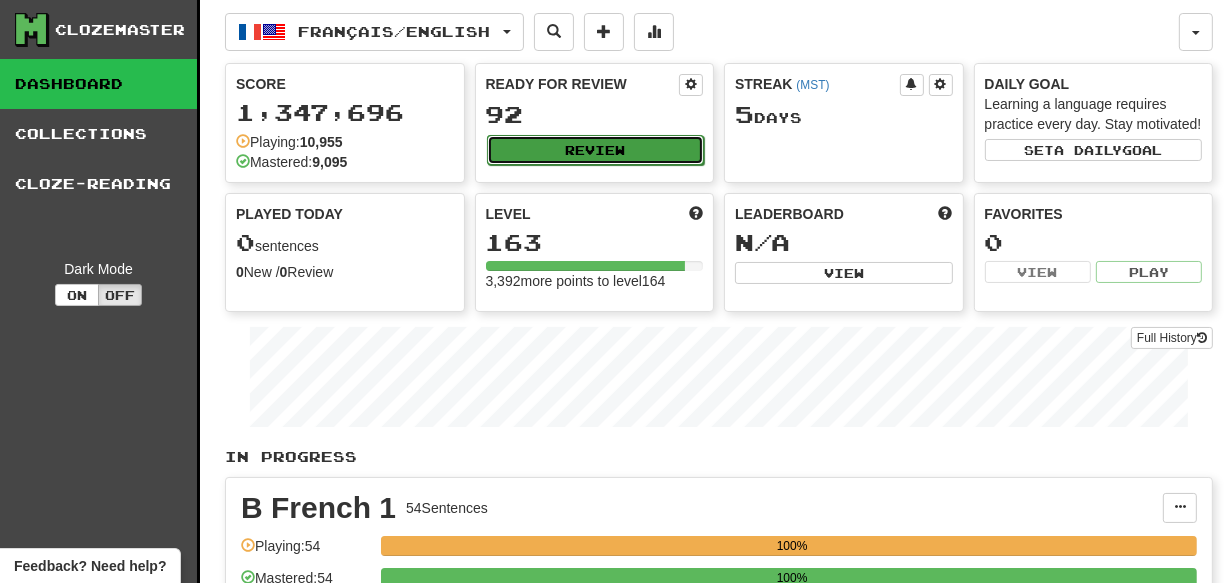 click on "Review" at bounding box center (596, 150) 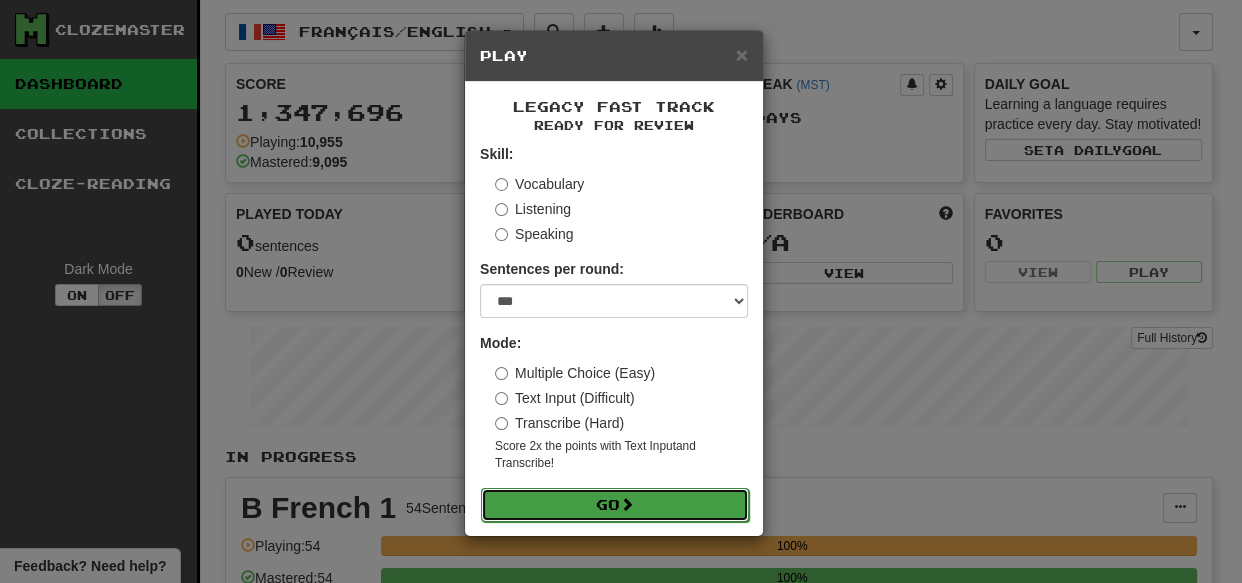 click on "Go" at bounding box center (615, 505) 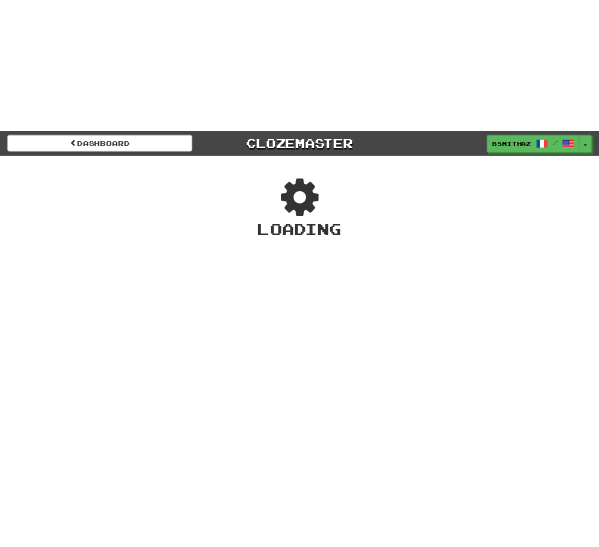 scroll, scrollTop: 0, scrollLeft: 0, axis: both 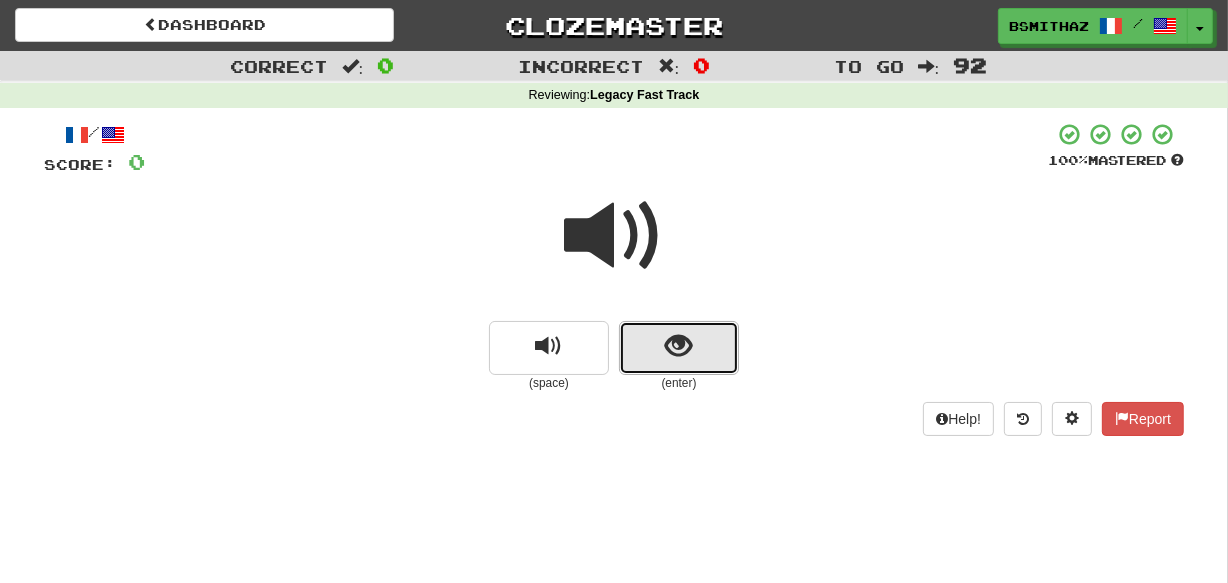 click at bounding box center (679, 348) 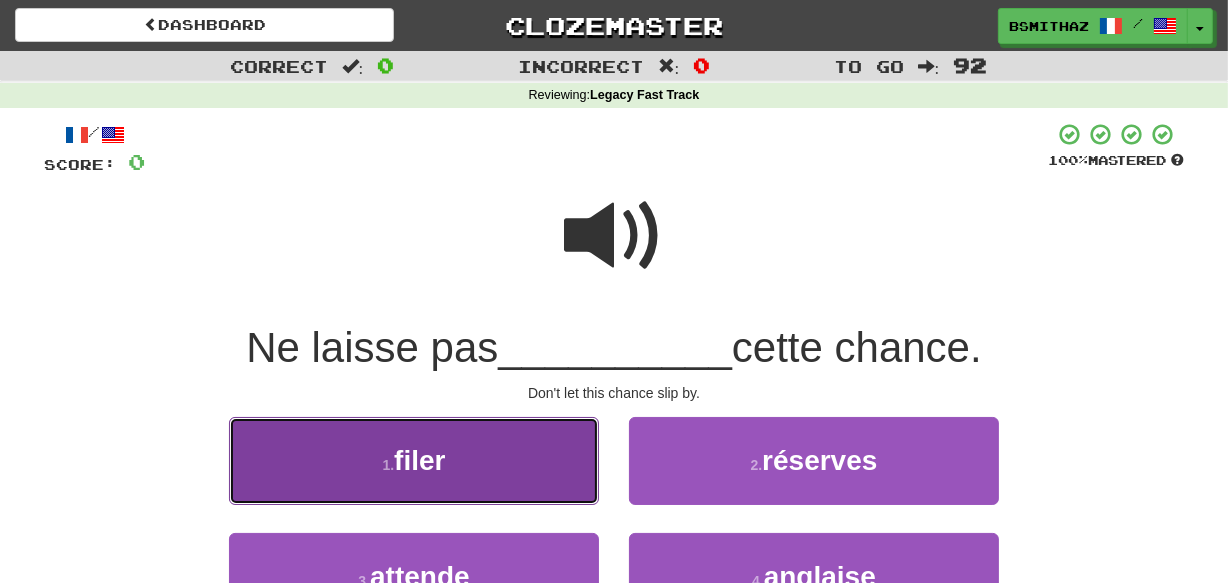 click on "1 .  filer" at bounding box center [414, 460] 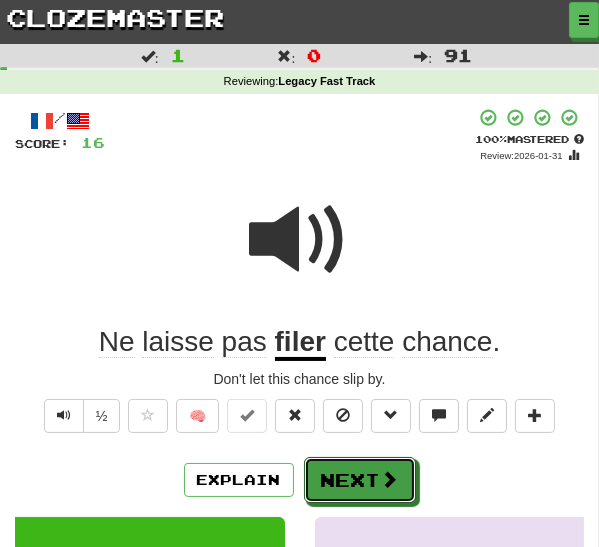 click on "Next" at bounding box center (360, 480) 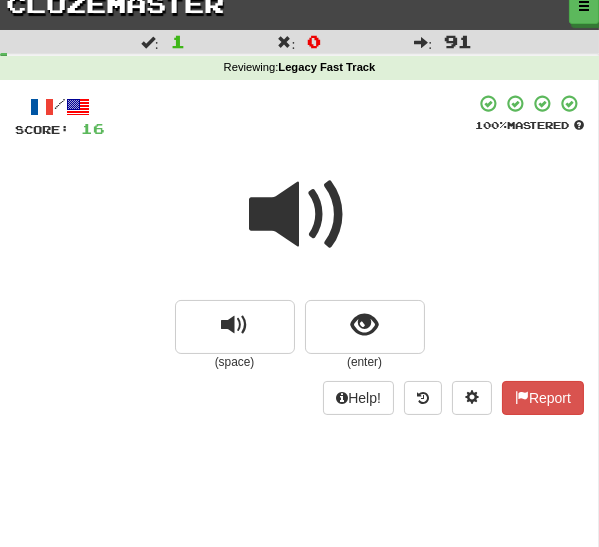 scroll, scrollTop: 36, scrollLeft: 0, axis: vertical 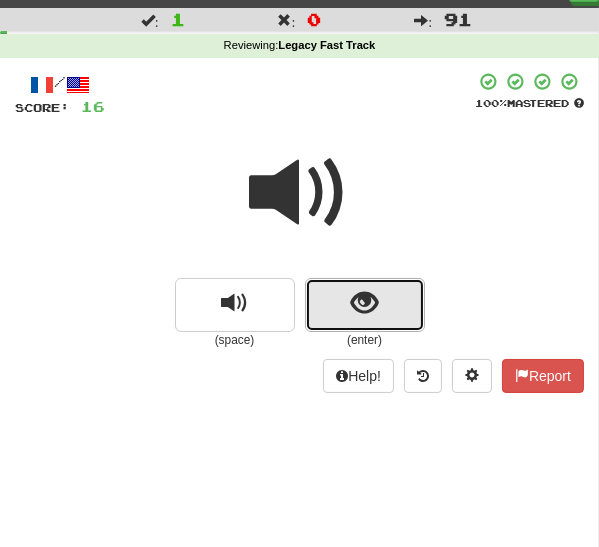 click at bounding box center [365, 305] 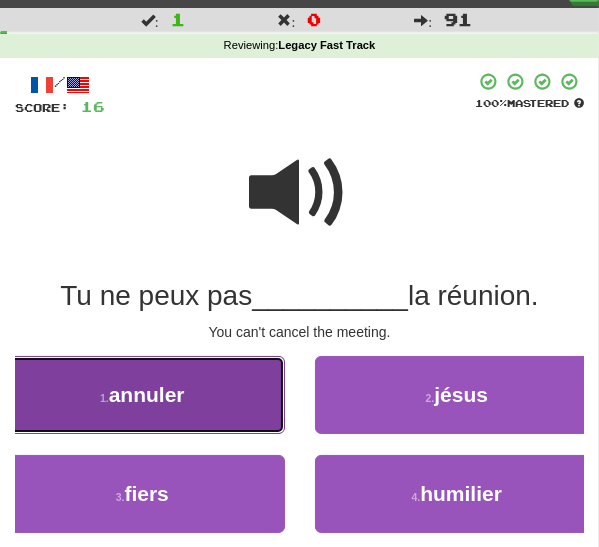click on "1 .  annuler" at bounding box center [142, 395] 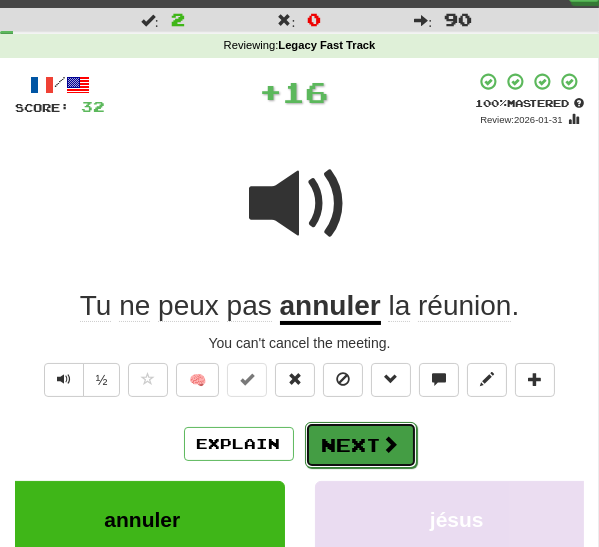 click on "Next" at bounding box center (361, 445) 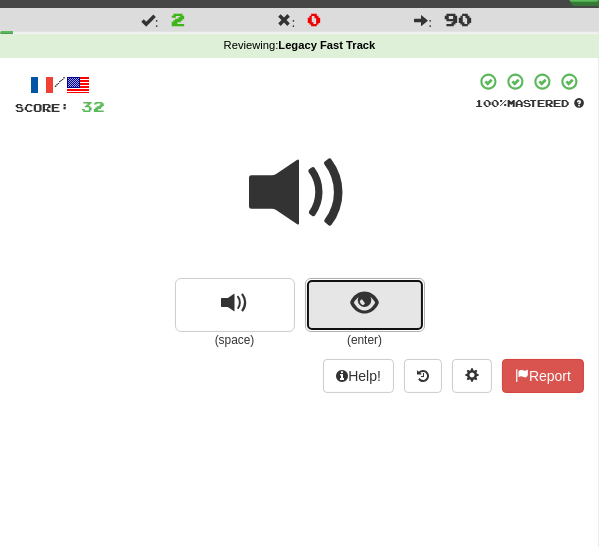 click at bounding box center [365, 305] 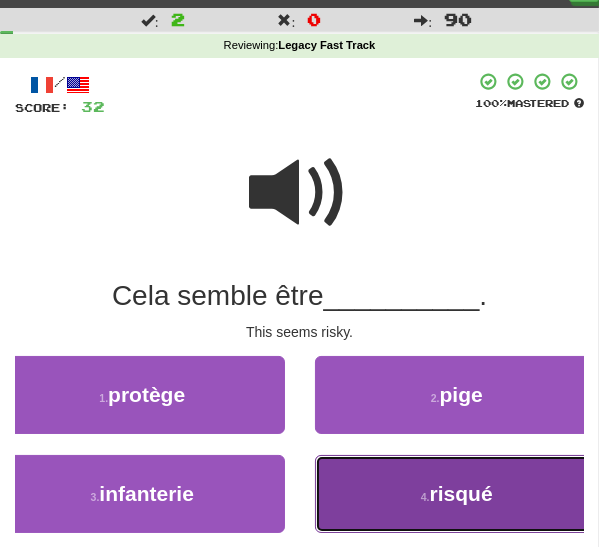 click on "4 .  risqué" at bounding box center (457, 494) 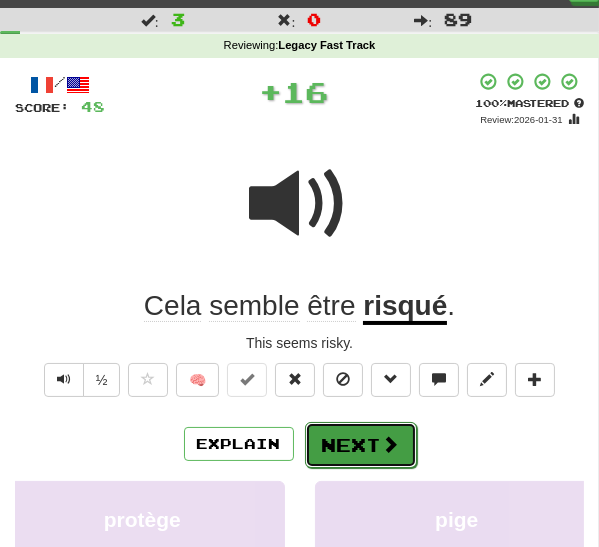 click on "Next" at bounding box center [361, 445] 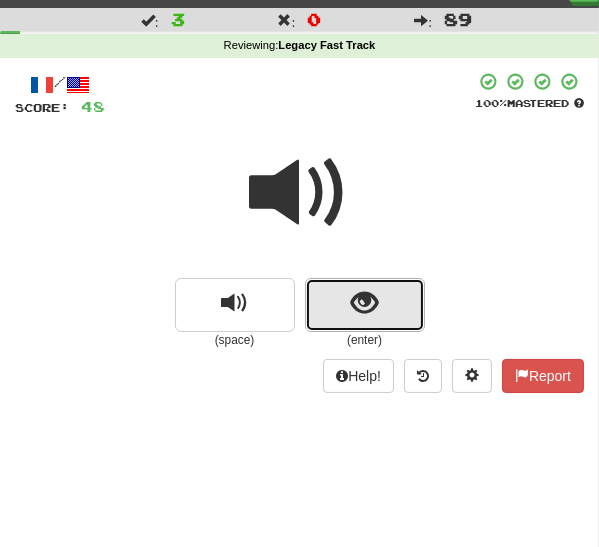 click at bounding box center (365, 305) 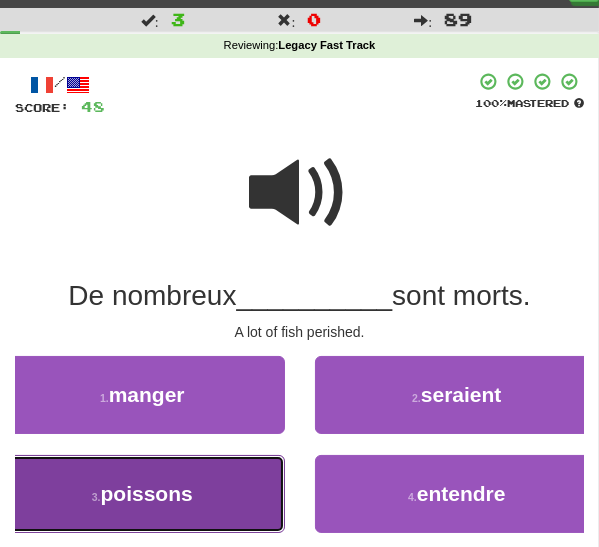 click on "3 .  poissons" at bounding box center (142, 494) 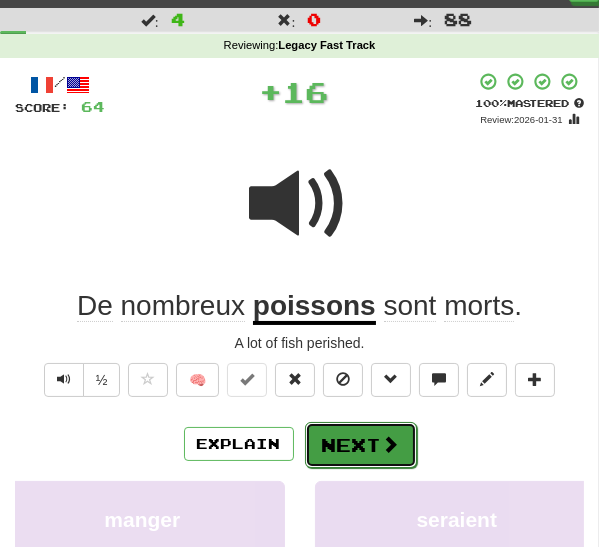 click on "Next" at bounding box center [361, 445] 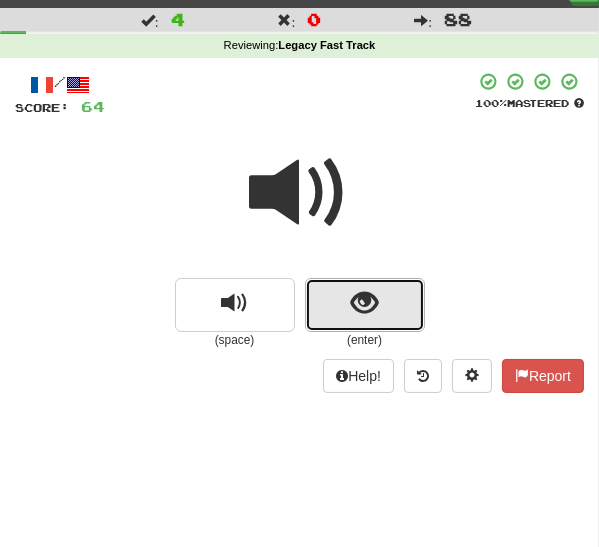 click at bounding box center [365, 305] 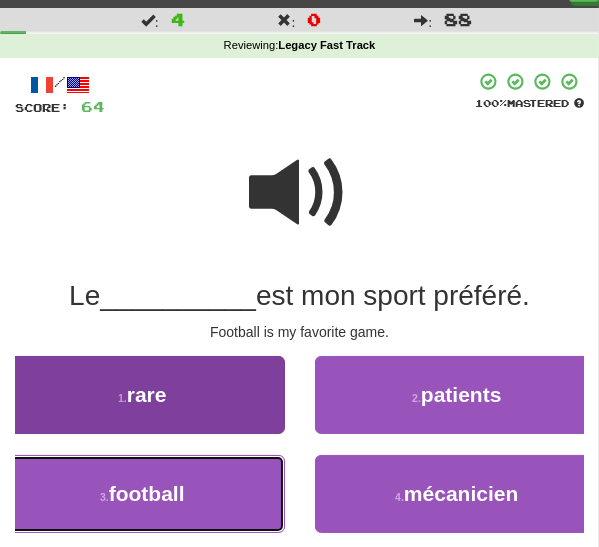 click on "3 .  football" at bounding box center (142, 494) 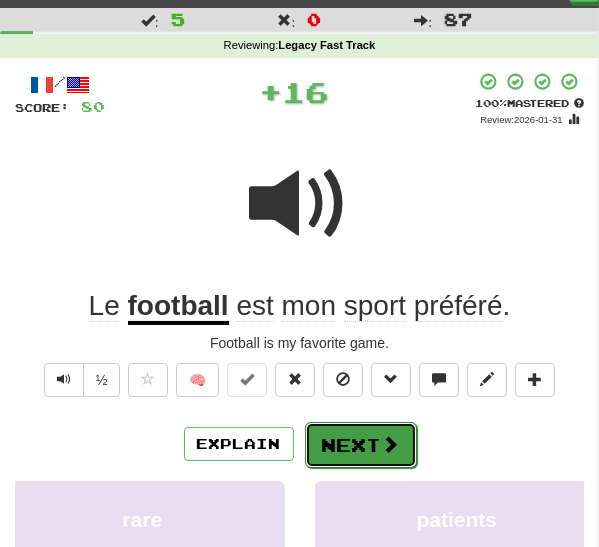 click on "Next" at bounding box center [361, 445] 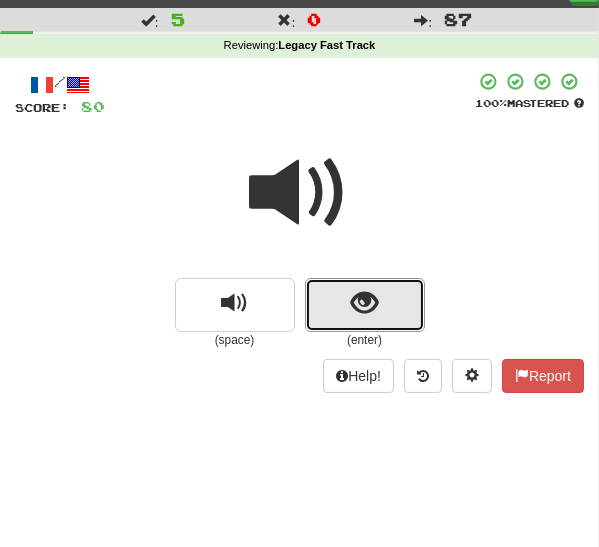 click at bounding box center [365, 305] 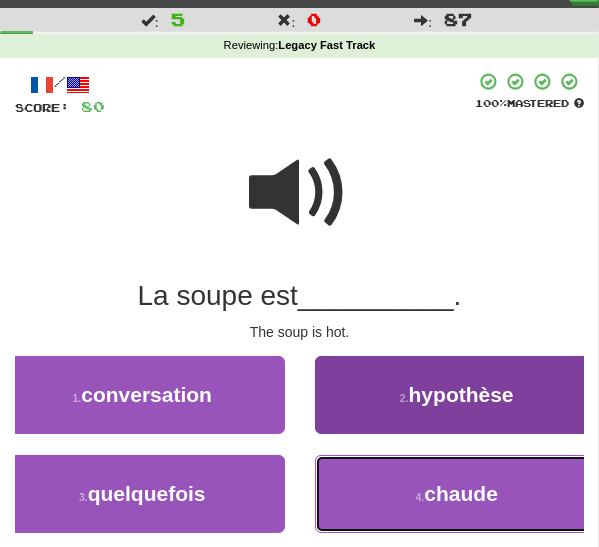 click on "4 .  chaude" at bounding box center (457, 494) 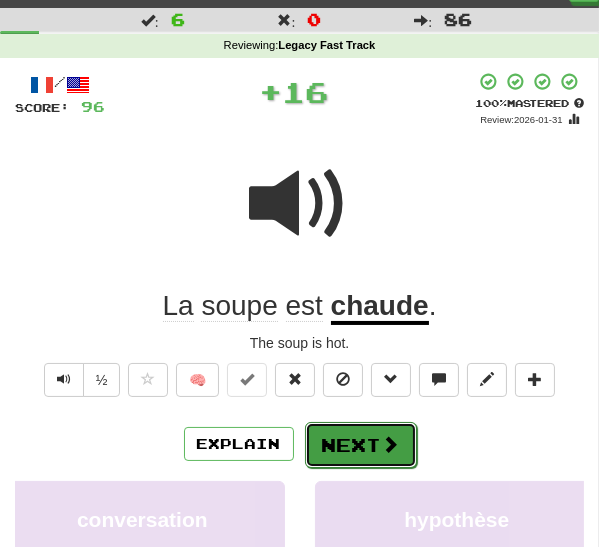 click on "Next" at bounding box center [361, 445] 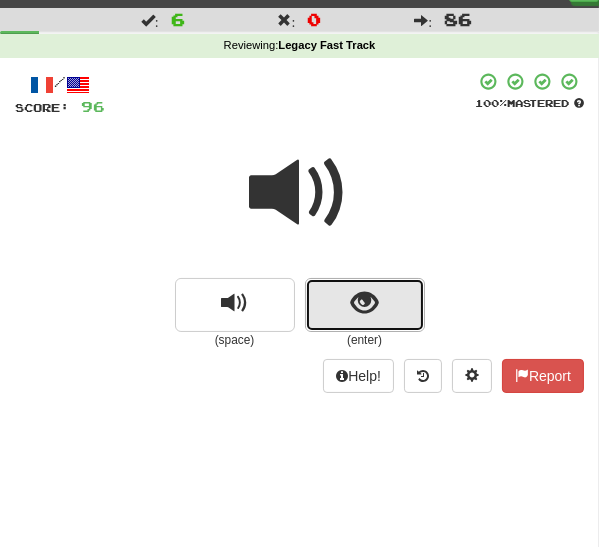 click at bounding box center (365, 305) 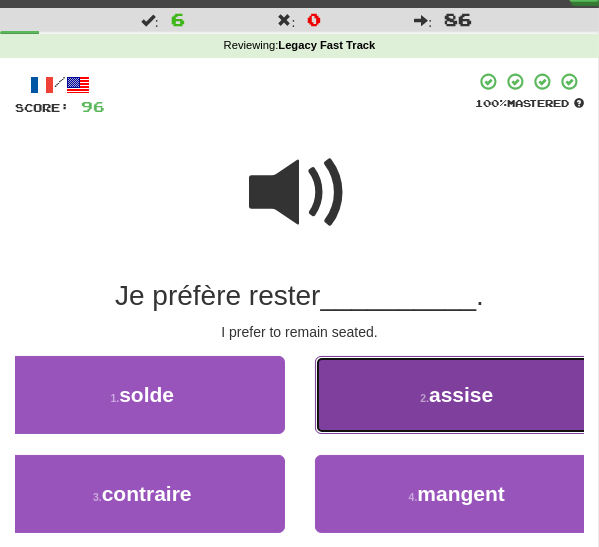 click on "2 .  assise" at bounding box center [457, 395] 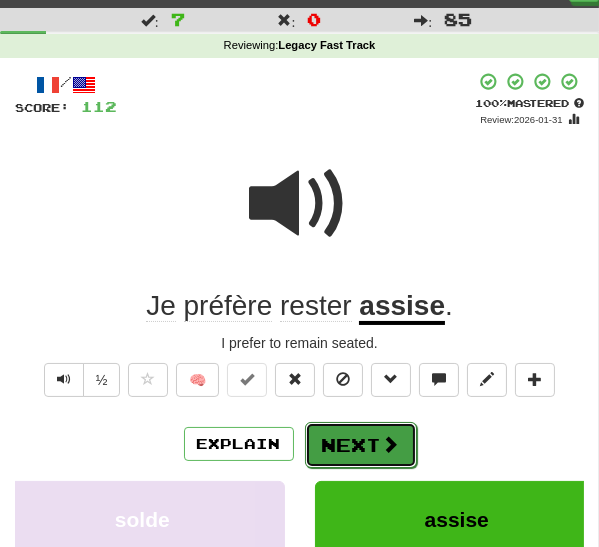 click on "Next" at bounding box center [361, 445] 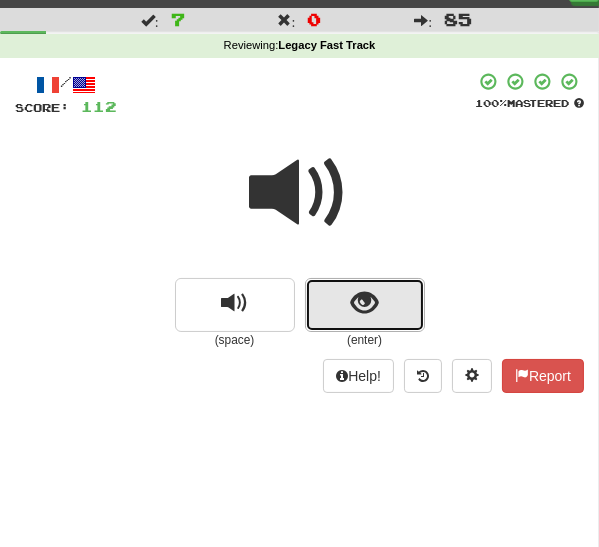 click at bounding box center (365, 305) 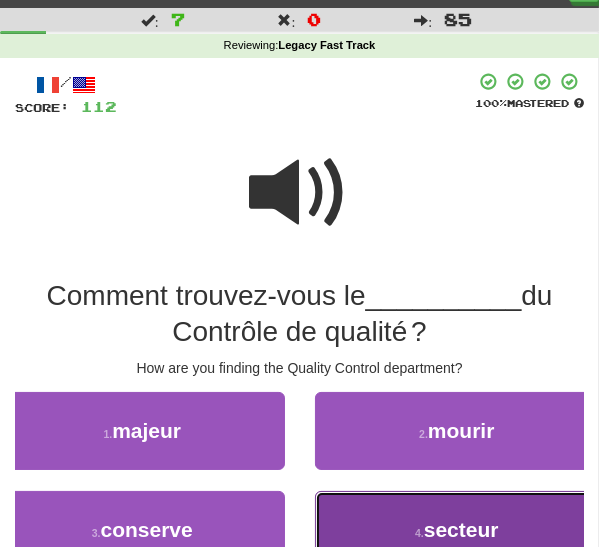 click on "4 .  secteur" at bounding box center (457, 530) 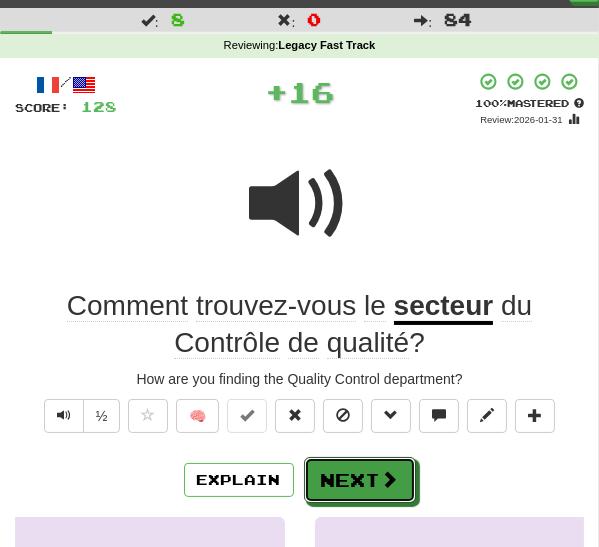 click on "Next" at bounding box center [360, 480] 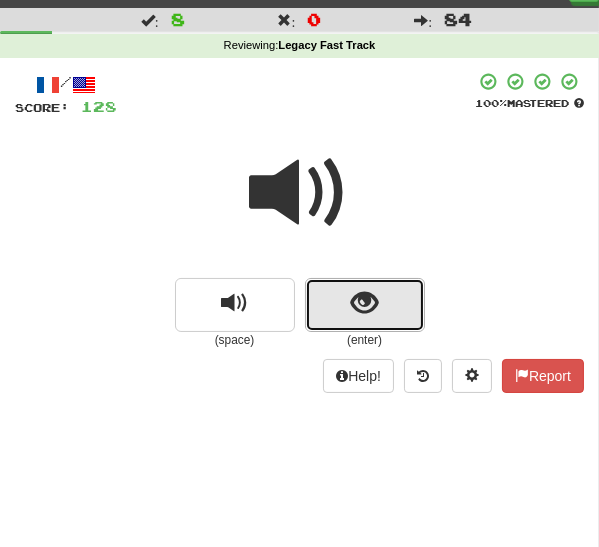 click at bounding box center (364, 303) 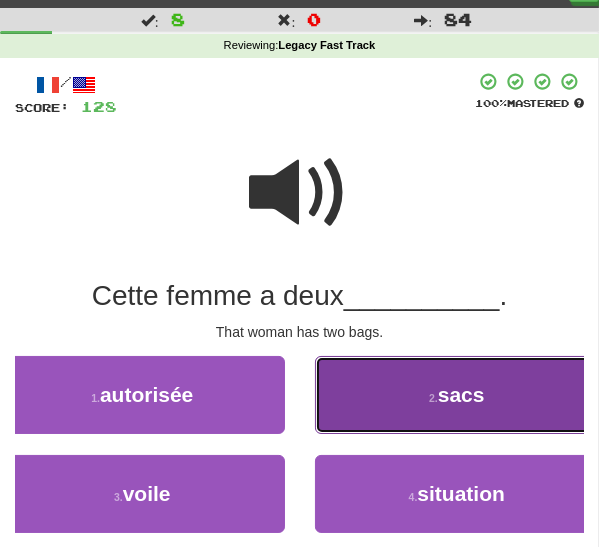 click on "2 .  sacs" at bounding box center [457, 395] 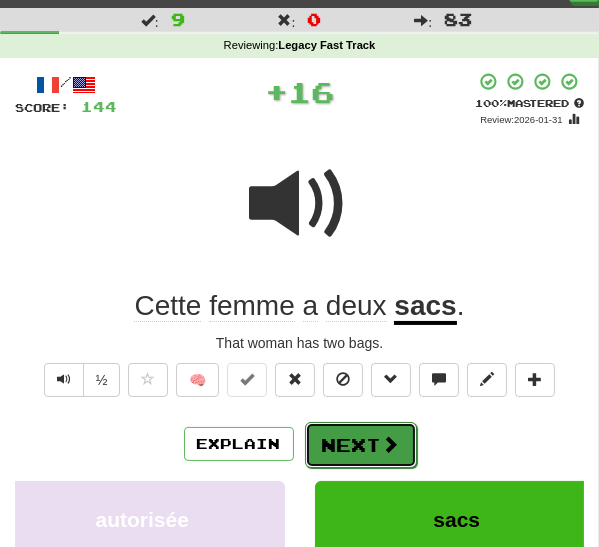 click on "Next" at bounding box center [361, 445] 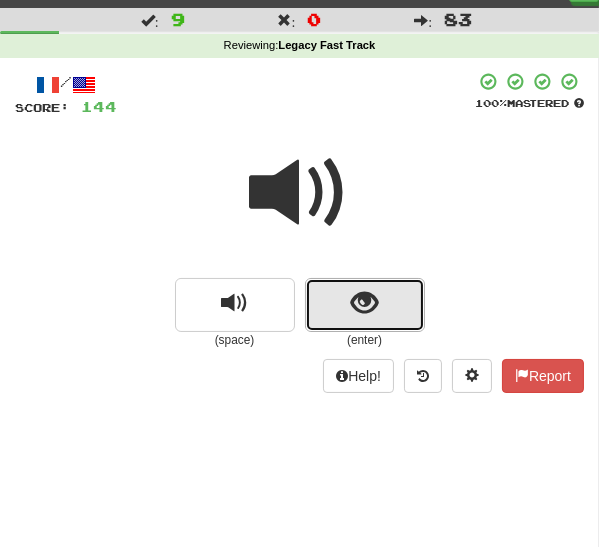 click at bounding box center [365, 305] 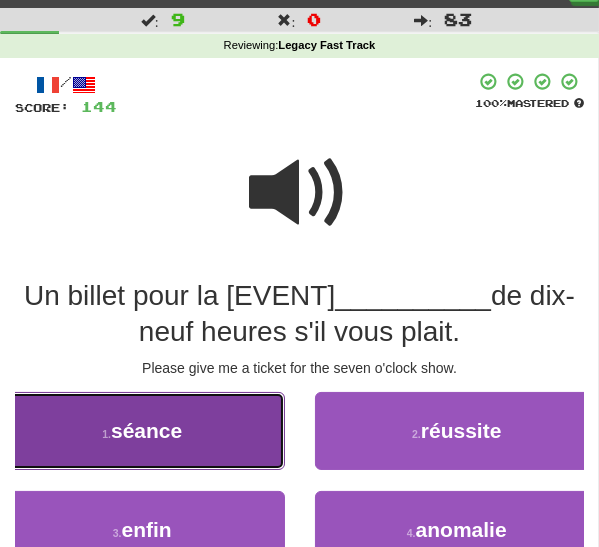 click on "1 .  séance" at bounding box center (142, 431) 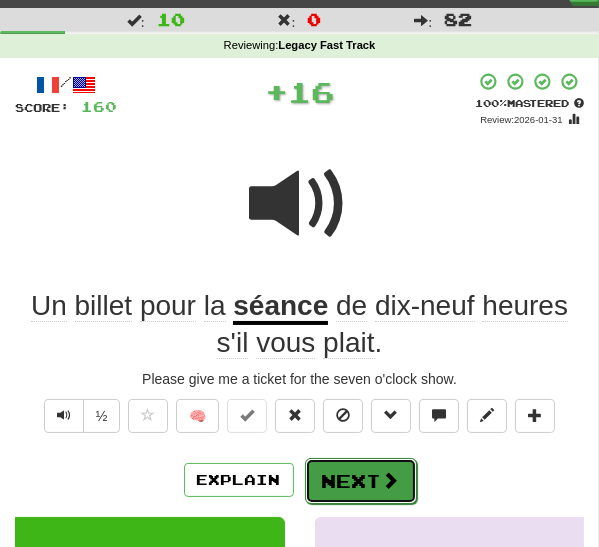 click on "Next" at bounding box center (361, 481) 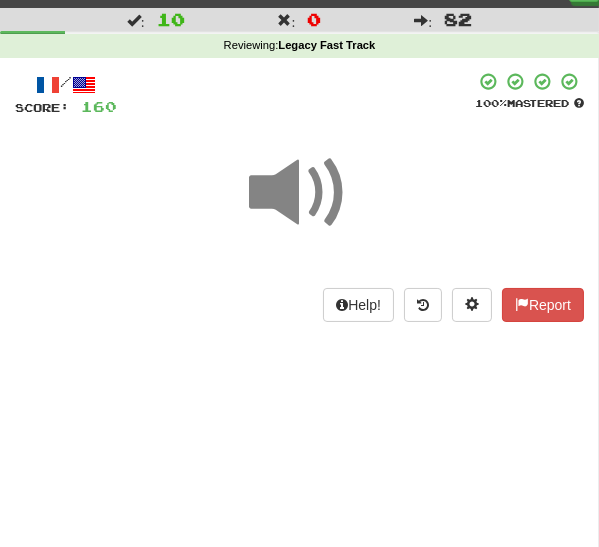 click at bounding box center [300, 193] 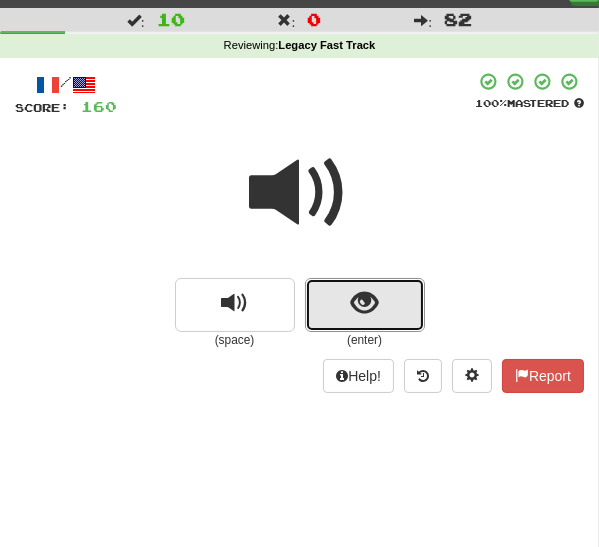 click at bounding box center [364, 303] 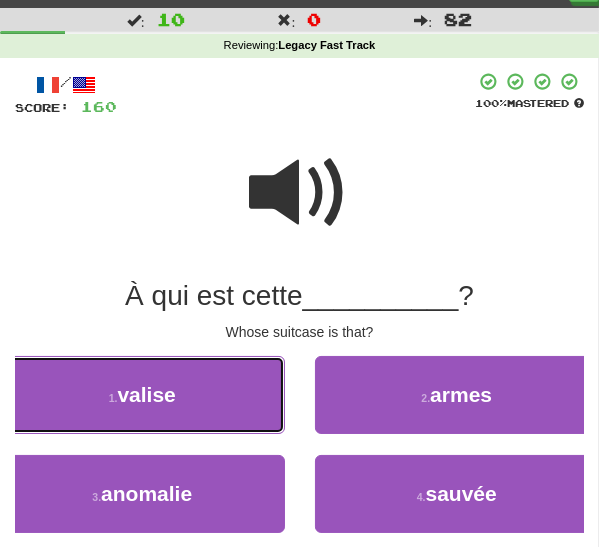 click on "1 .  valise" at bounding box center [142, 395] 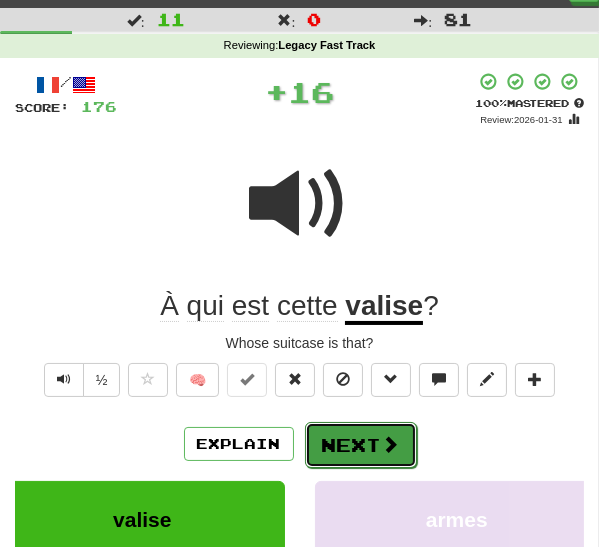 click on "Next" at bounding box center (361, 445) 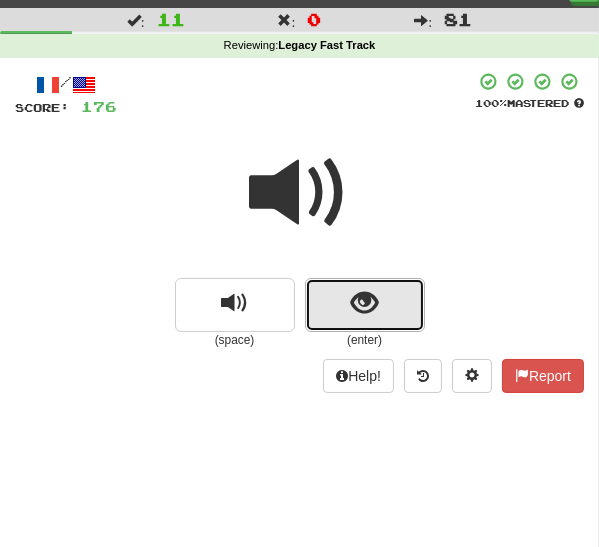 click at bounding box center (364, 303) 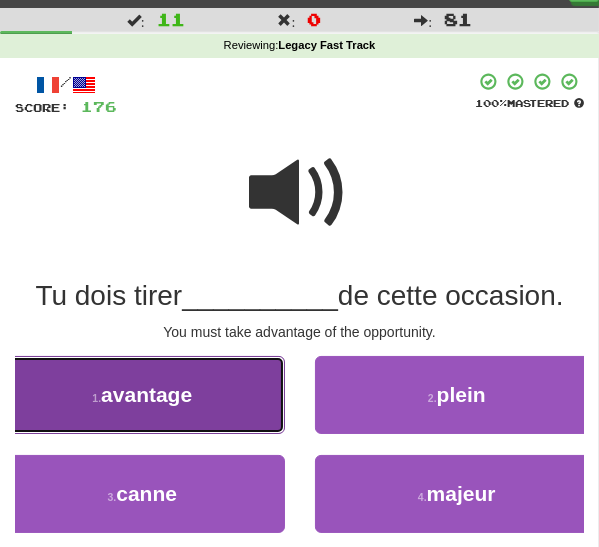 click on "1 .  avantage" at bounding box center (142, 395) 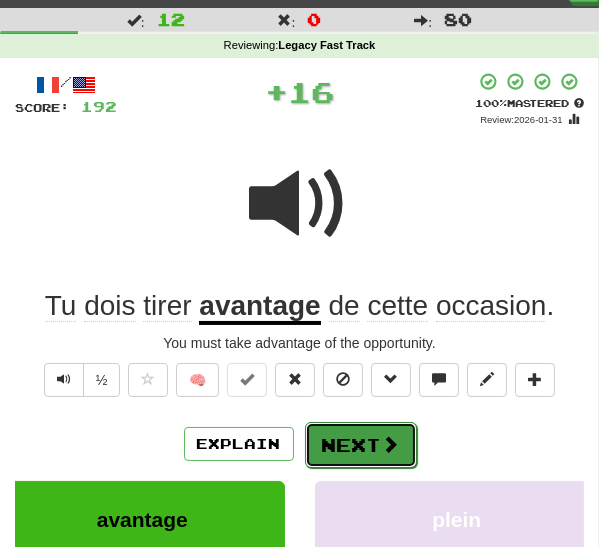 click on "Next" at bounding box center (361, 445) 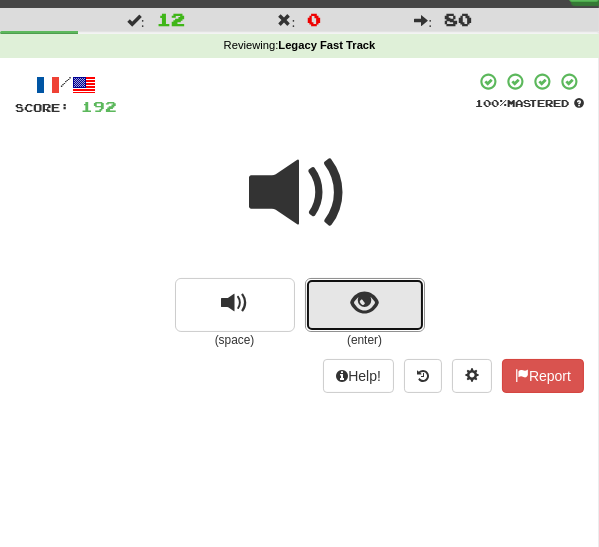 click at bounding box center [364, 303] 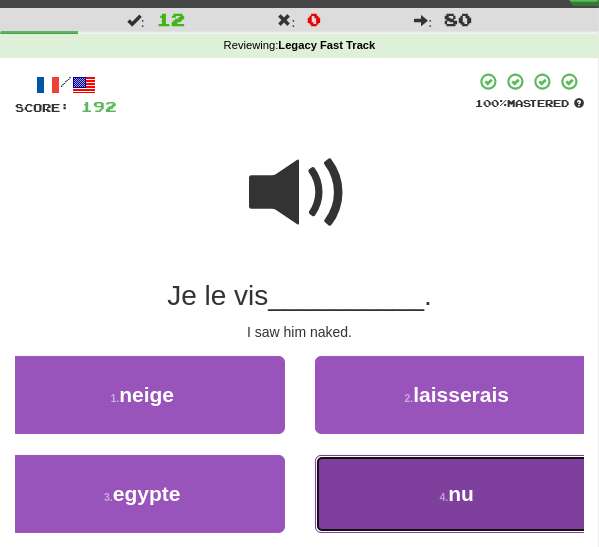 click on "4 .  nu" at bounding box center (457, 494) 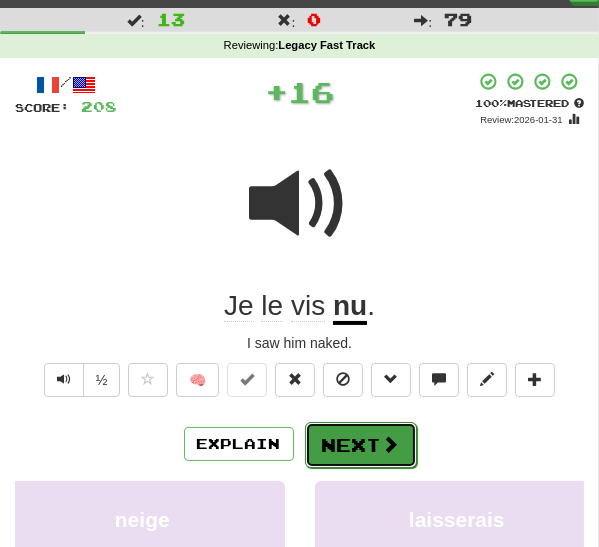 click on "Next" at bounding box center (361, 445) 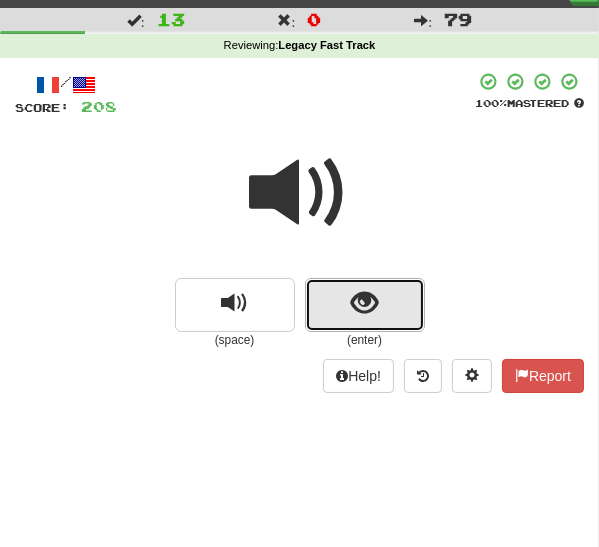 click at bounding box center [364, 303] 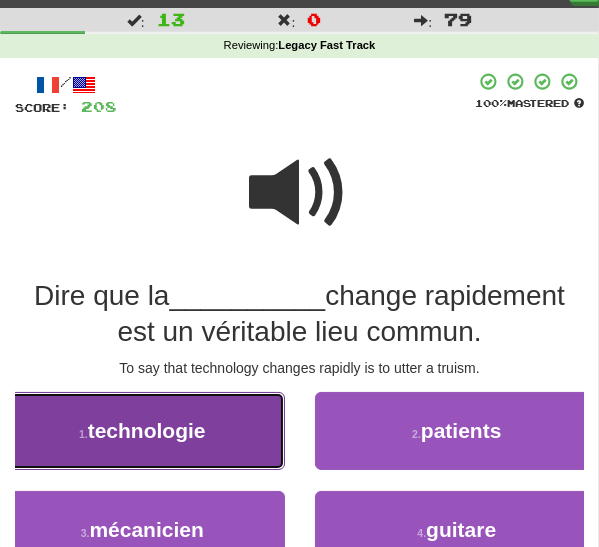 click on "1 .  technologie" at bounding box center (142, 431) 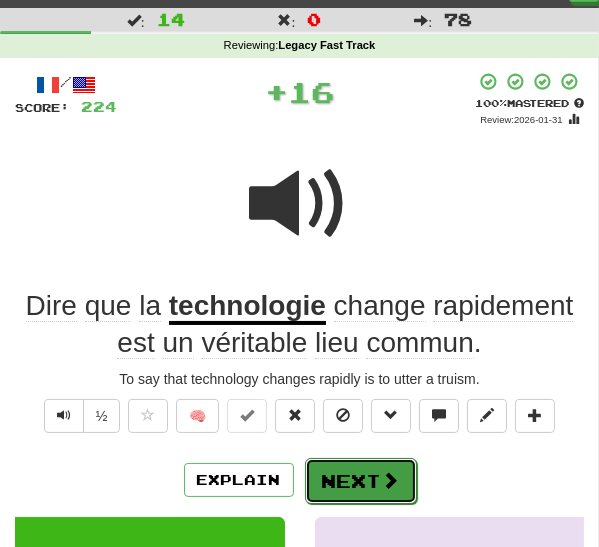 click on "Next" at bounding box center [361, 481] 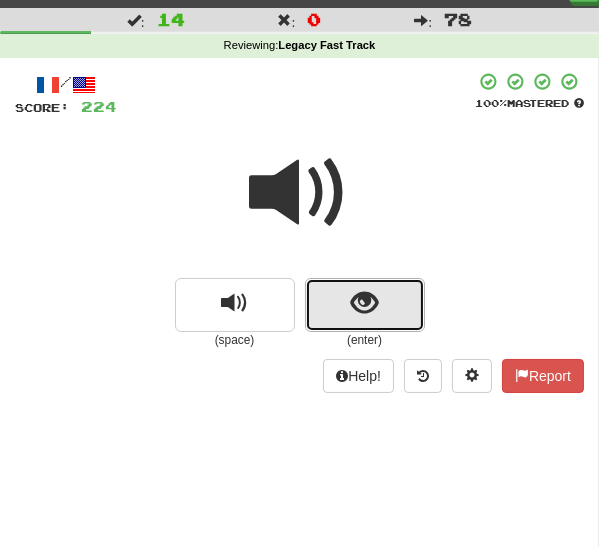 click at bounding box center (365, 305) 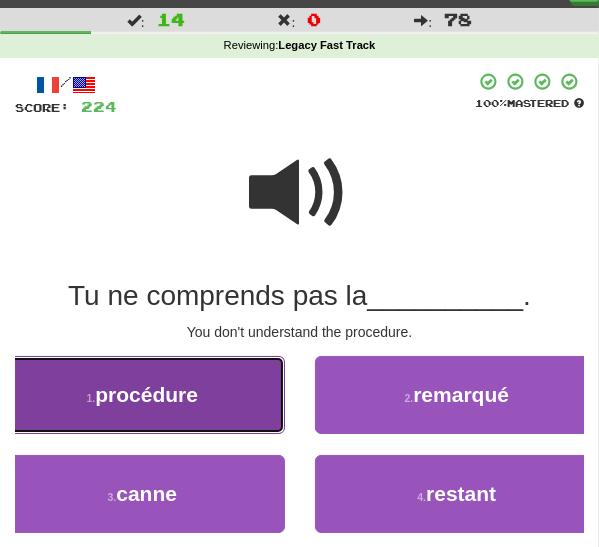 click on "1 .  procédure" at bounding box center (142, 395) 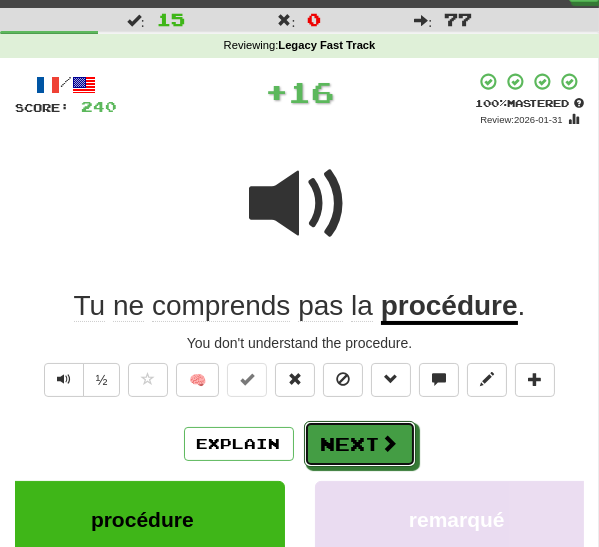 click on "Next" at bounding box center (360, 444) 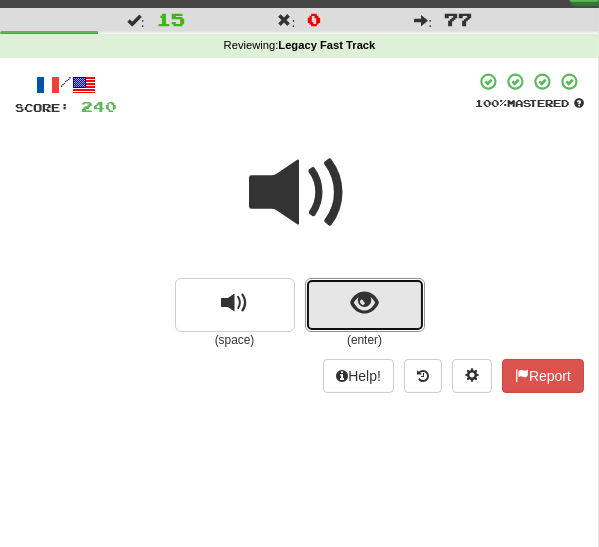 click at bounding box center (364, 303) 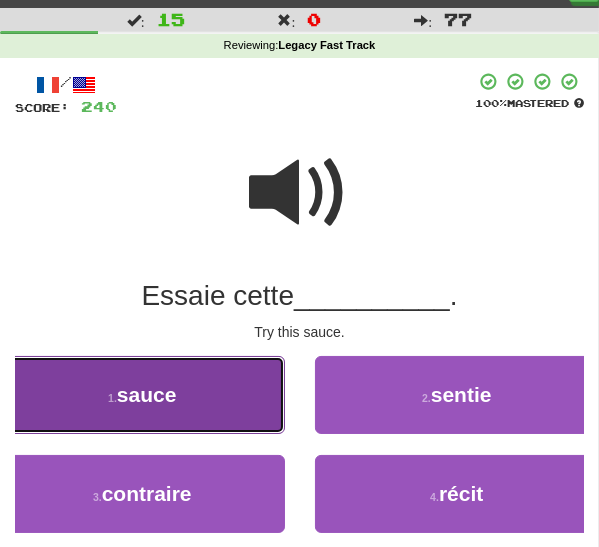 click on "1 .  sauce" at bounding box center [142, 395] 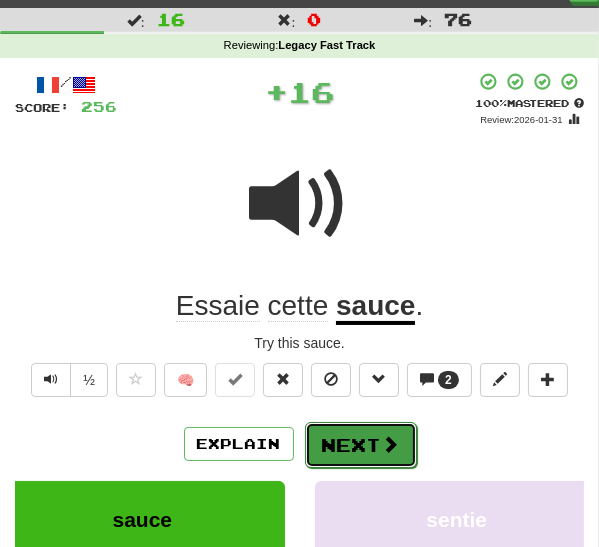 click on "Next" at bounding box center [361, 445] 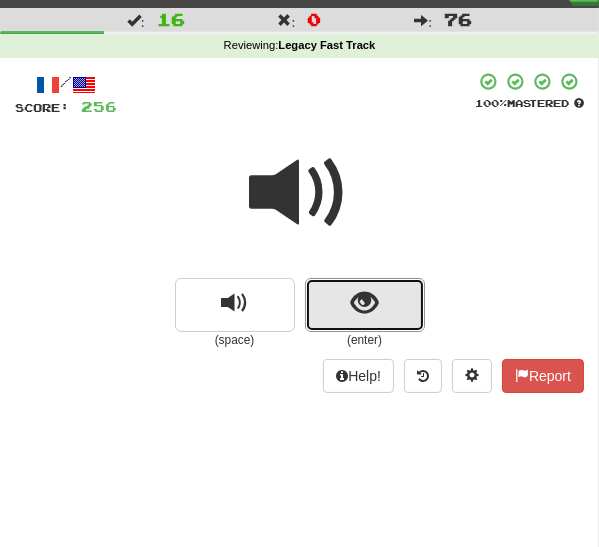 click at bounding box center (364, 303) 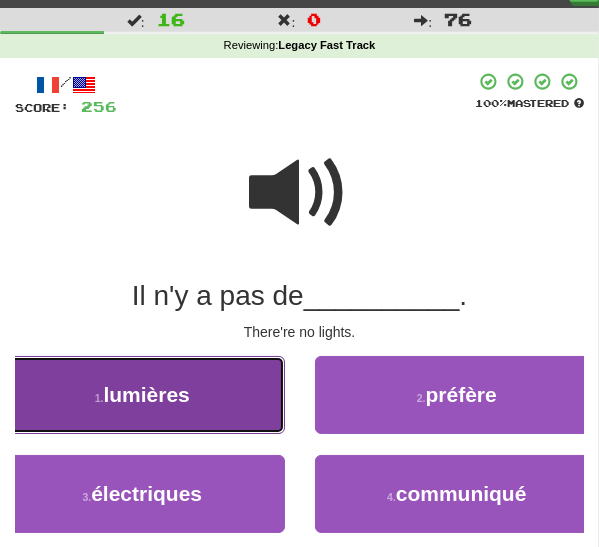 click on "1 .  lumières" at bounding box center (142, 395) 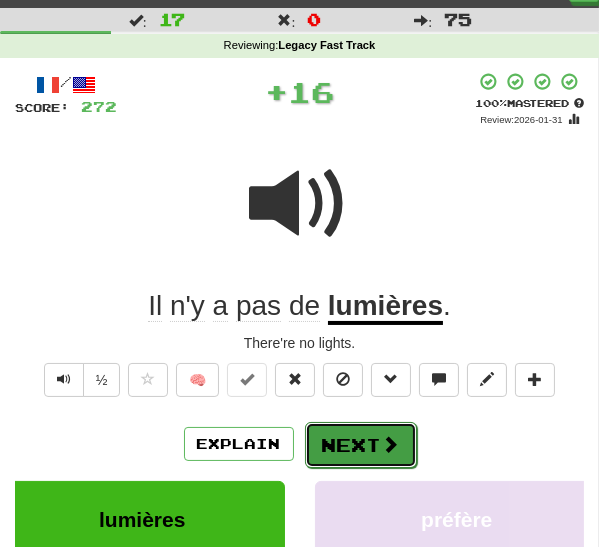 click on "Next" at bounding box center (361, 445) 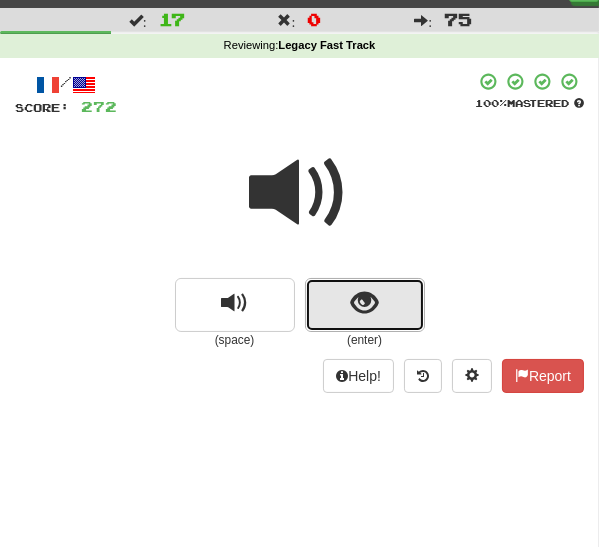 click at bounding box center (364, 303) 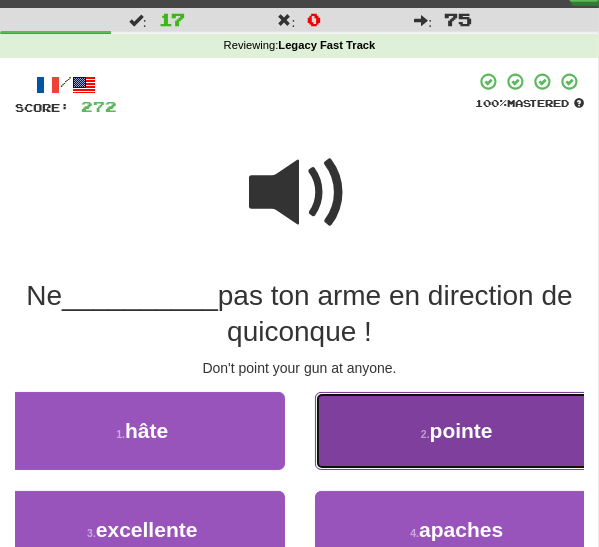 click on "2 ." at bounding box center [425, 434] 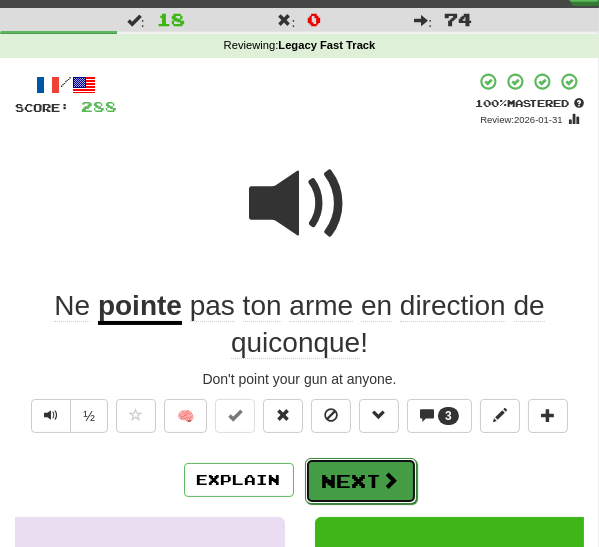 click at bounding box center (391, 480) 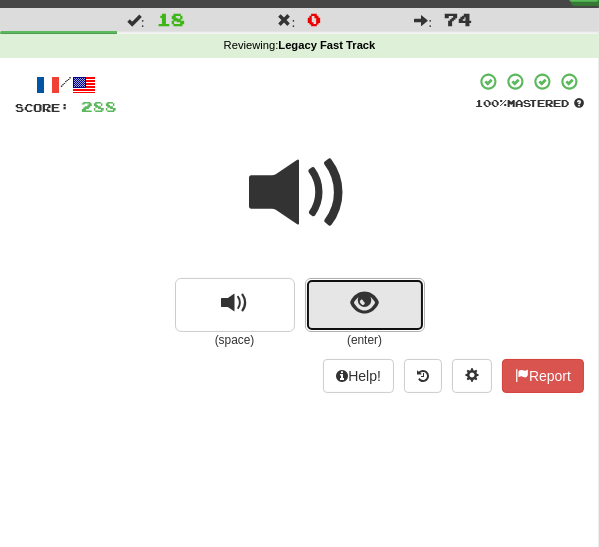 click at bounding box center [365, 305] 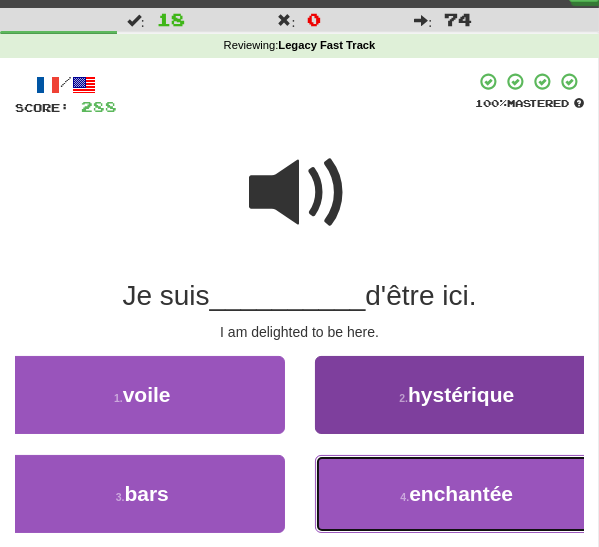 click on "4 ." at bounding box center (404, 497) 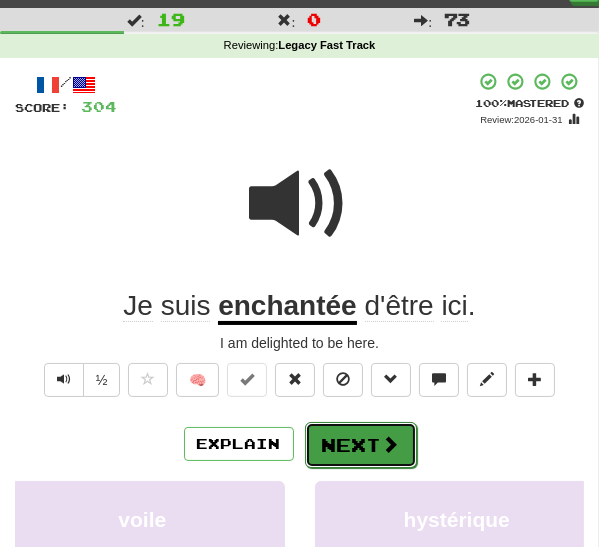click on "Next" at bounding box center (361, 445) 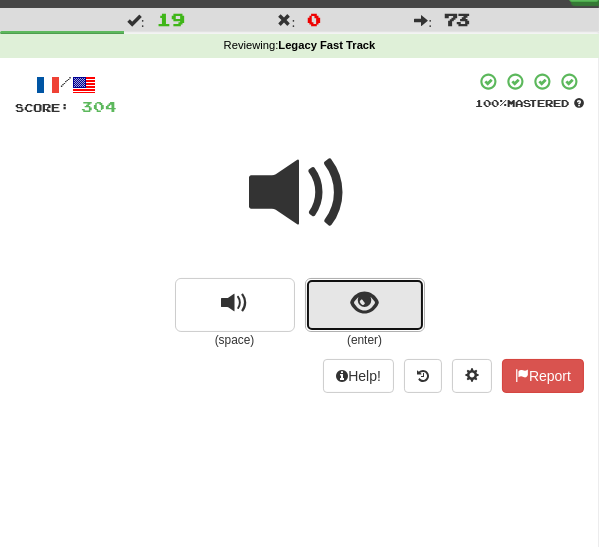click at bounding box center (364, 303) 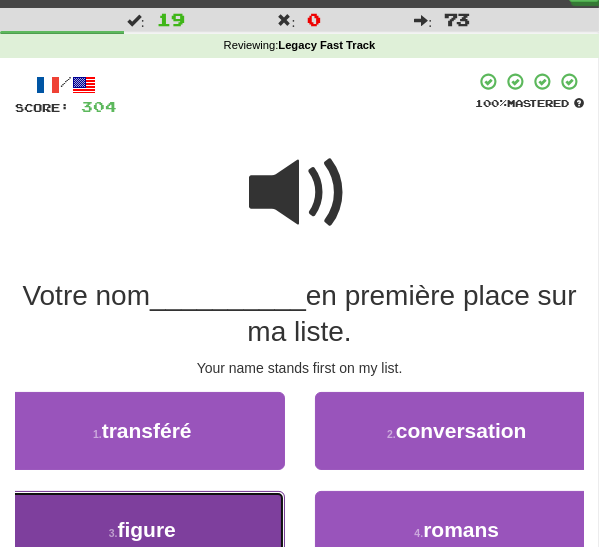 click on "3 .  figure" at bounding box center [142, 530] 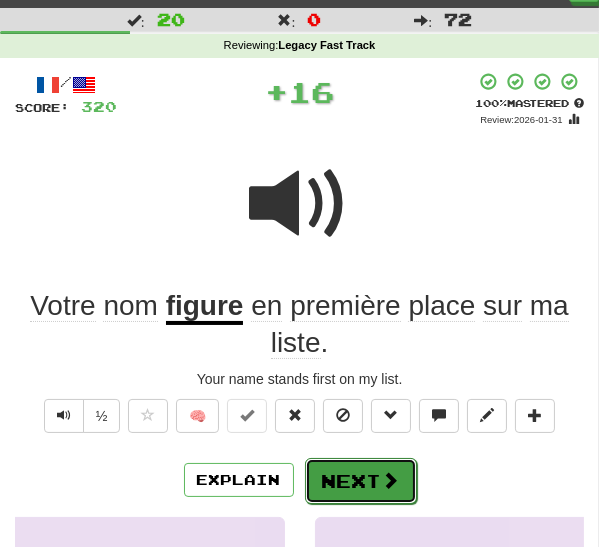 click on "Next" at bounding box center (361, 481) 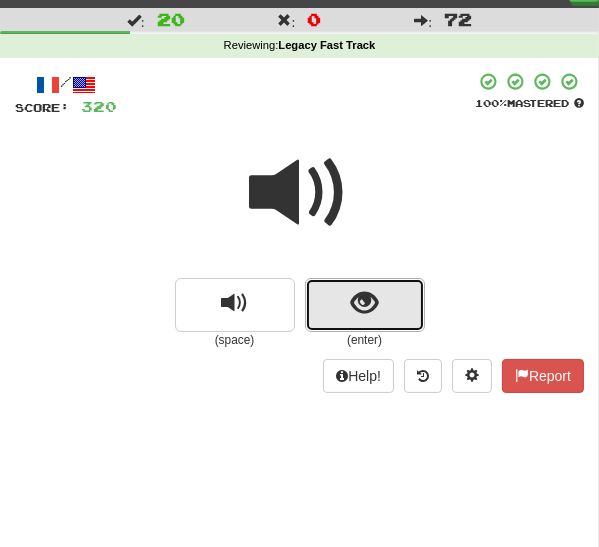 click at bounding box center [365, 305] 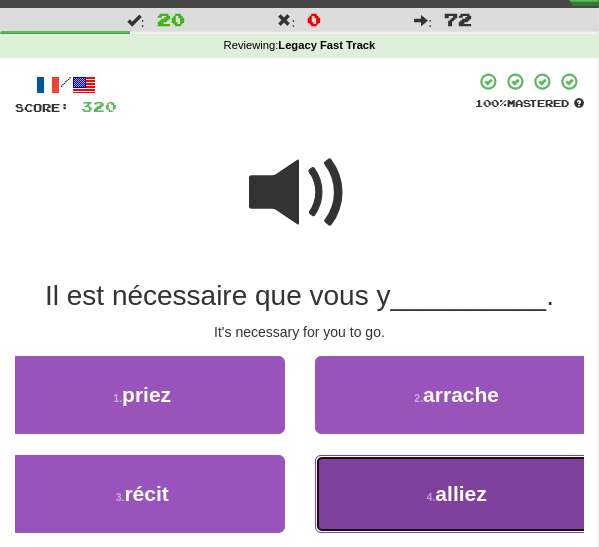 click on "4 .  alliez" at bounding box center (457, 494) 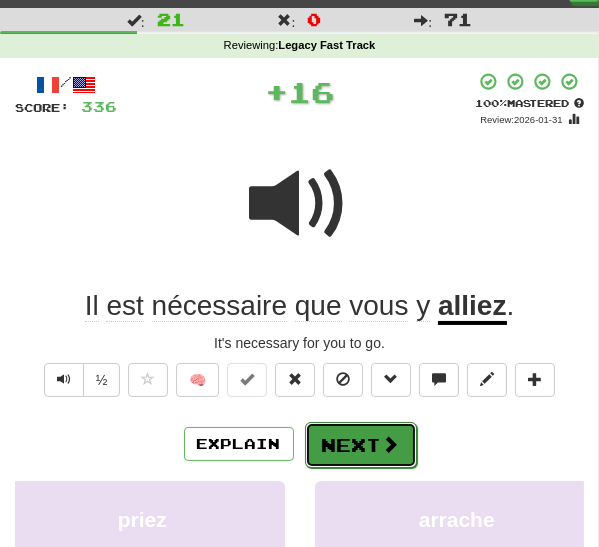click on "Next" at bounding box center [361, 445] 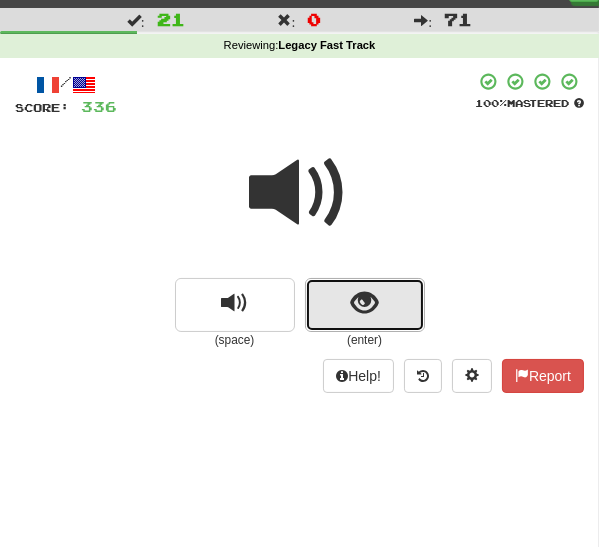 click at bounding box center (364, 303) 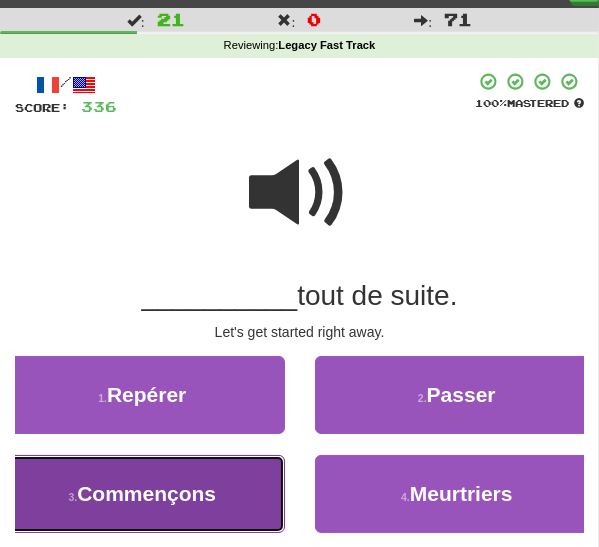 click on "Commençons" at bounding box center (146, 493) 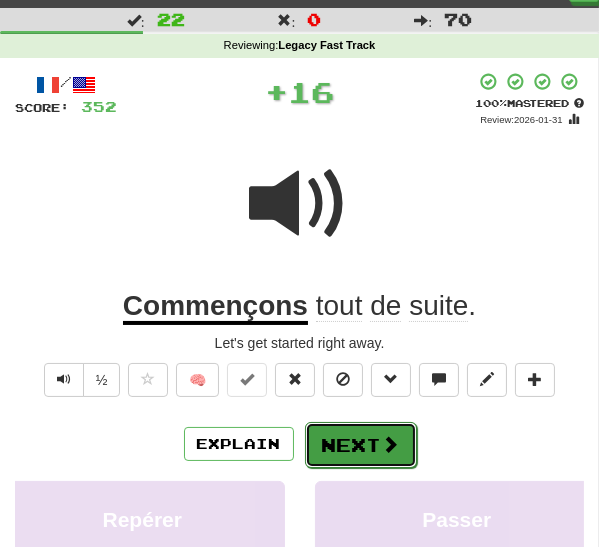 click on "Next" at bounding box center [361, 445] 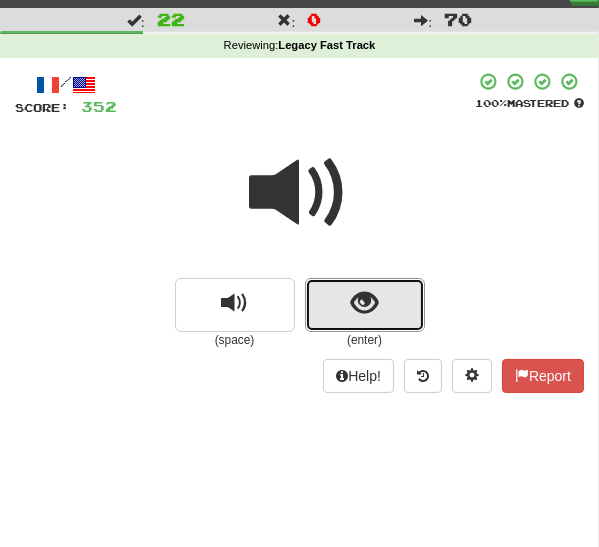 click at bounding box center (364, 303) 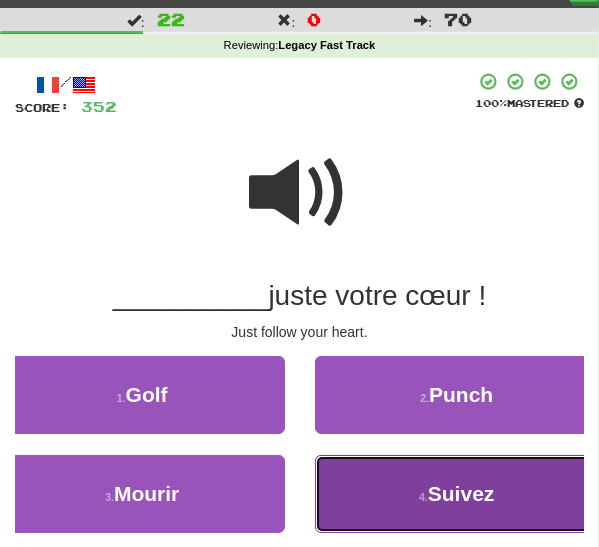 click on "4 ." at bounding box center [423, 497] 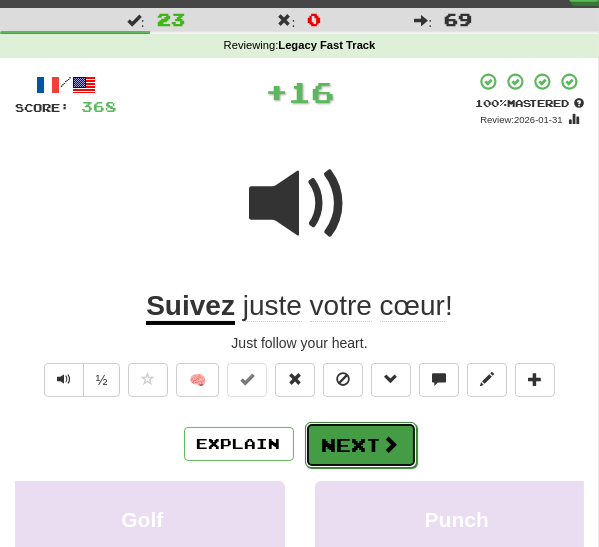 click on "Next" at bounding box center [361, 445] 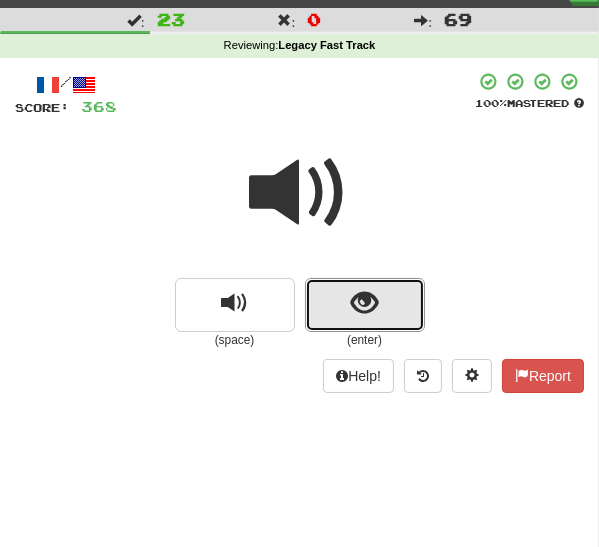 click at bounding box center (364, 303) 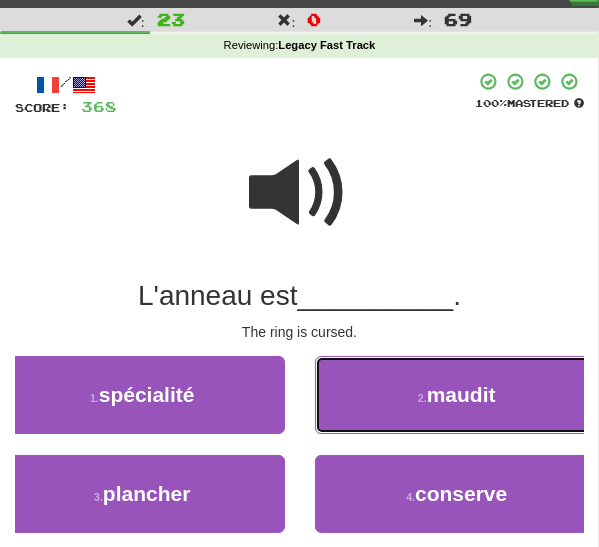 drag, startPoint x: 384, startPoint y: 398, endPoint x: 380, endPoint y: 408, distance: 10.770329 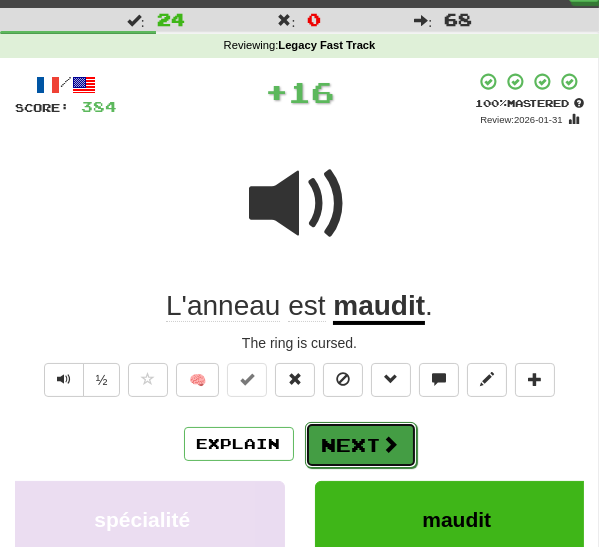 click on "Next" at bounding box center (361, 445) 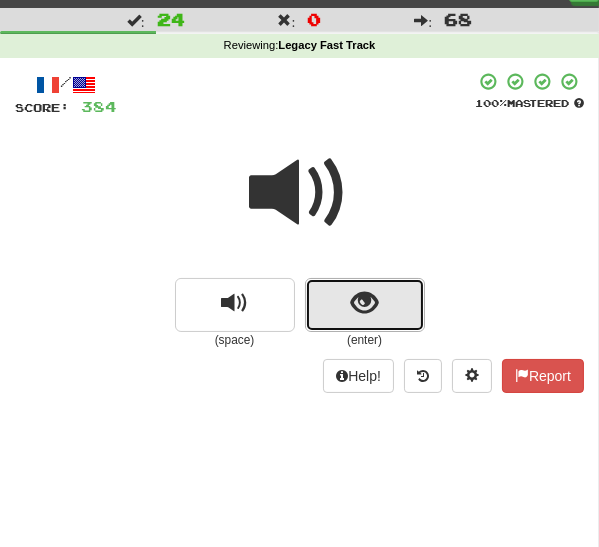 click at bounding box center (365, 305) 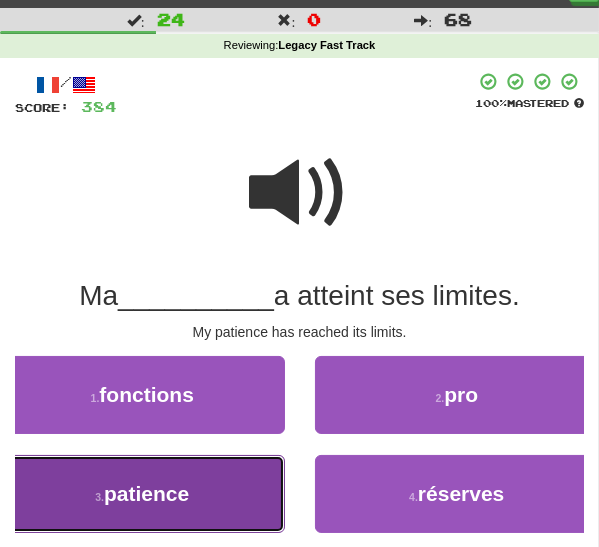 click on "3 .  patience" at bounding box center [142, 494] 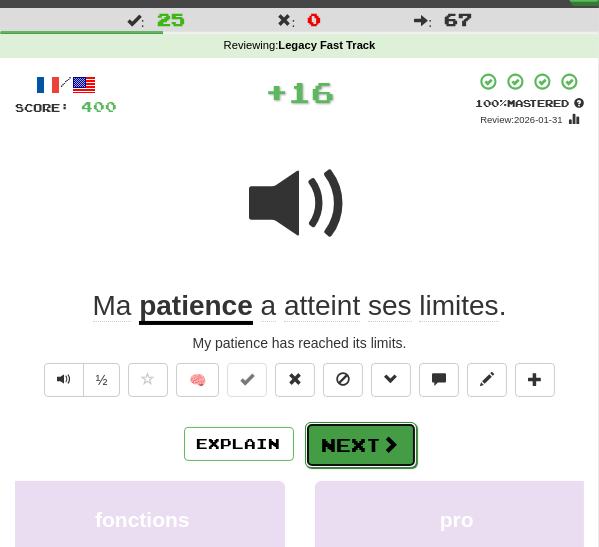 click on "Next" at bounding box center [361, 445] 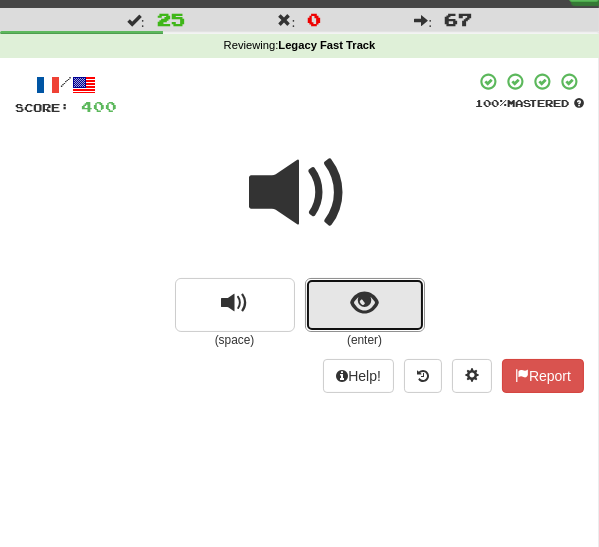 click at bounding box center [365, 305] 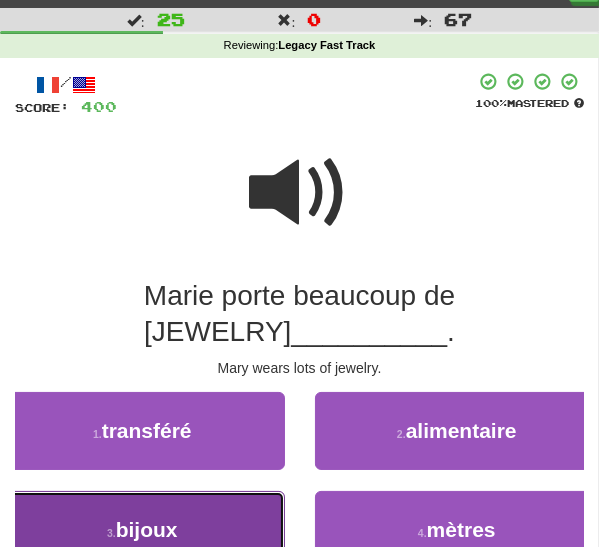 click on "3 .  bijoux" at bounding box center (142, 530) 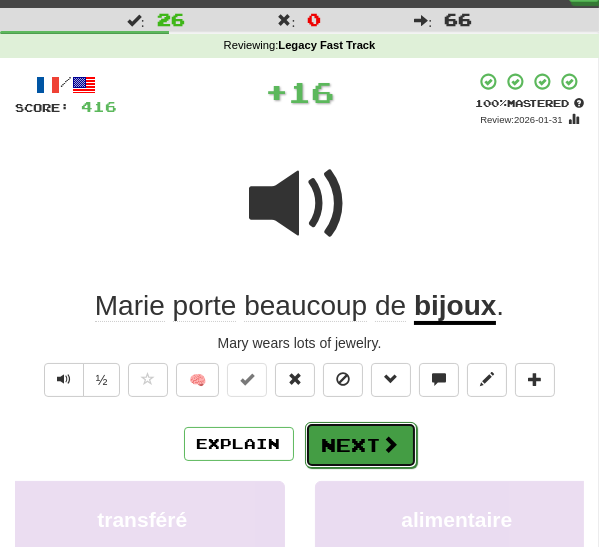 click on "Next" at bounding box center [361, 445] 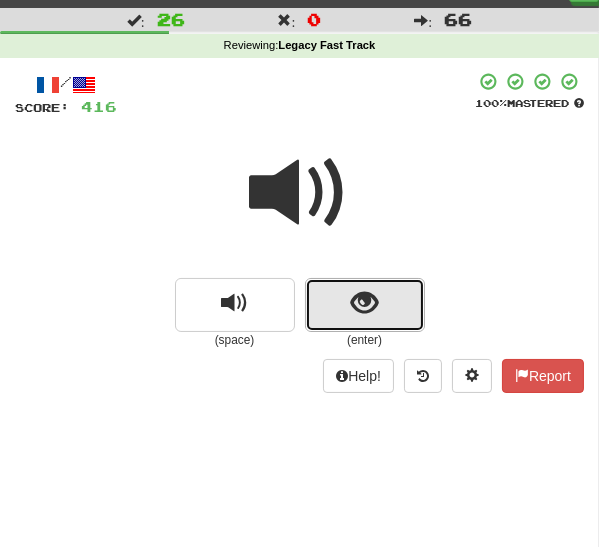 click at bounding box center [364, 303] 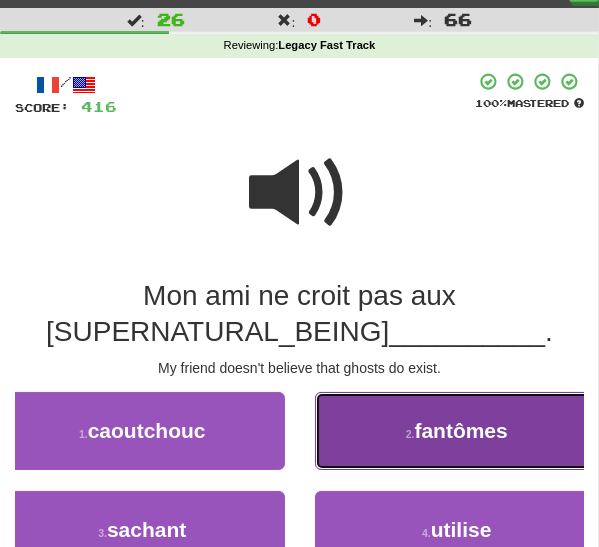 click on "2 .  fantômes" at bounding box center (457, 431) 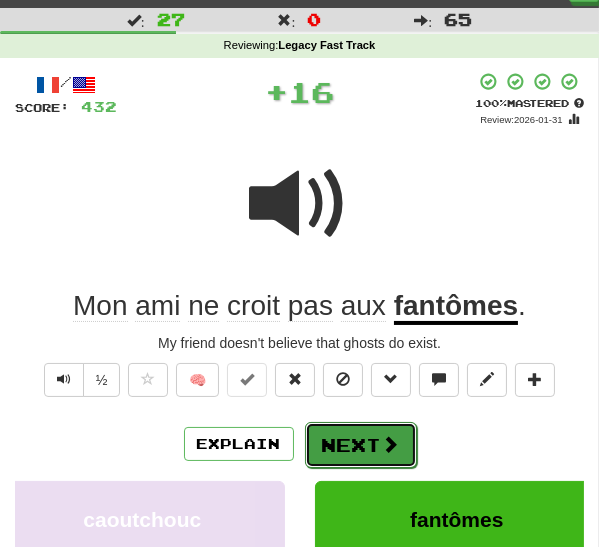 click on "Next" at bounding box center (361, 445) 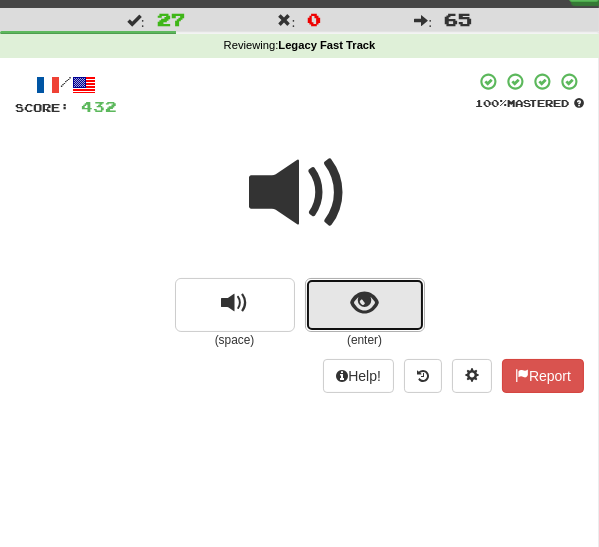 click at bounding box center [365, 305] 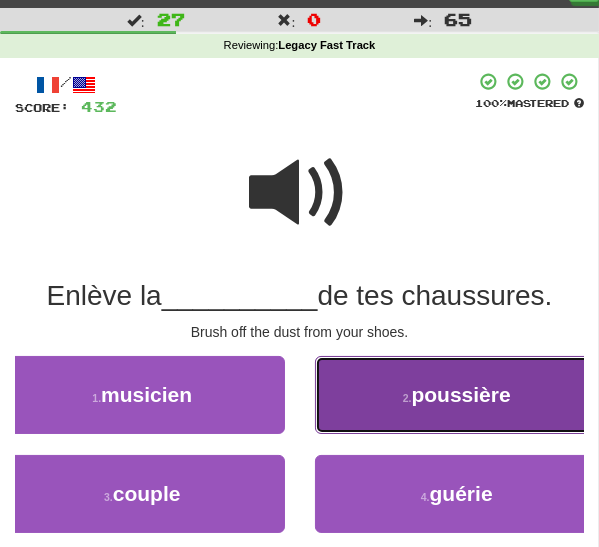 click on "2 .  poussière" at bounding box center [457, 395] 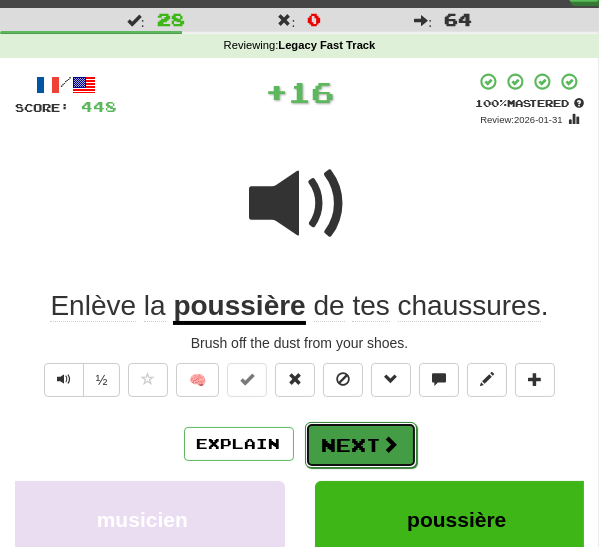 click on "Next" at bounding box center [361, 445] 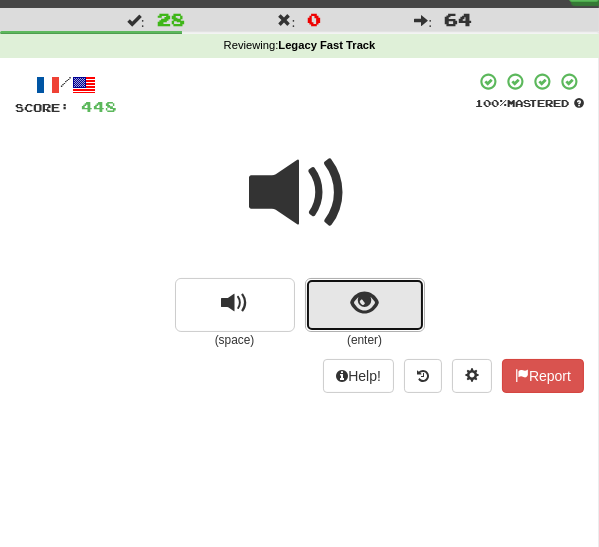 click at bounding box center (365, 305) 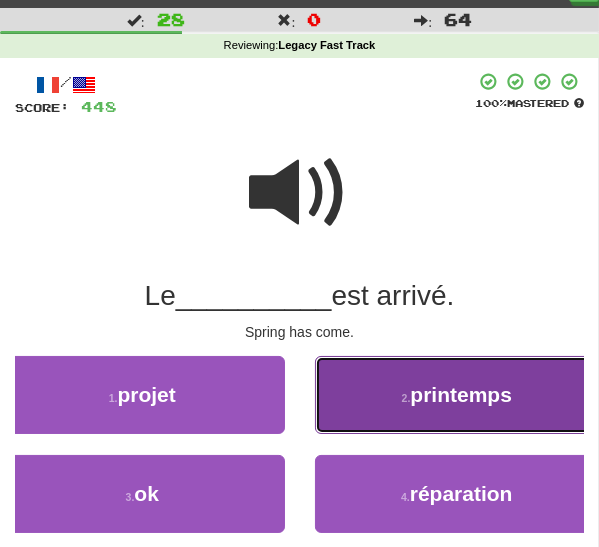 click on "2 .  printemps" at bounding box center (457, 395) 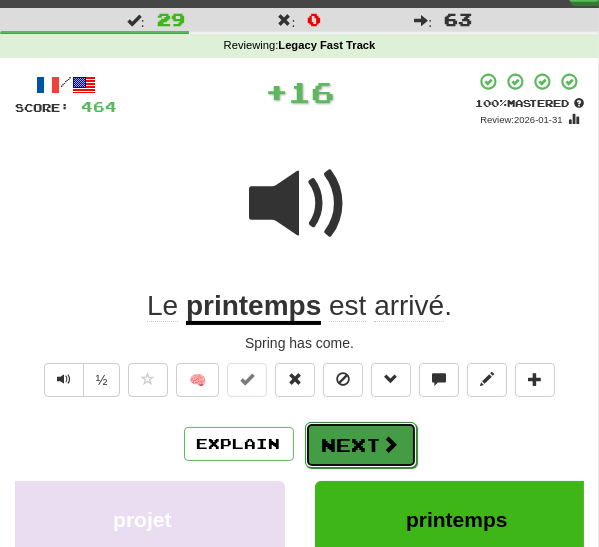 click on "Next" at bounding box center (361, 445) 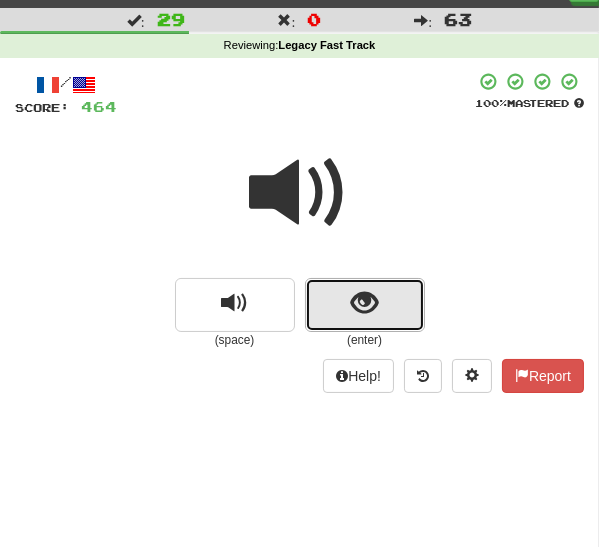 click at bounding box center (365, 305) 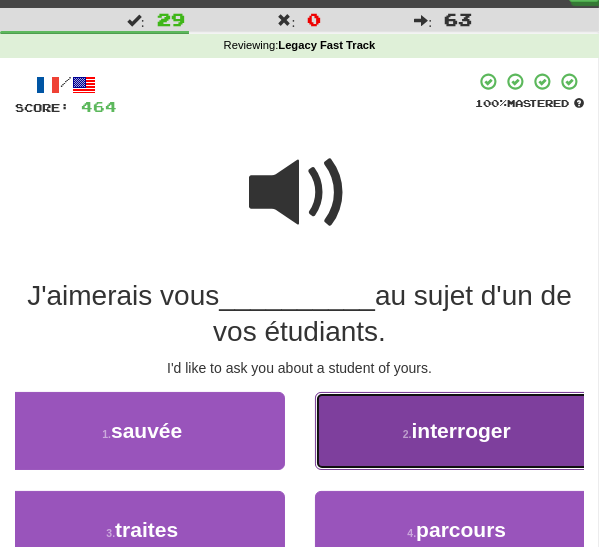 click on "2 .  interroger" at bounding box center (457, 431) 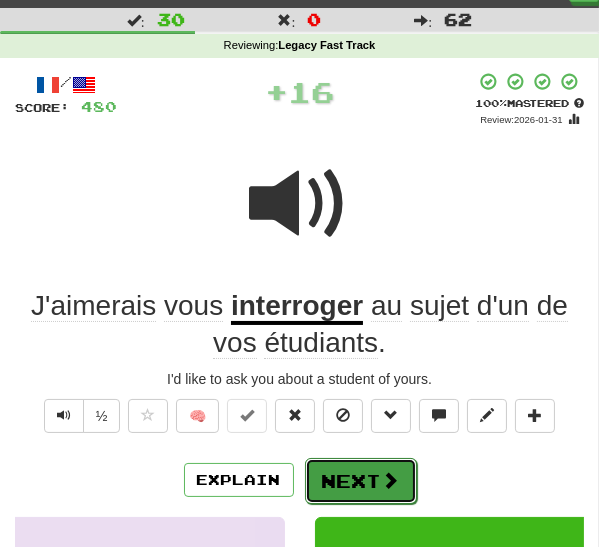 click on "Next" at bounding box center [361, 481] 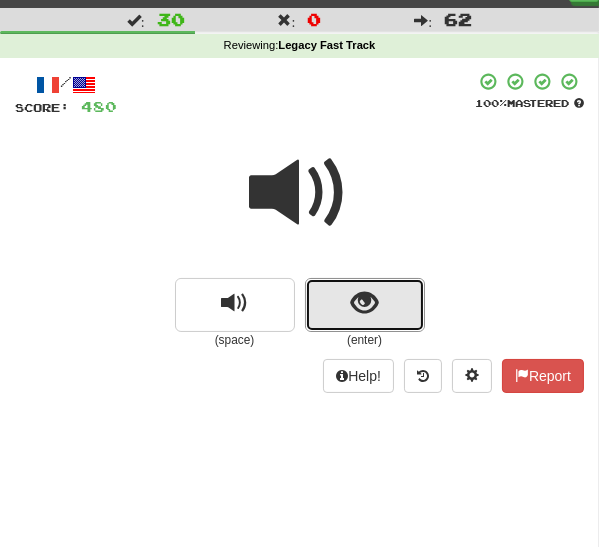 drag, startPoint x: 344, startPoint y: 314, endPoint x: 331, endPoint y: 320, distance: 14.3178215 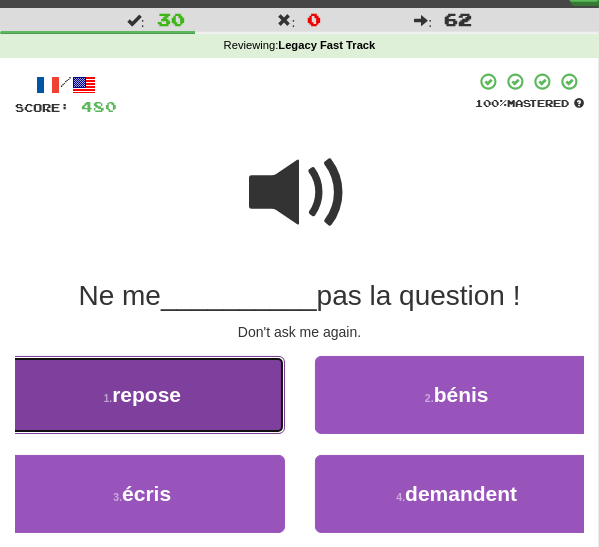click on "repose" at bounding box center (146, 394) 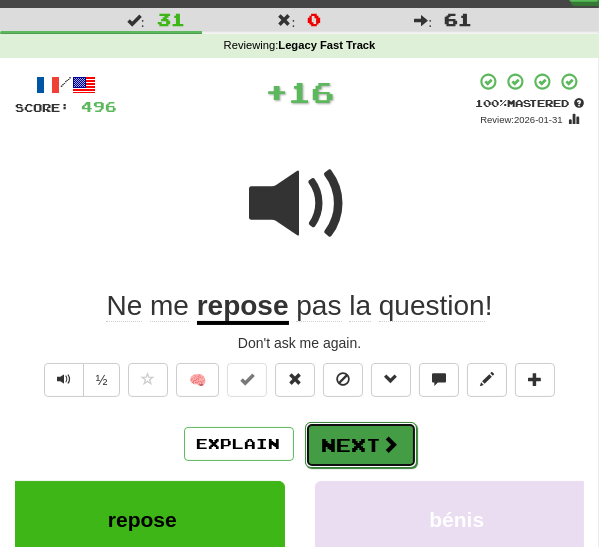 click on "Next" at bounding box center [361, 445] 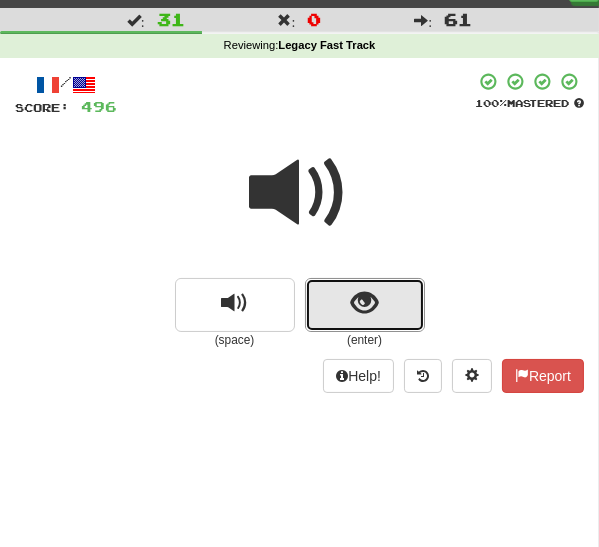drag, startPoint x: 341, startPoint y: 321, endPoint x: 319, endPoint y: 355, distance: 40.496914 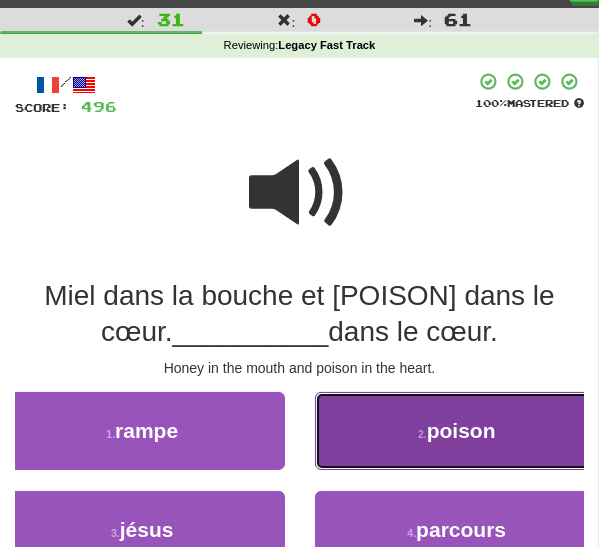 click on "2 .  poison" at bounding box center [457, 431] 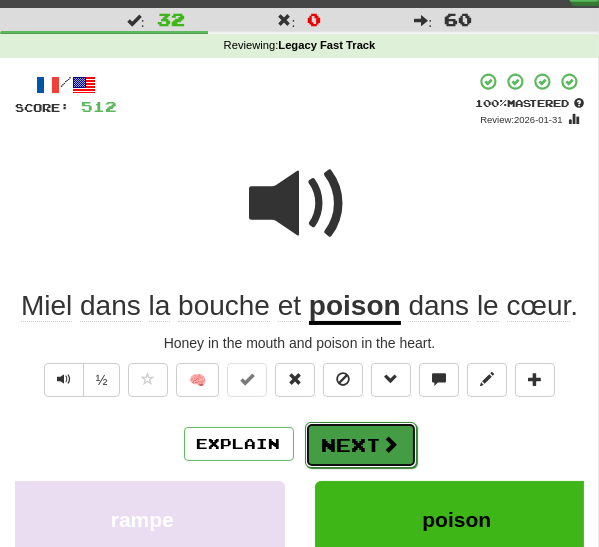 click on "Next" at bounding box center (361, 445) 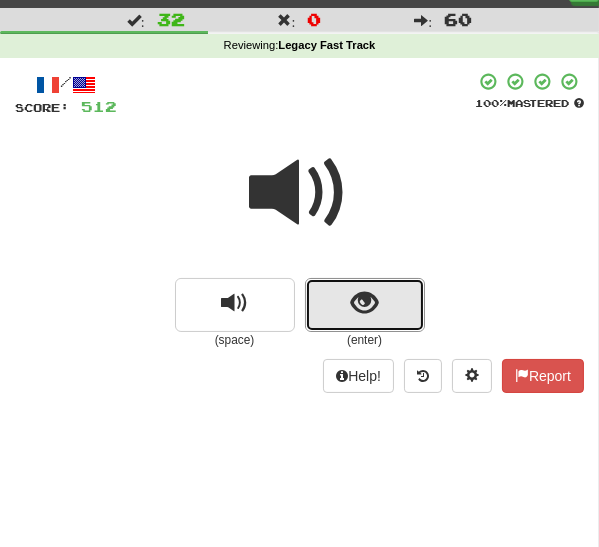 click at bounding box center (364, 303) 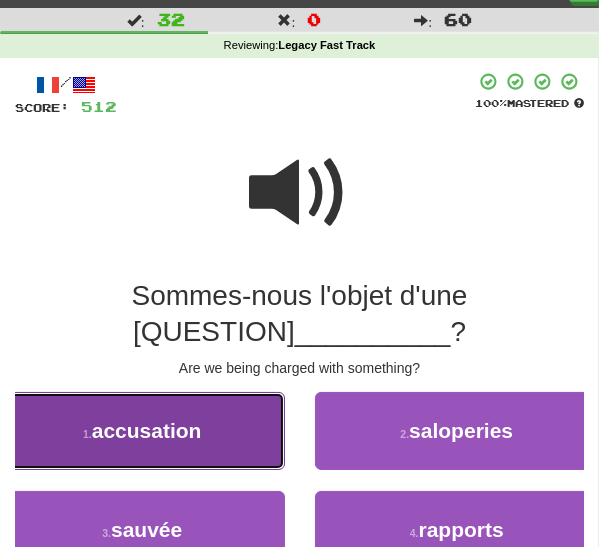 click on "1 .  accusation" at bounding box center [142, 431] 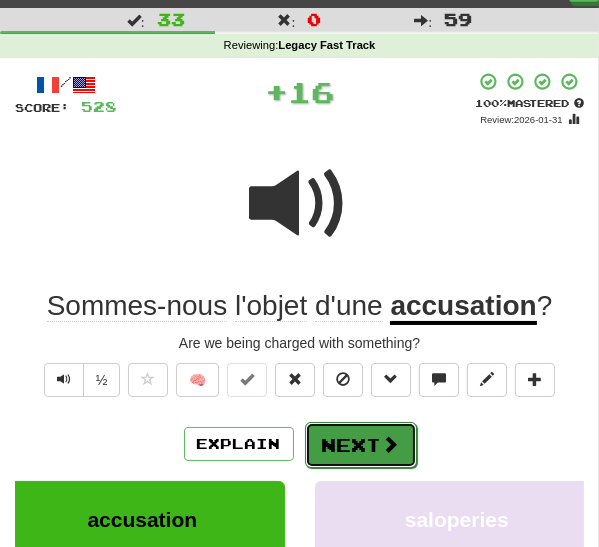 click on "Next" at bounding box center [361, 445] 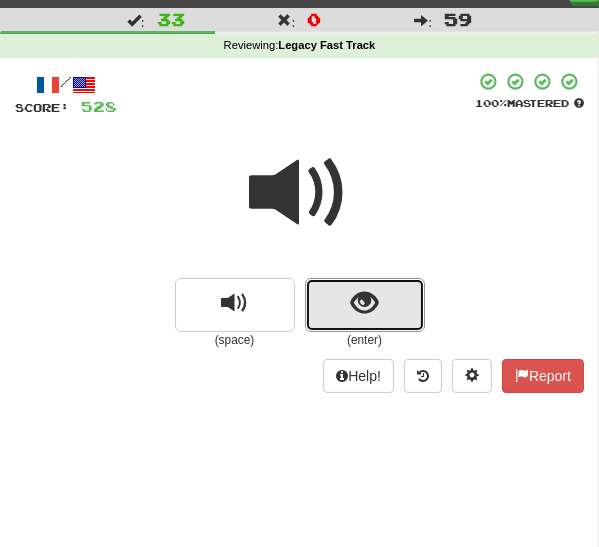 click at bounding box center (364, 303) 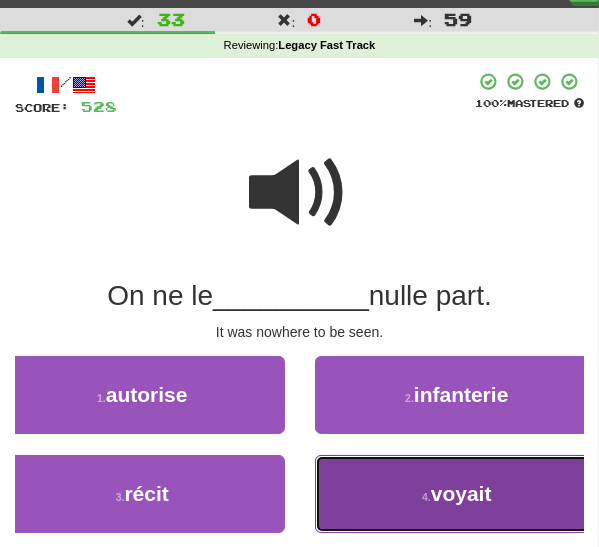 click on "4 .  voyait" at bounding box center [457, 494] 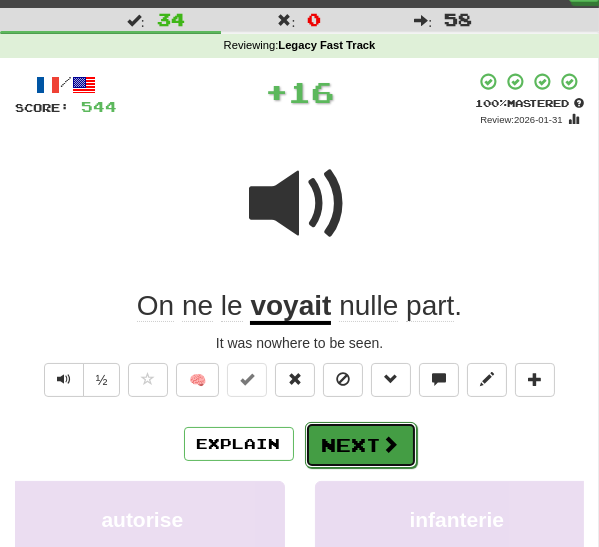 click on "Next" at bounding box center (361, 445) 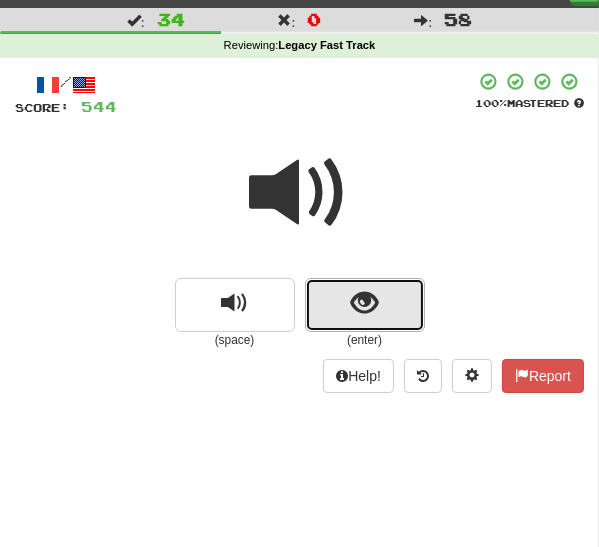 click at bounding box center [365, 305] 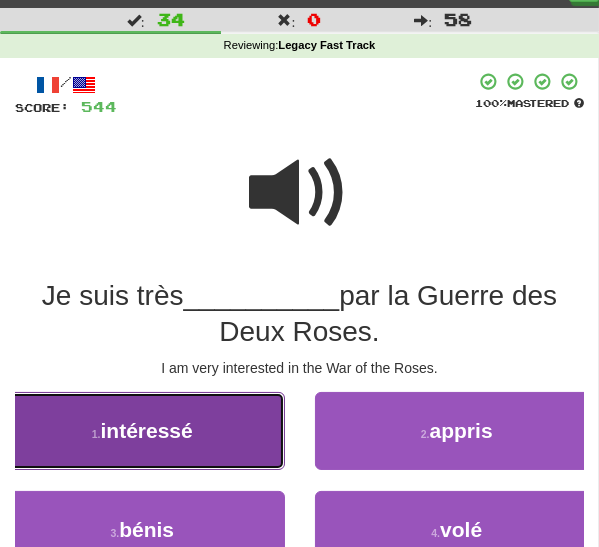 click on "1 .  intéressé" at bounding box center (142, 431) 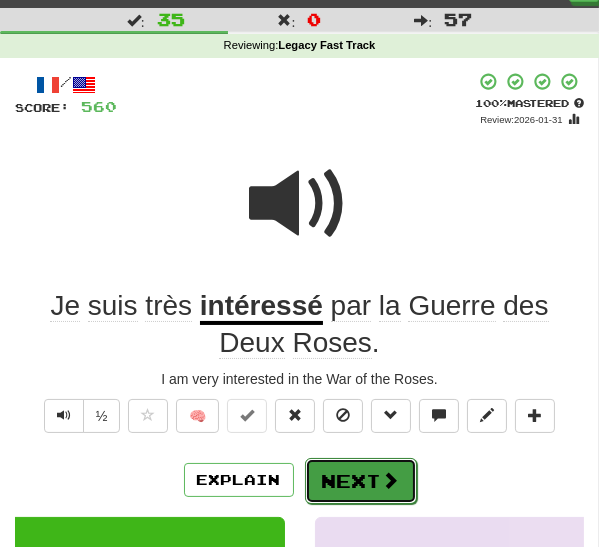 click on "Next" at bounding box center [361, 481] 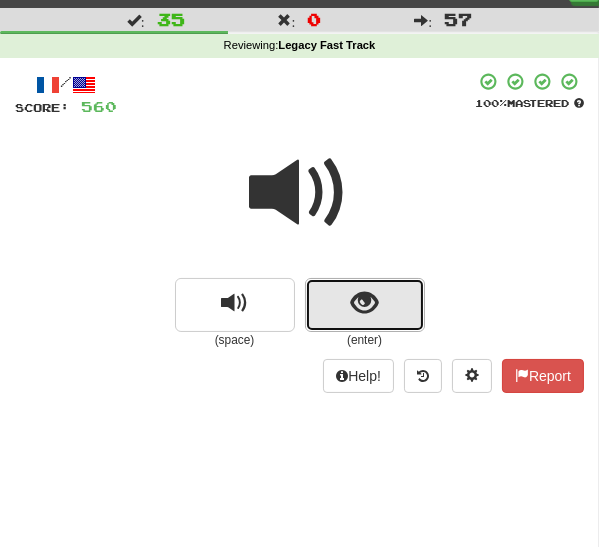 click at bounding box center (364, 303) 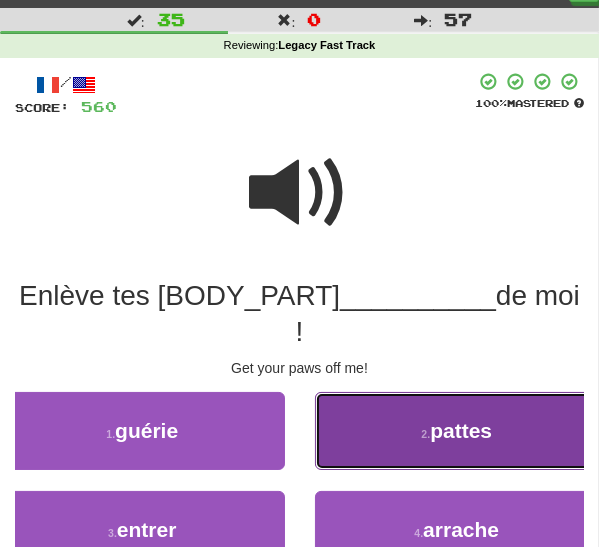 click on "2 .  pattes" at bounding box center (457, 431) 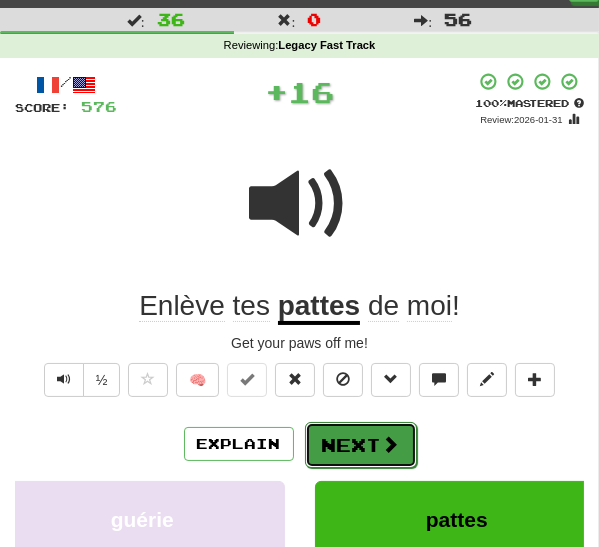 click on "Next" at bounding box center [361, 445] 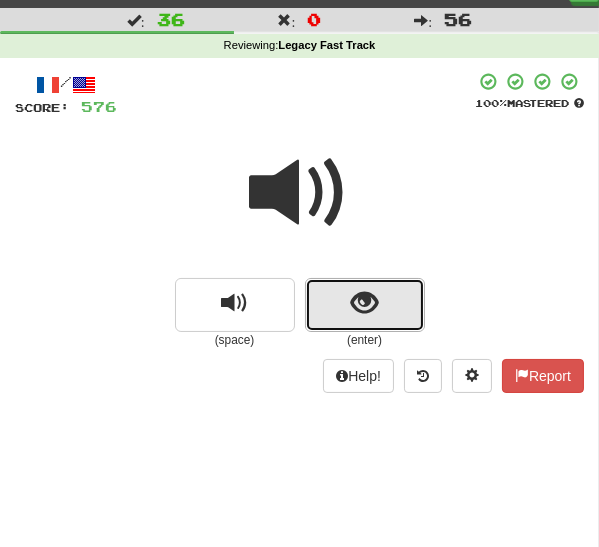 click at bounding box center [365, 305] 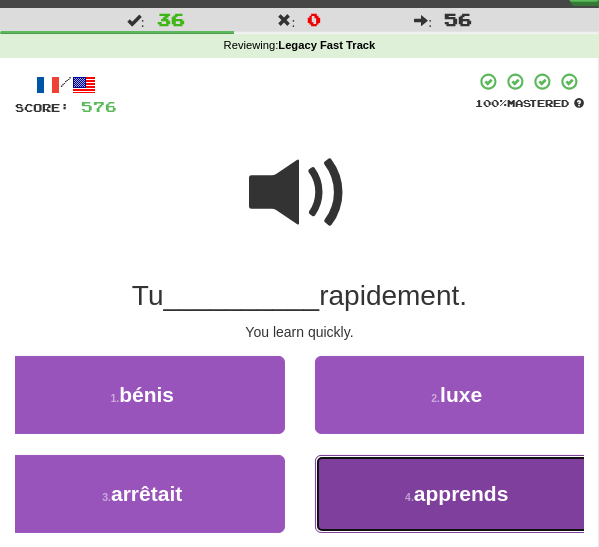 click on "4 .  apprends" at bounding box center [457, 494] 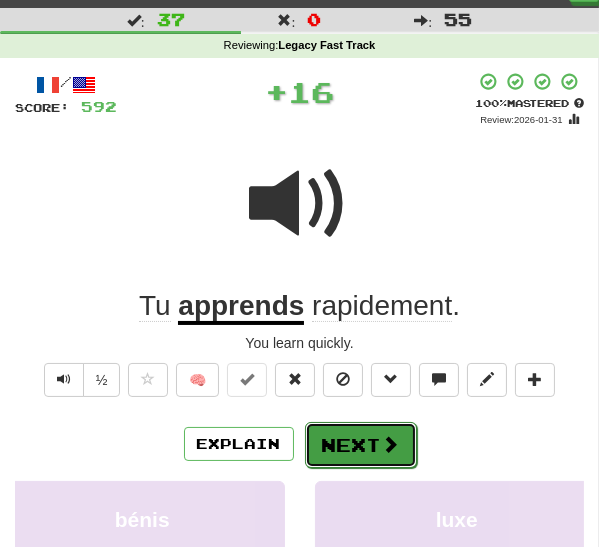 click on "Next" at bounding box center (361, 445) 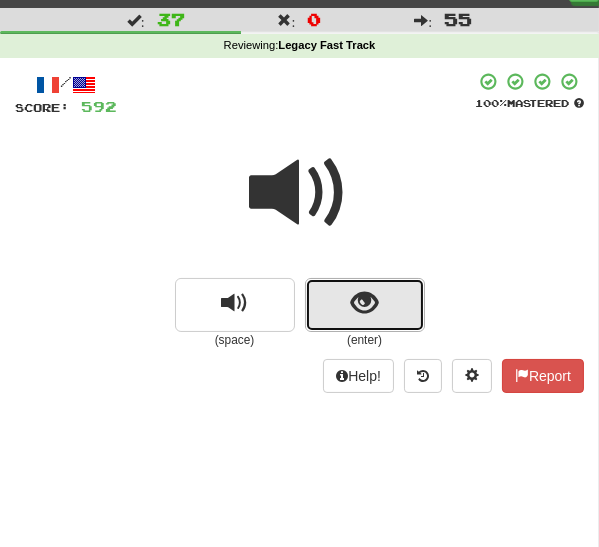 click at bounding box center [364, 303] 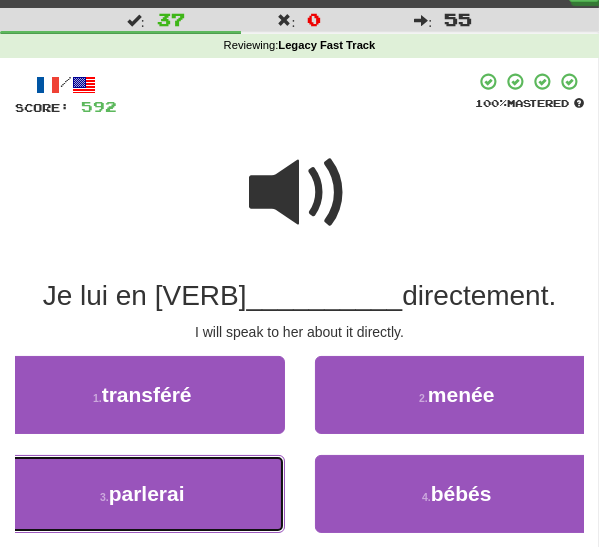 drag, startPoint x: 216, startPoint y: 491, endPoint x: 238, endPoint y: 477, distance: 26.076809 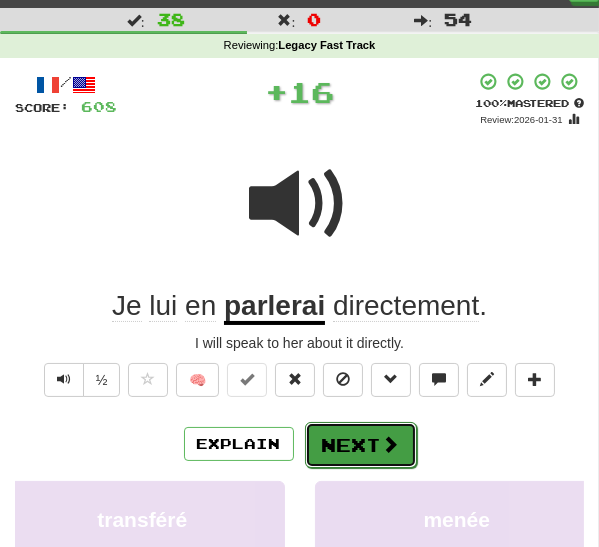 click on "Next" at bounding box center (361, 445) 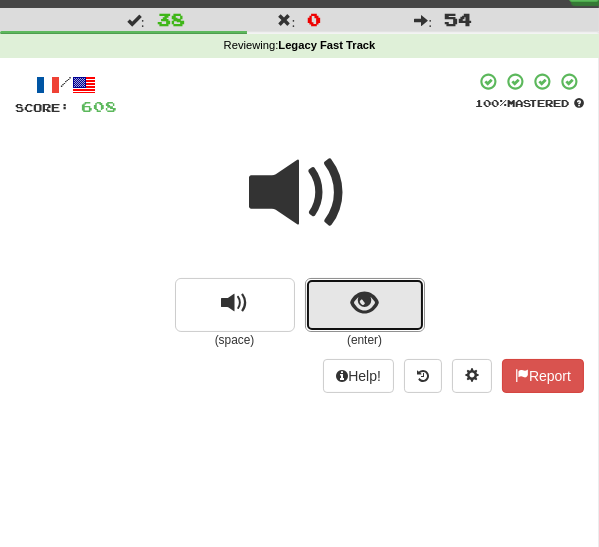 drag, startPoint x: 349, startPoint y: 317, endPoint x: 318, endPoint y: 342, distance: 39.824615 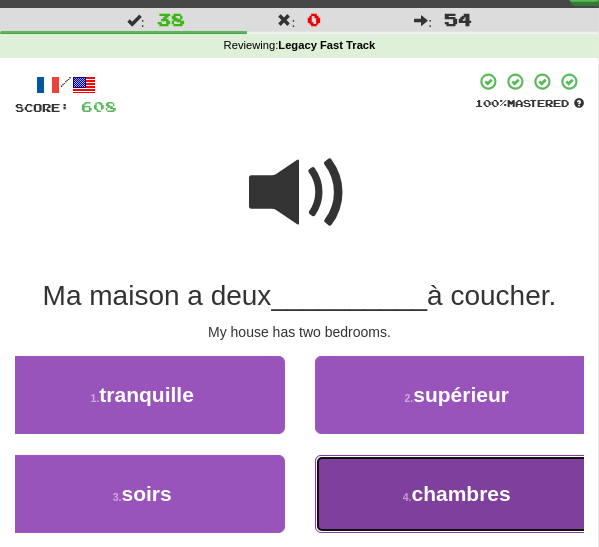 click on "4 .  chambres" at bounding box center [457, 494] 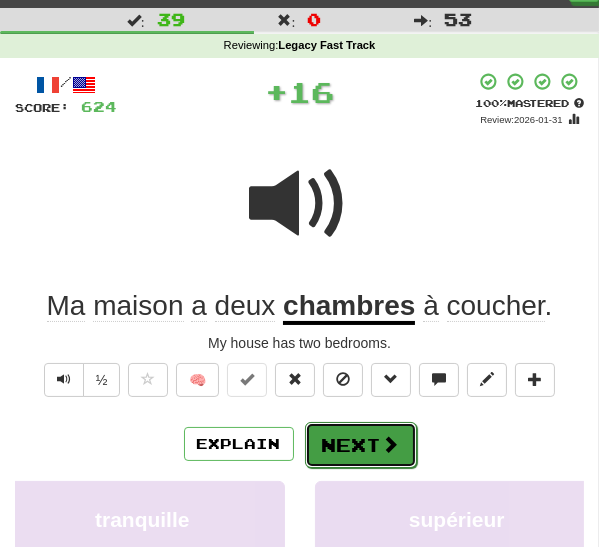 click on "Next" at bounding box center [361, 445] 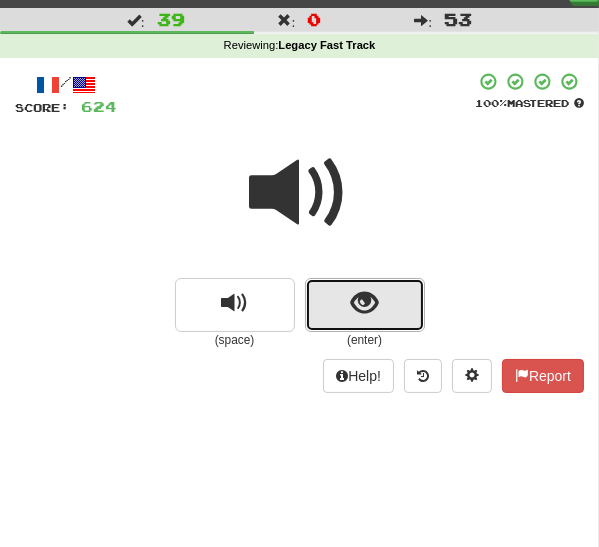 click at bounding box center (365, 305) 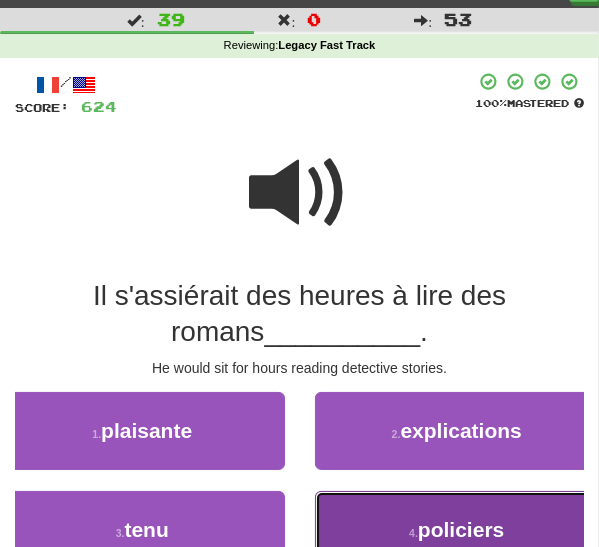 click on "4 .  policiers" at bounding box center [457, 530] 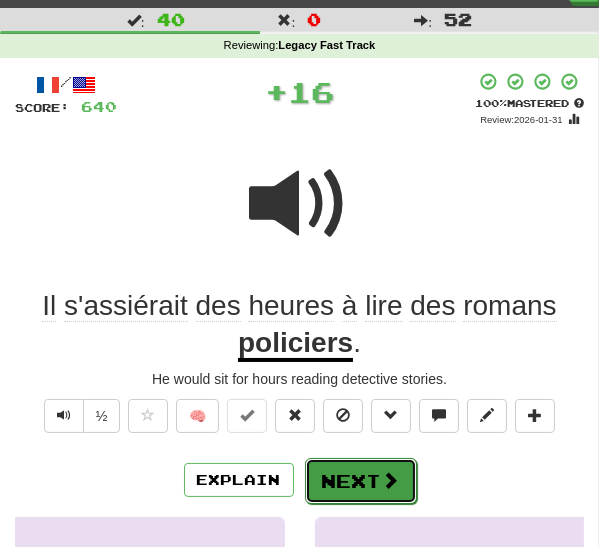 click on "Next" at bounding box center (361, 481) 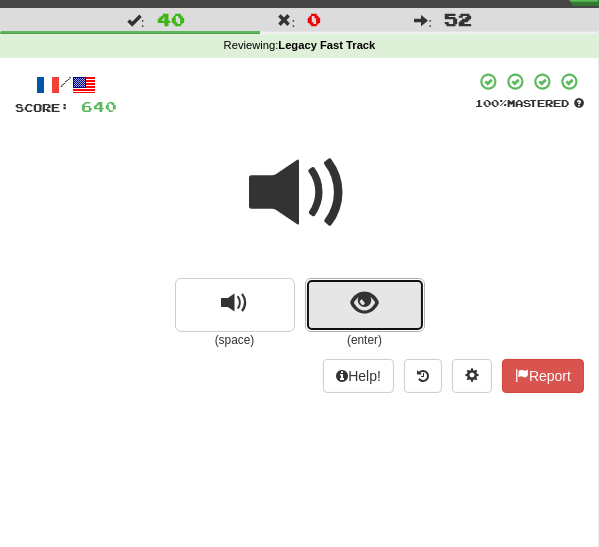 click at bounding box center [364, 303] 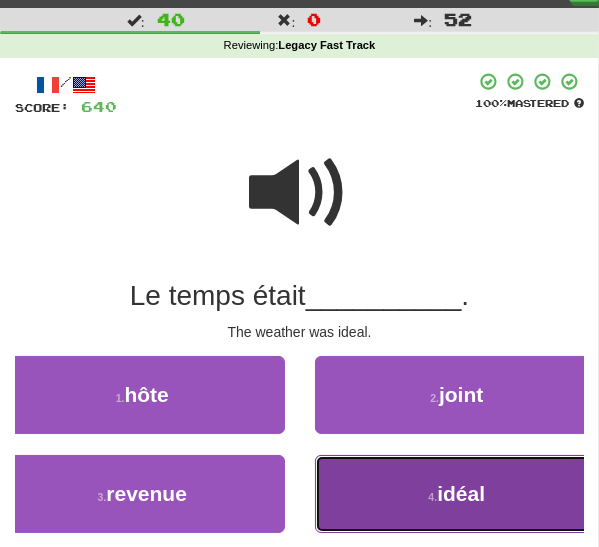 click on "4 .  idéal" at bounding box center (457, 494) 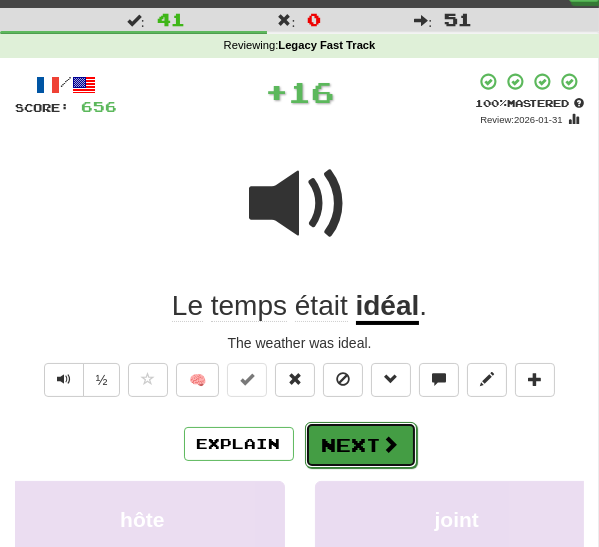click on "Next" at bounding box center (361, 445) 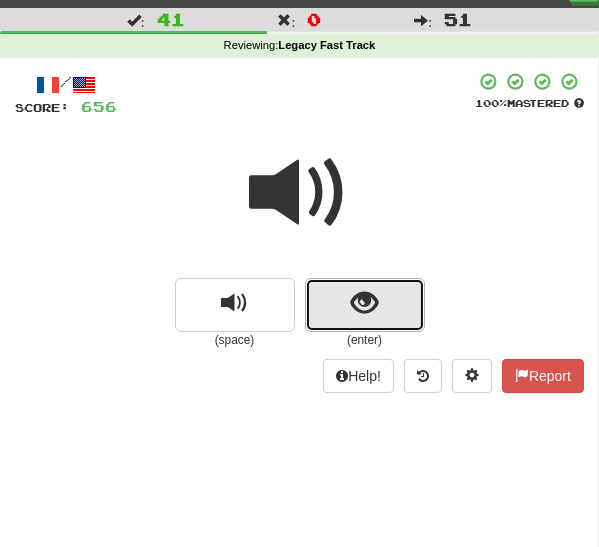 click at bounding box center [365, 305] 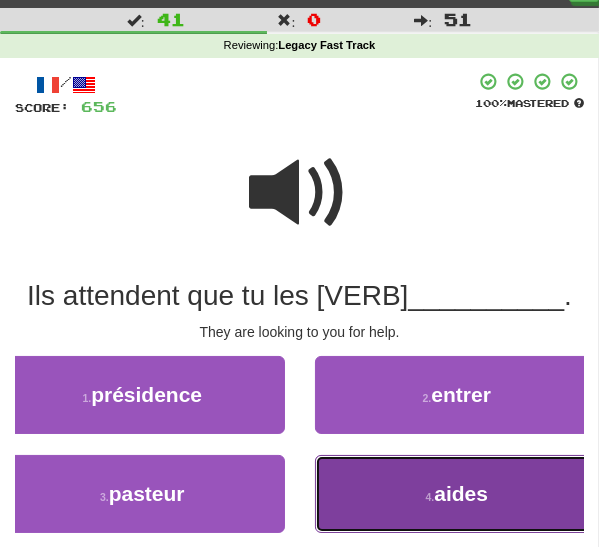 click on "4 .  aides" at bounding box center [457, 494] 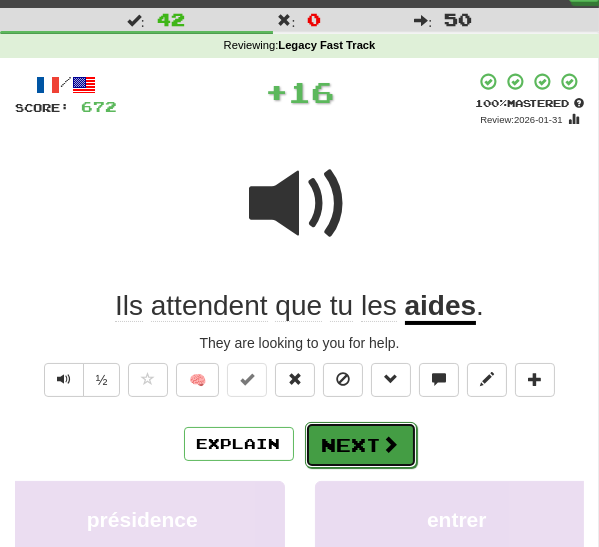 click on "Next" at bounding box center (361, 445) 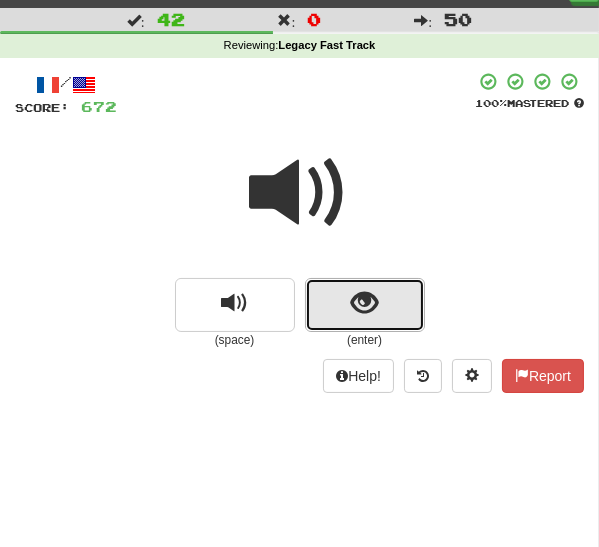click at bounding box center [365, 305] 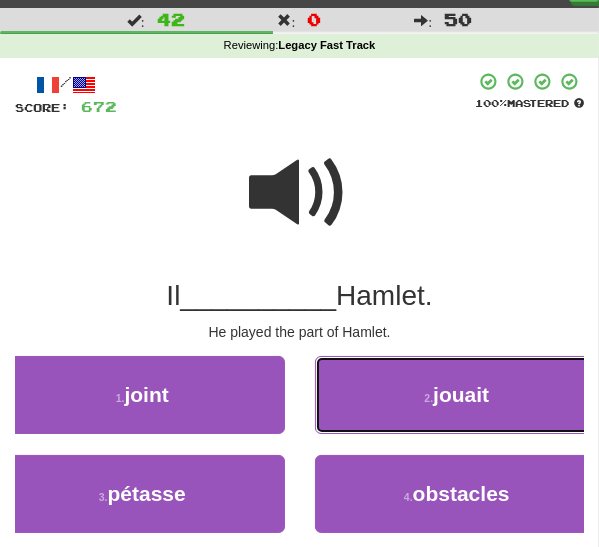 click on "2 .  jouait" at bounding box center [457, 395] 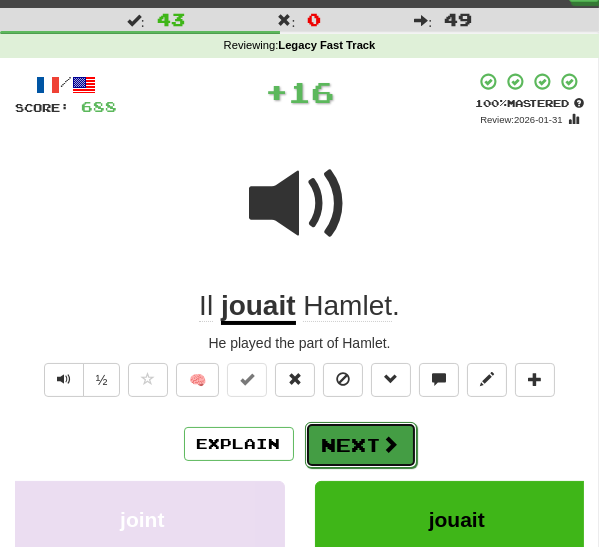 click on "Next" at bounding box center (361, 445) 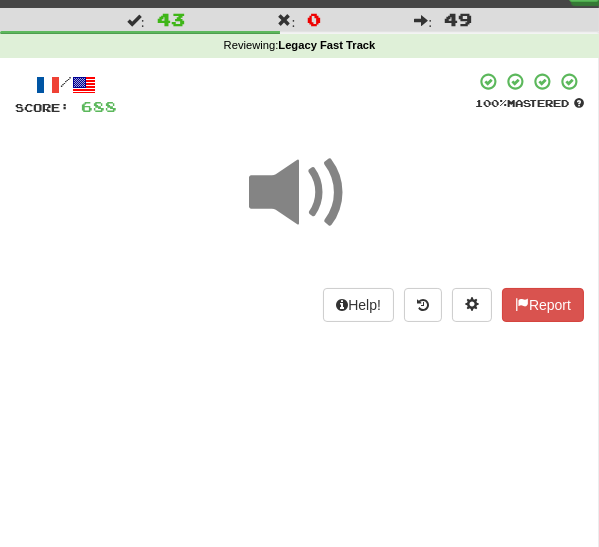 click at bounding box center (300, 193) 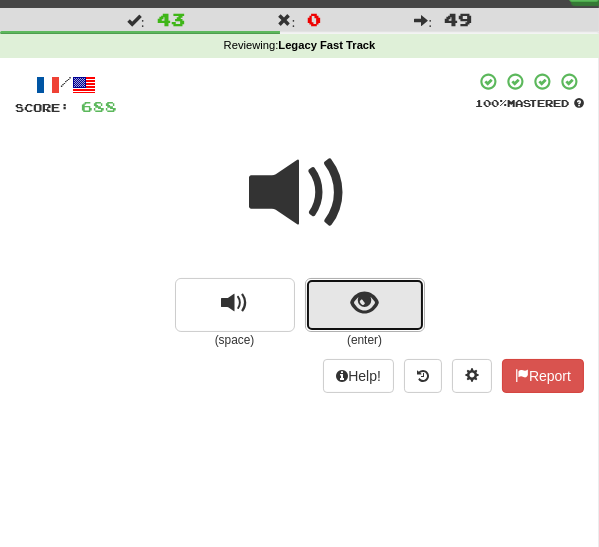 click at bounding box center [364, 303] 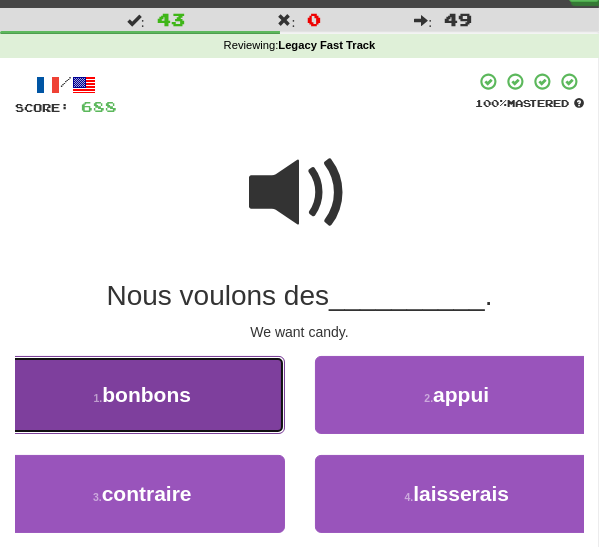click on "1 .  bonbons" at bounding box center (142, 395) 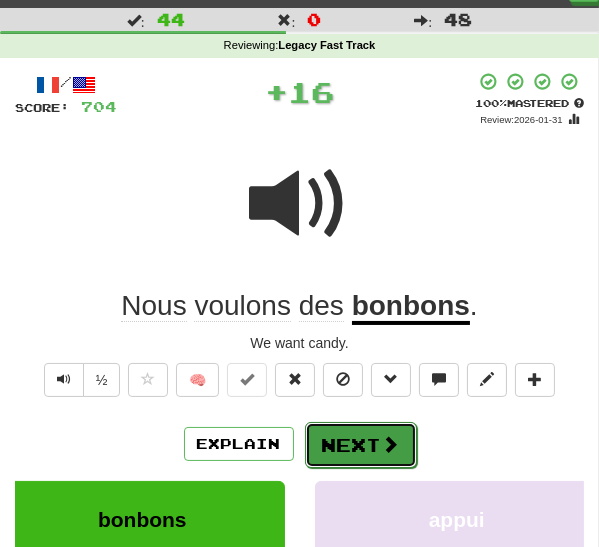 click on "Next" at bounding box center [361, 445] 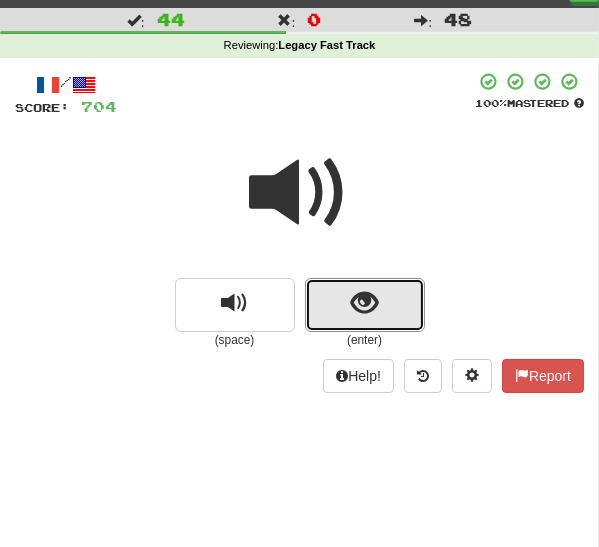 click at bounding box center (364, 303) 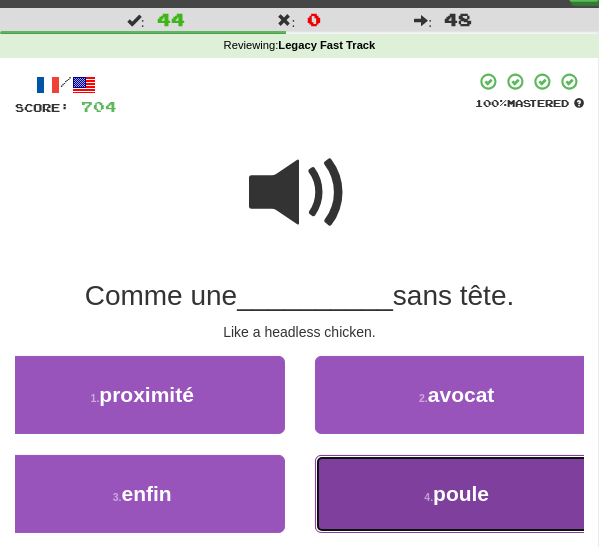 click on "4 .  poule" at bounding box center (457, 494) 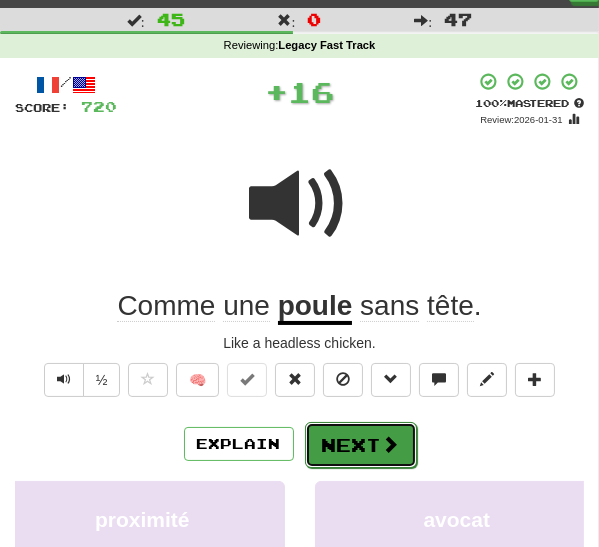 click on "Next" at bounding box center [361, 445] 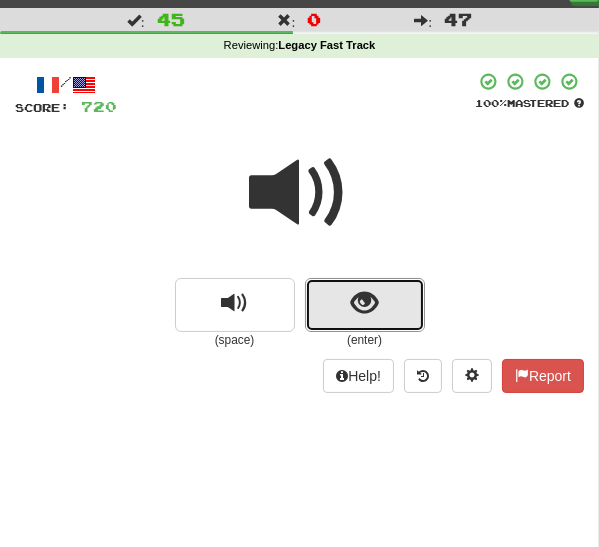drag, startPoint x: 353, startPoint y: 308, endPoint x: 340, endPoint y: 319, distance: 17.029387 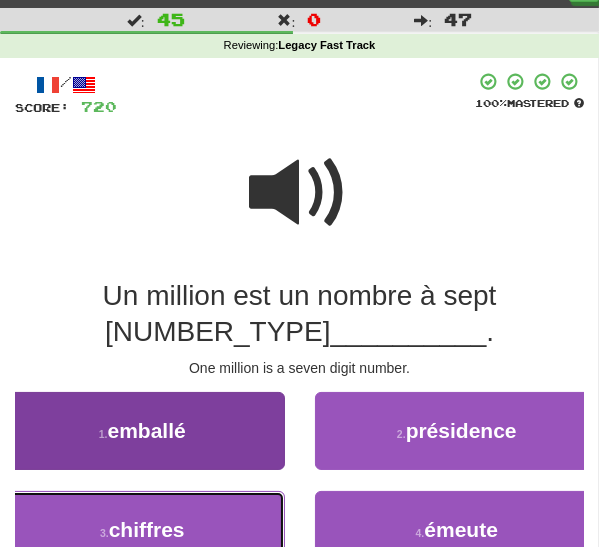click on "3 .  chiffres" at bounding box center [142, 530] 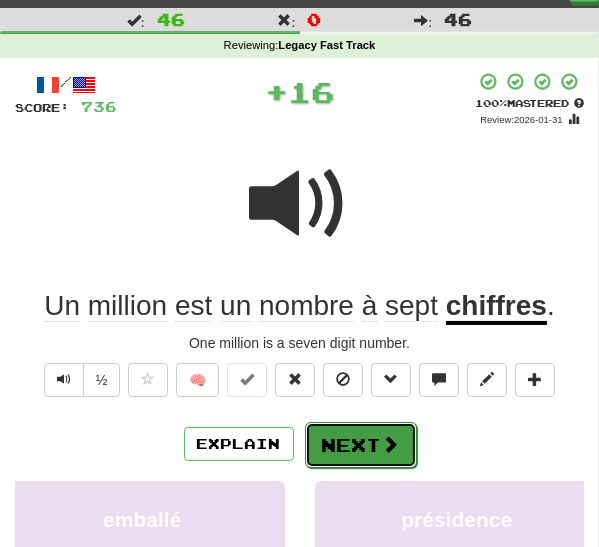 click on "Next" at bounding box center [361, 445] 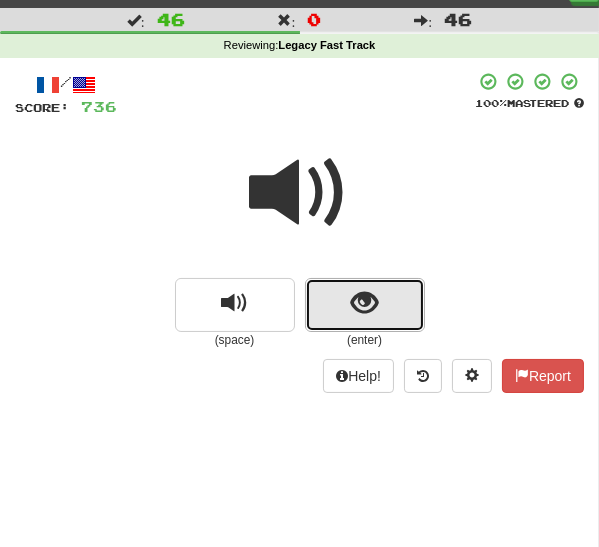 click at bounding box center (364, 303) 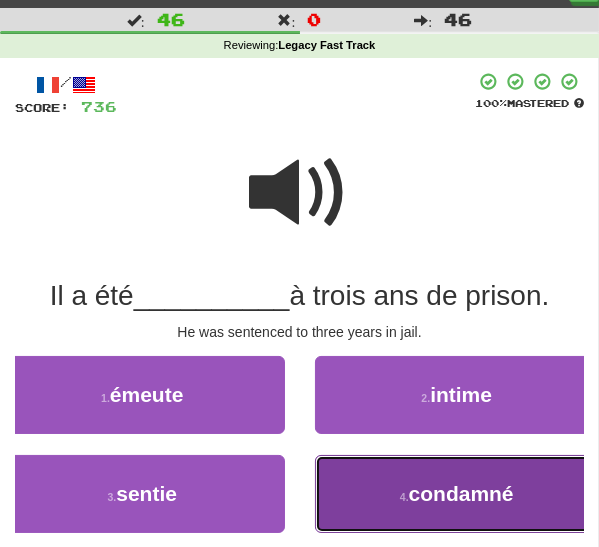 click on "4 .  condamné" at bounding box center [457, 494] 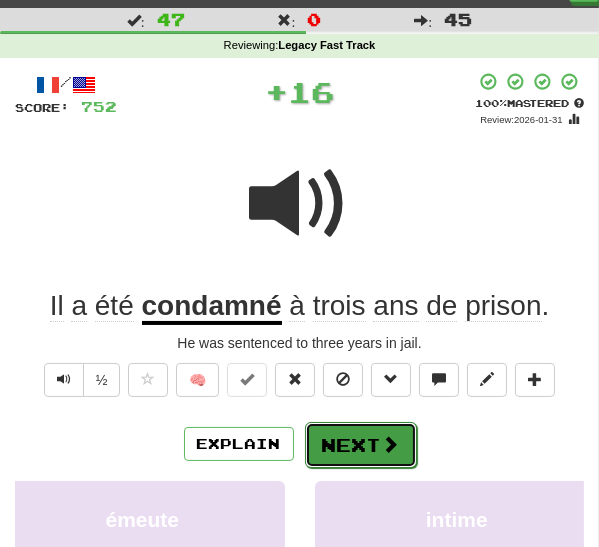 click on "Next" at bounding box center (361, 445) 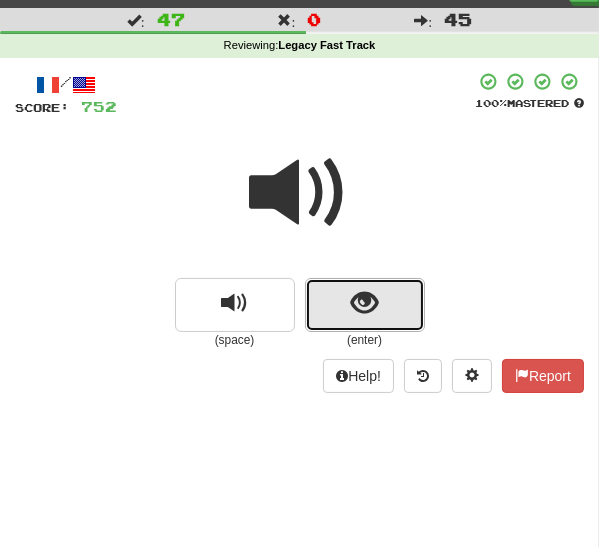 click at bounding box center [364, 303] 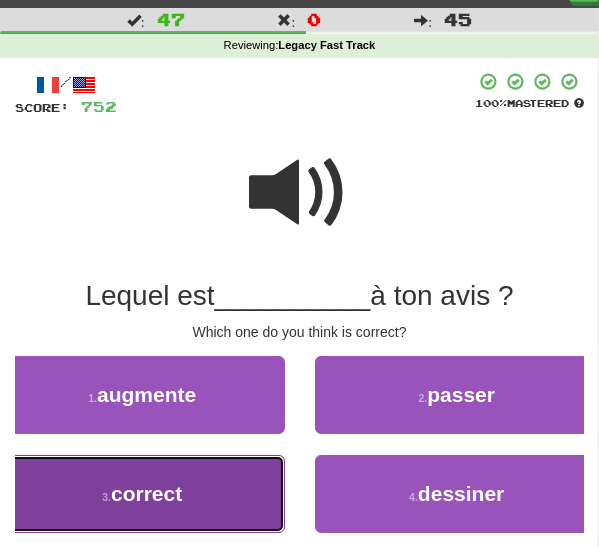 click on "3 .  correct" at bounding box center [142, 494] 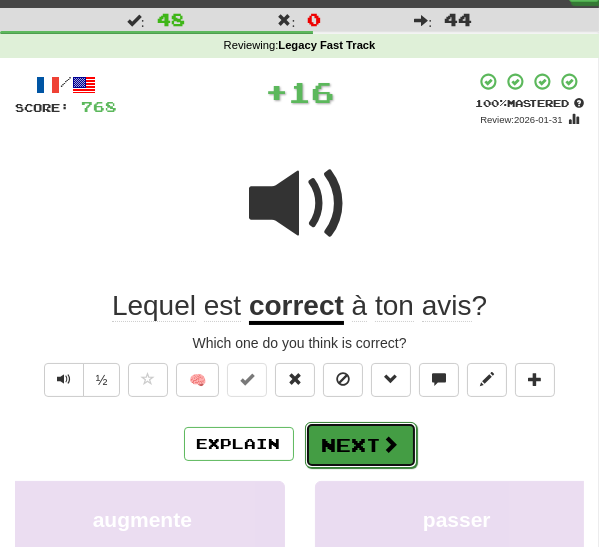 click on "Next" at bounding box center [361, 445] 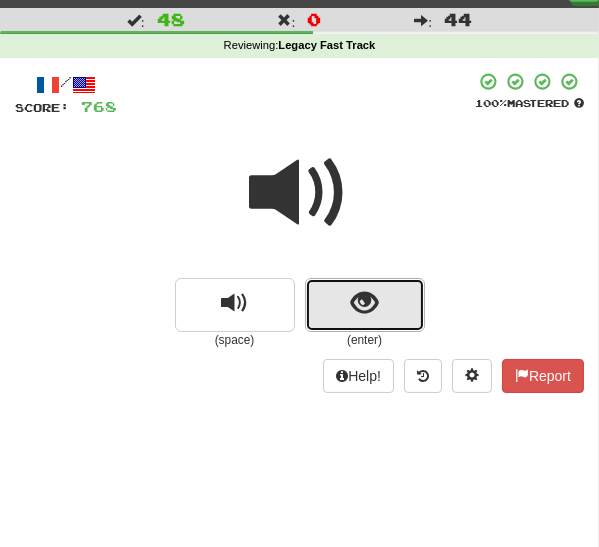 click at bounding box center (364, 303) 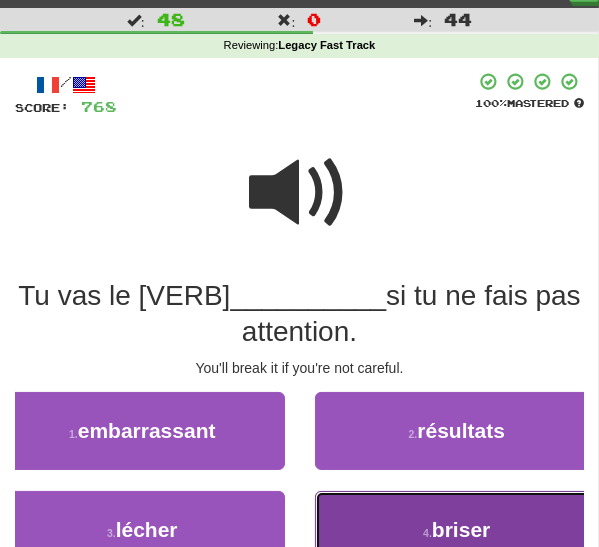 click on "4 .  briser" at bounding box center [457, 530] 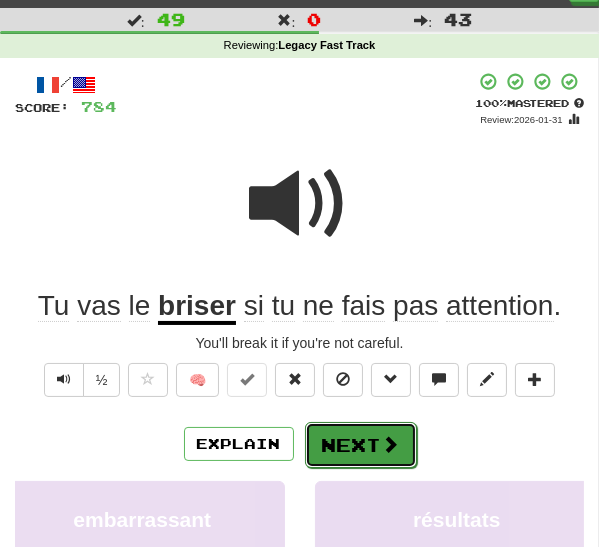 click at bounding box center (391, 444) 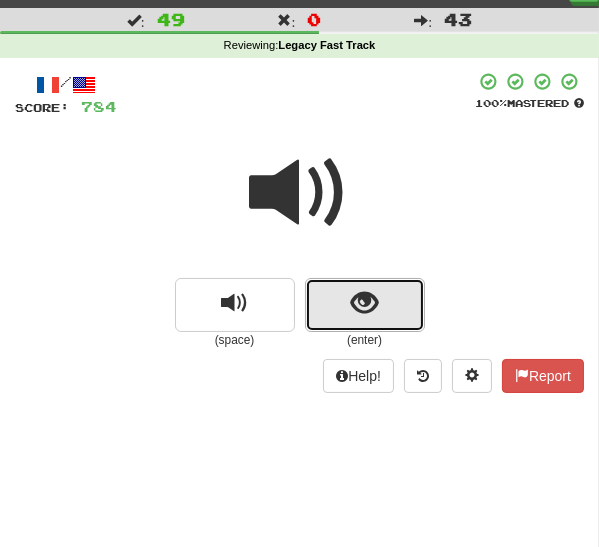 click at bounding box center (365, 305) 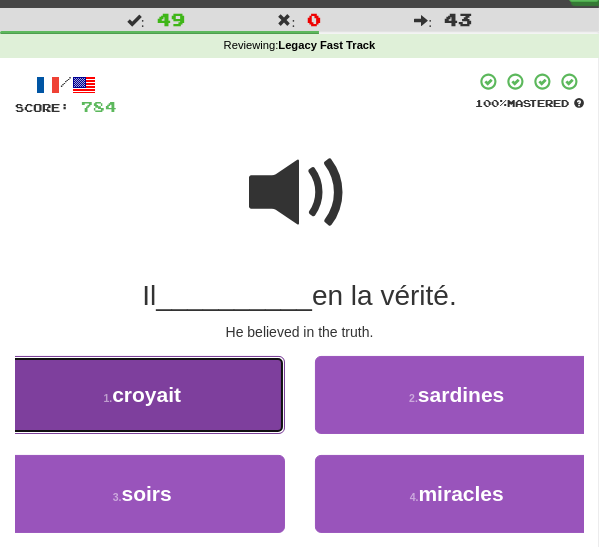 click on "1 .  croyait" at bounding box center [142, 395] 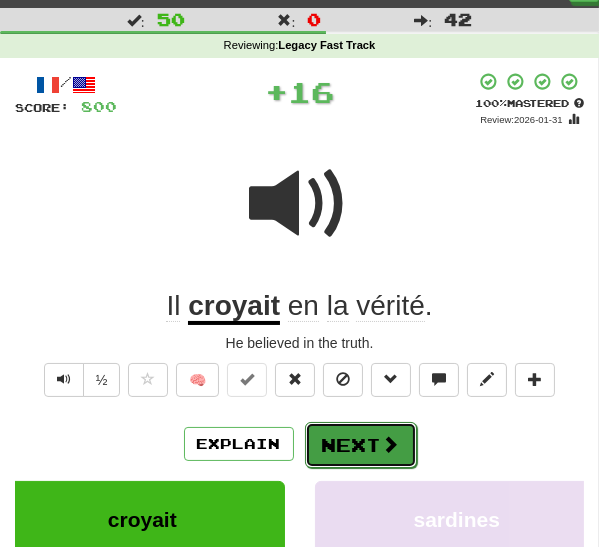 click on "Next" at bounding box center (361, 445) 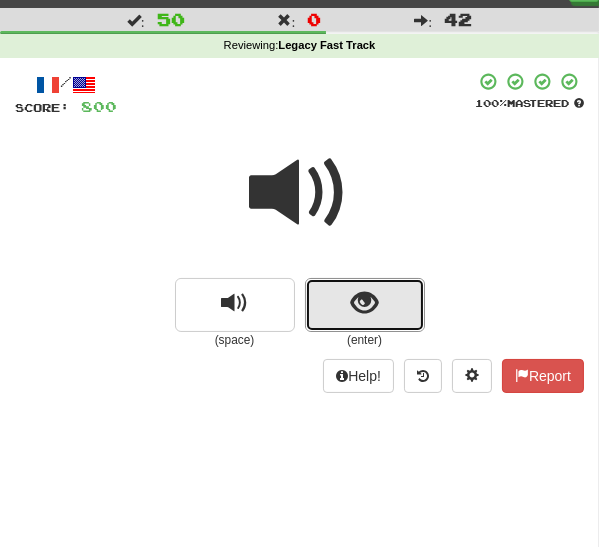 click at bounding box center [365, 305] 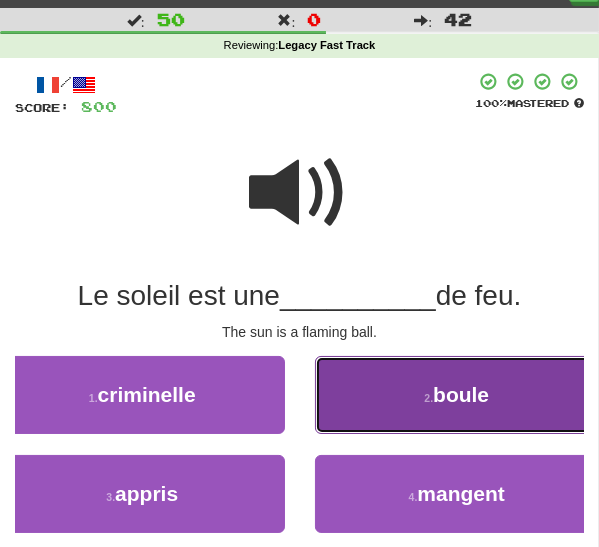 click on "2 .  boule" at bounding box center [457, 395] 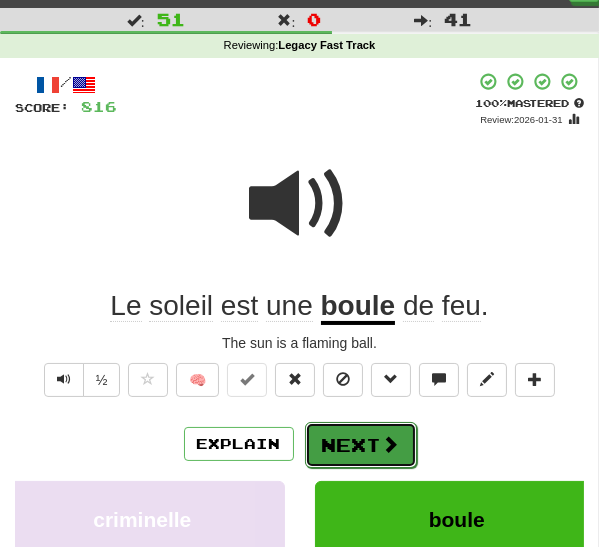 click on "Next" at bounding box center (361, 445) 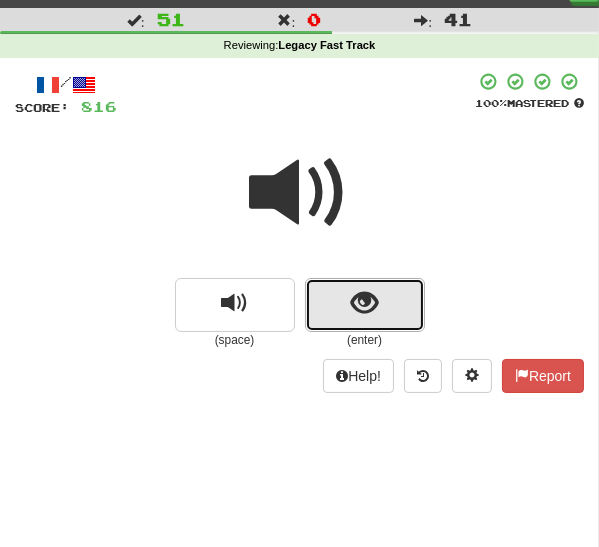 click at bounding box center [364, 303] 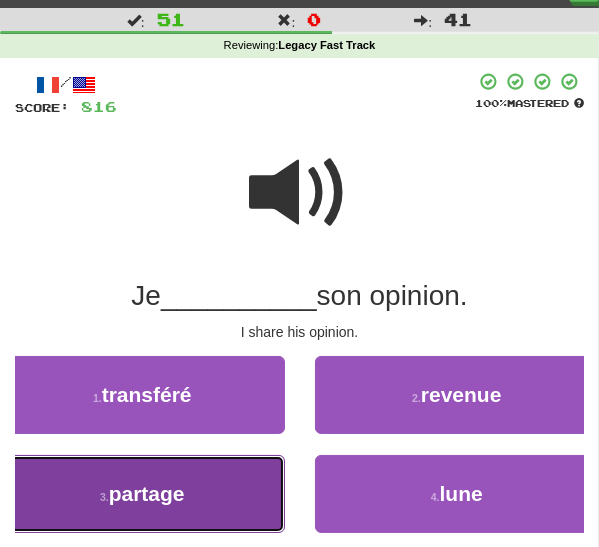 click on "partage" at bounding box center (147, 493) 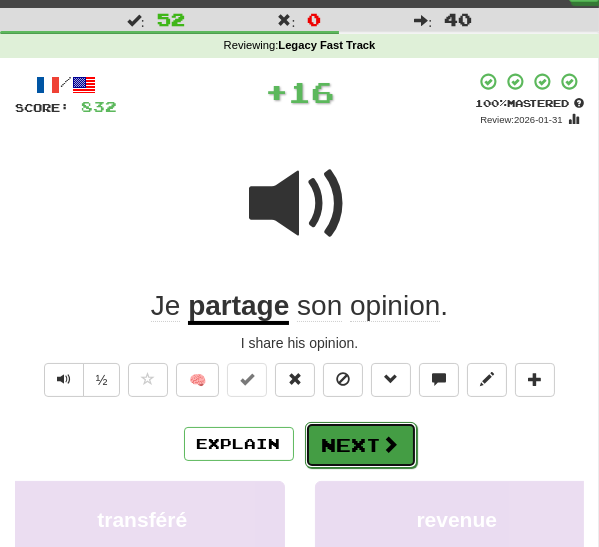 click on "Next" at bounding box center (361, 445) 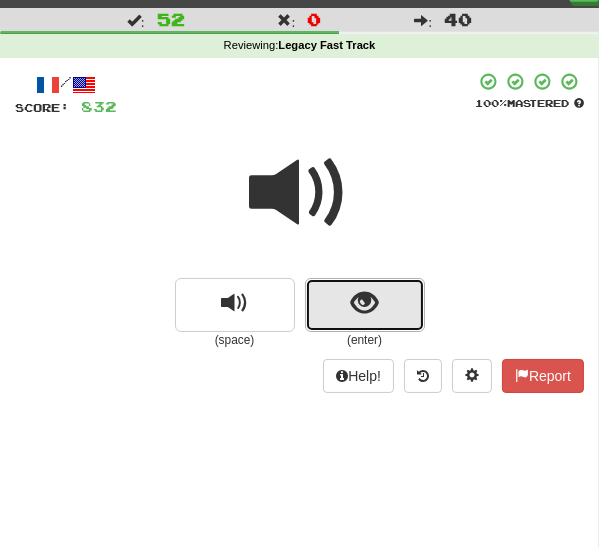 click at bounding box center (365, 305) 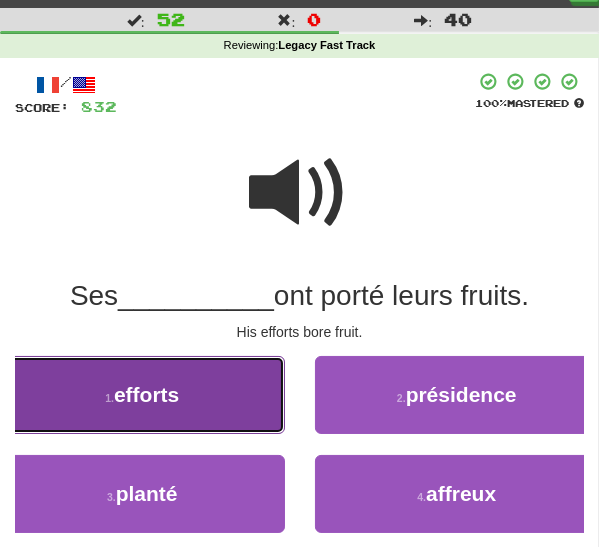 click on "1 .  efforts" at bounding box center [142, 395] 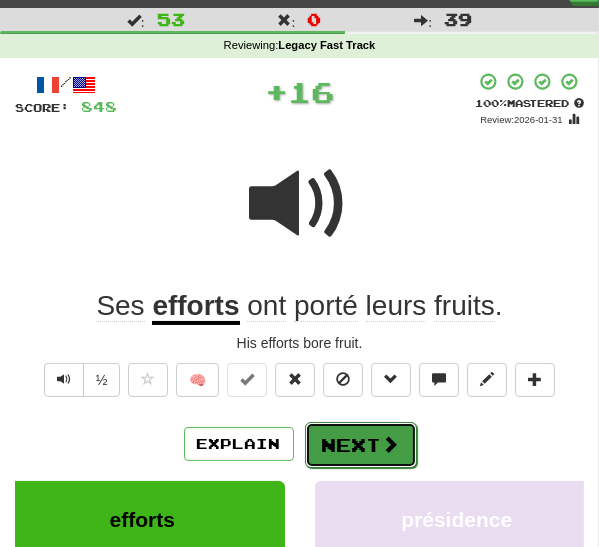 click on "Next" at bounding box center (361, 445) 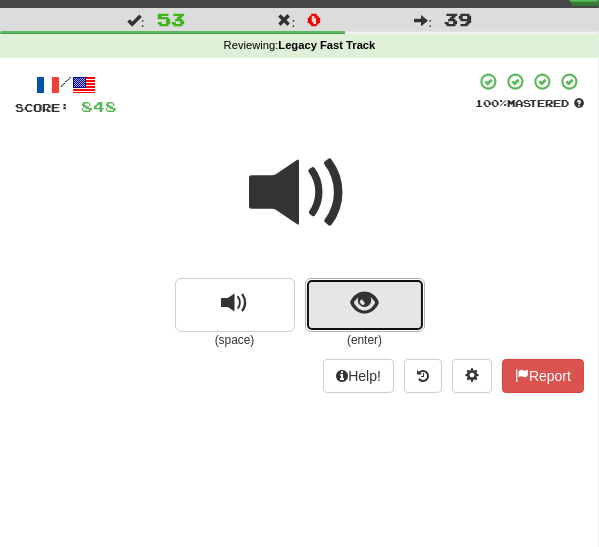 click at bounding box center (365, 305) 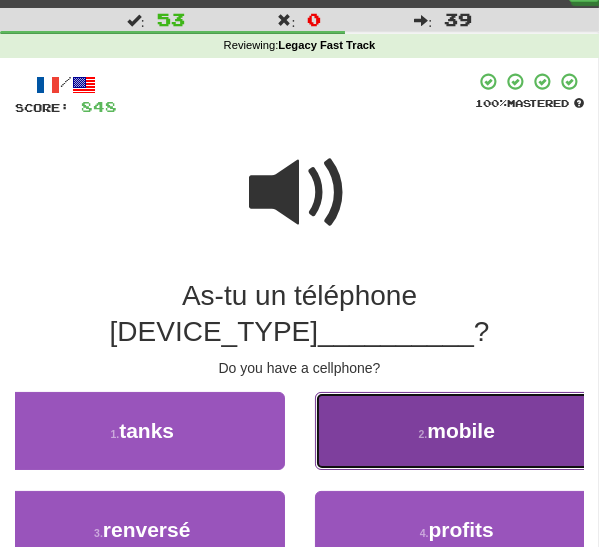 click on "2 ." at bounding box center [423, 434] 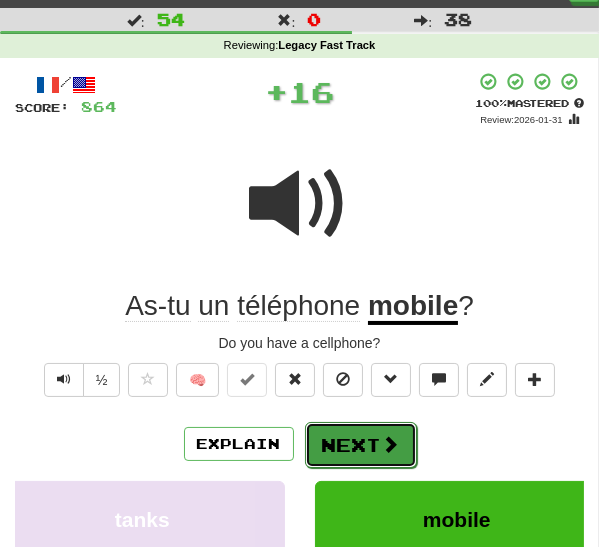 click on "Next" at bounding box center (361, 445) 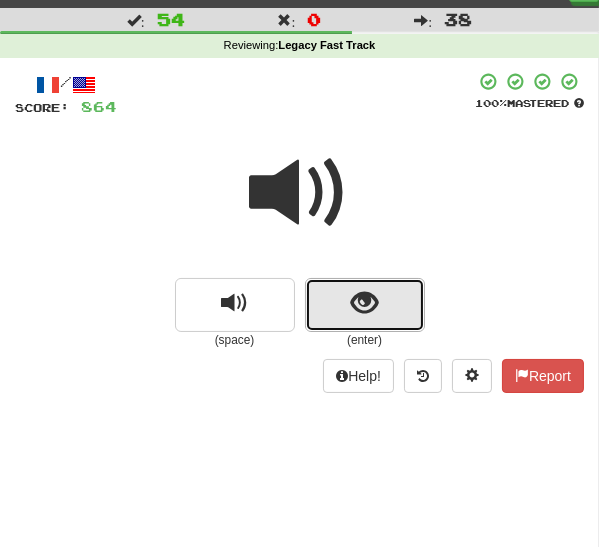 click at bounding box center [364, 303] 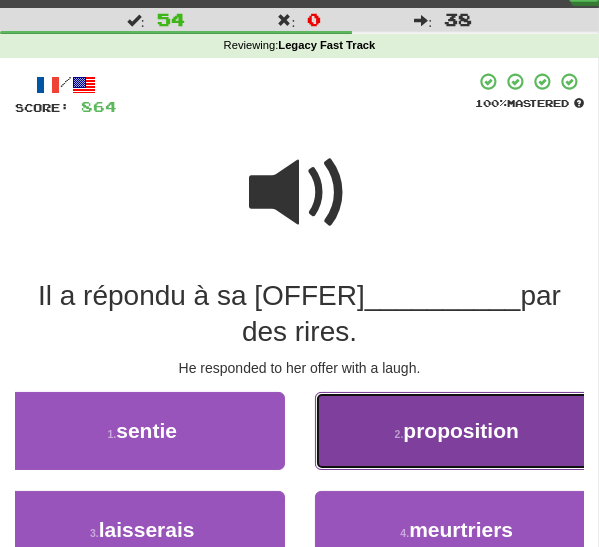 click on "proposition" at bounding box center (460, 430) 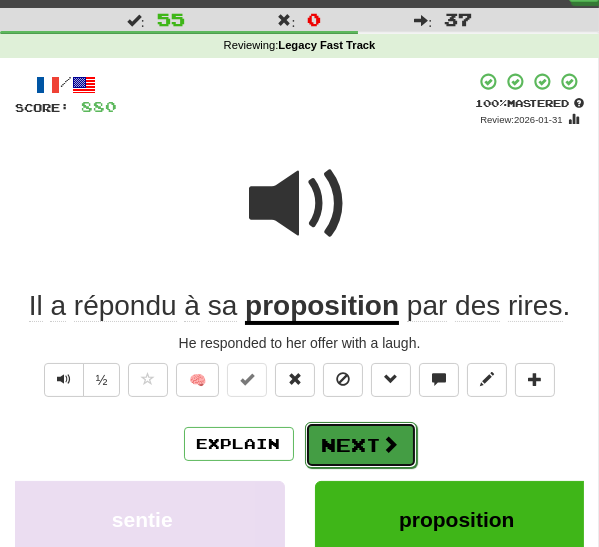 click on "Next" at bounding box center (361, 445) 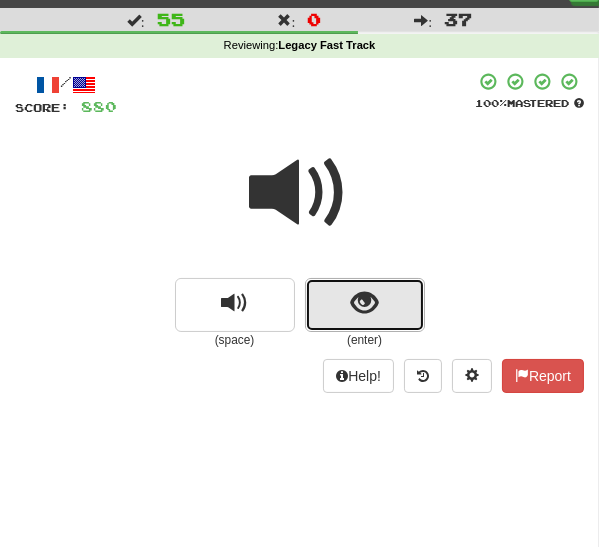 click at bounding box center (365, 305) 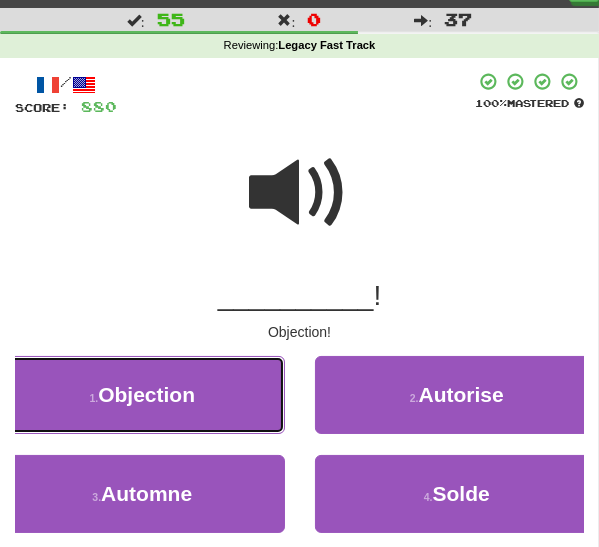 click on "1 .  Objection" at bounding box center [142, 395] 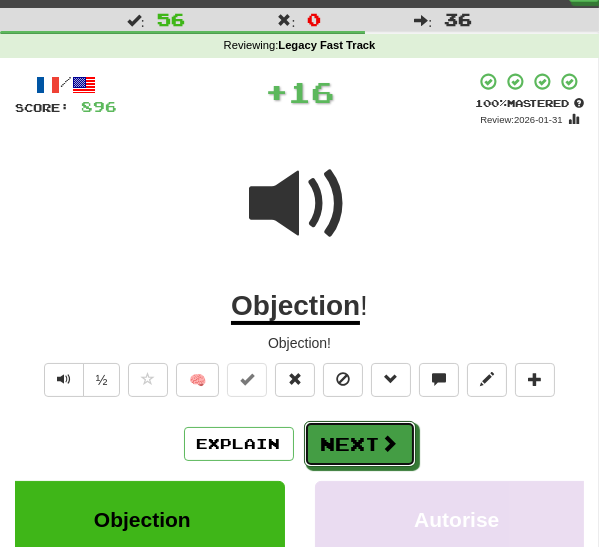 click on "Next" at bounding box center (360, 444) 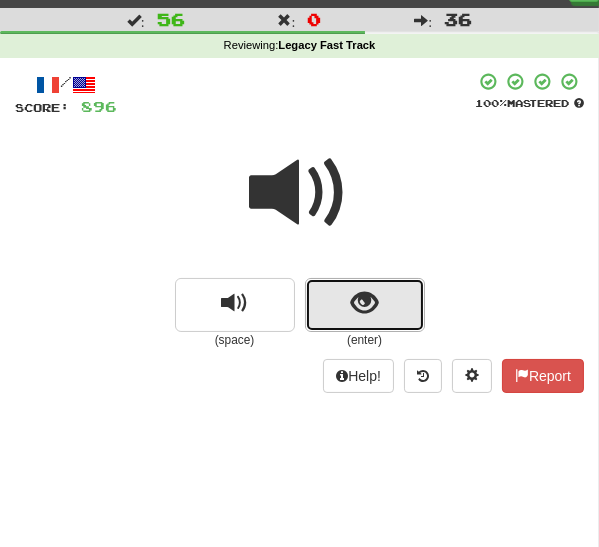 click at bounding box center [364, 303] 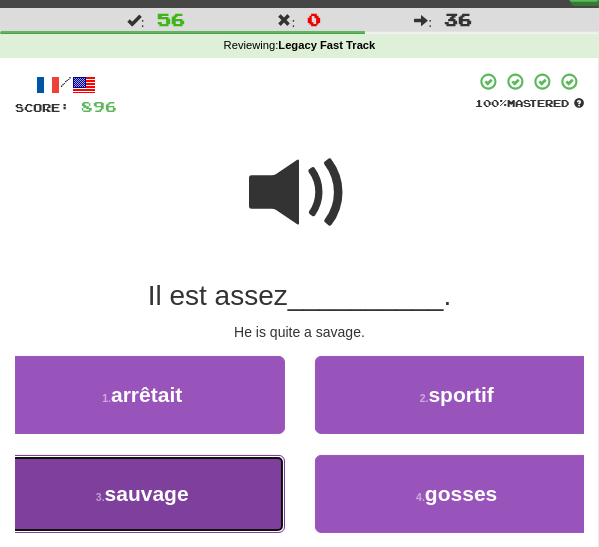click on "3 .  sauvage" at bounding box center (142, 494) 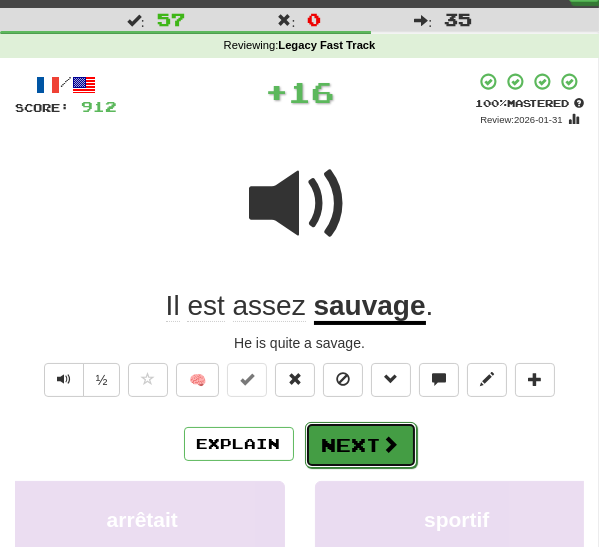 click on "Next" at bounding box center [361, 445] 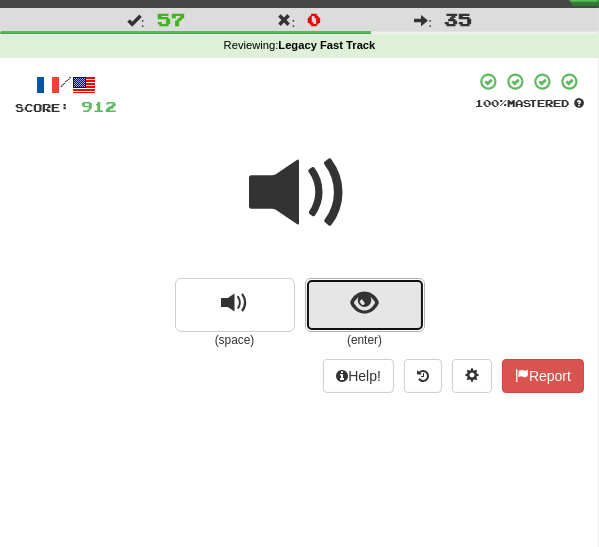 click at bounding box center [364, 303] 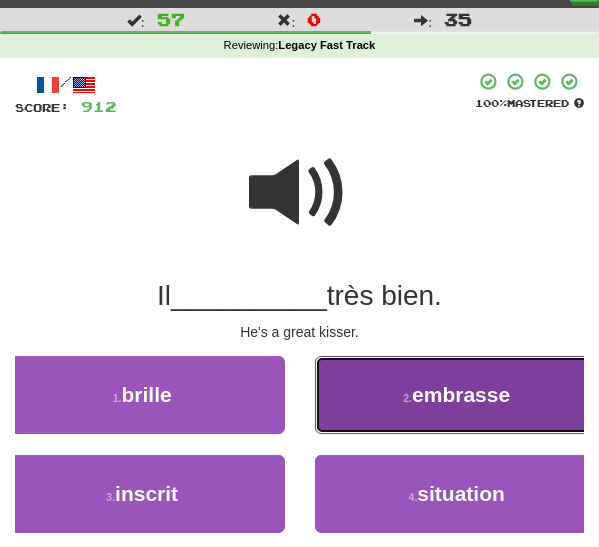 click on "2 .  embrasse" at bounding box center [457, 395] 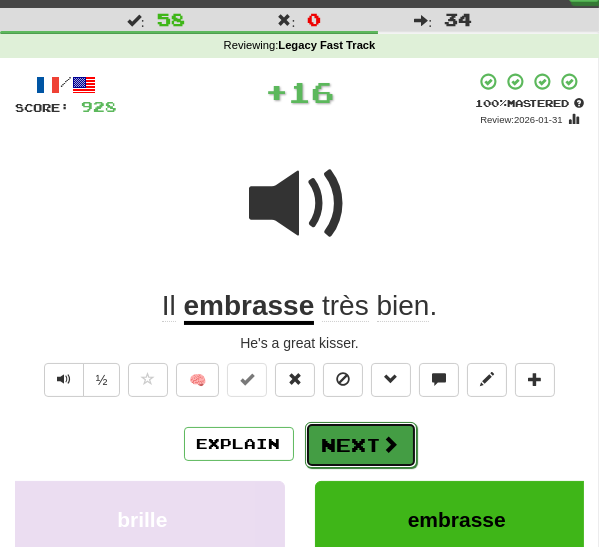 click on "Next" at bounding box center [361, 445] 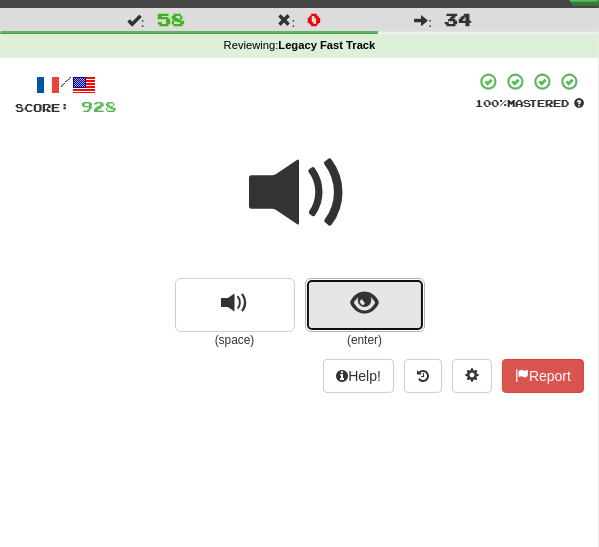 click at bounding box center (364, 303) 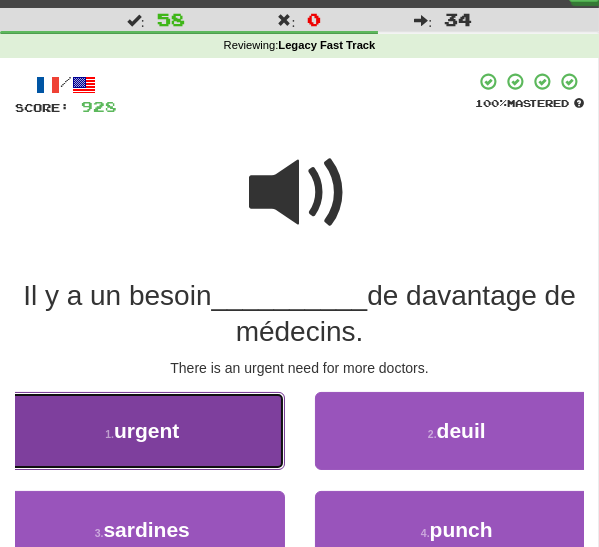 click on "1 .  urgent" at bounding box center [142, 431] 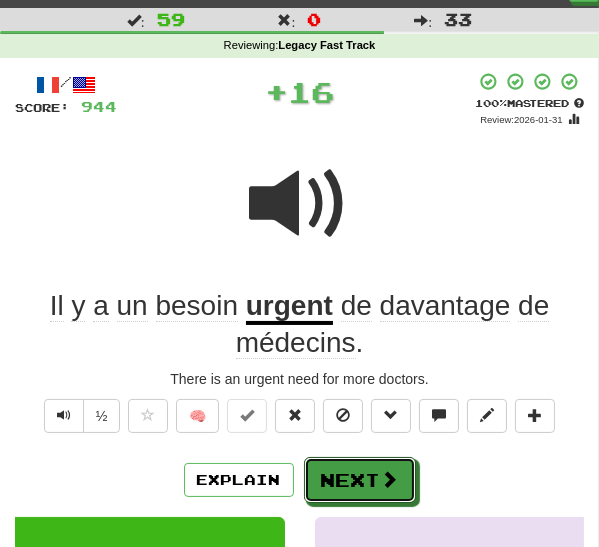 click on "Next" at bounding box center [360, 480] 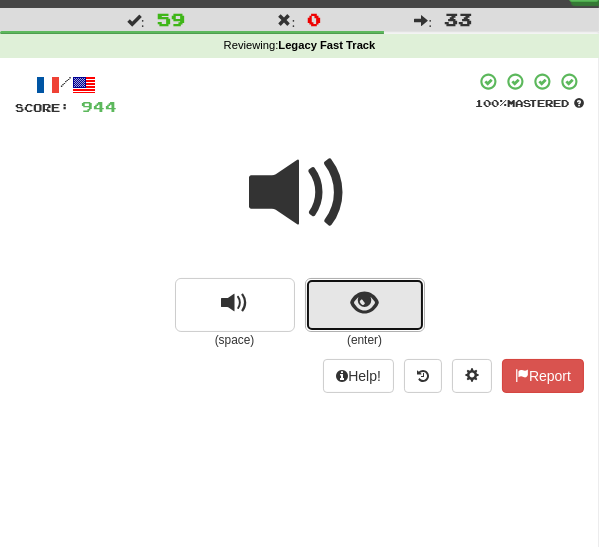 click at bounding box center [365, 305] 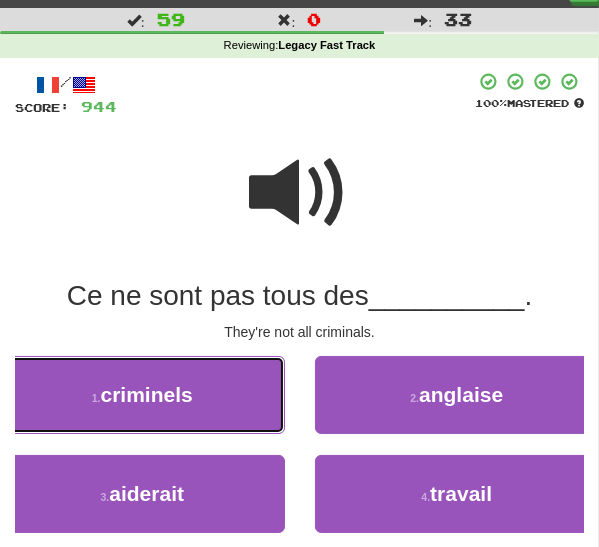 drag, startPoint x: 180, startPoint y: 400, endPoint x: 194, endPoint y: 408, distance: 16.124516 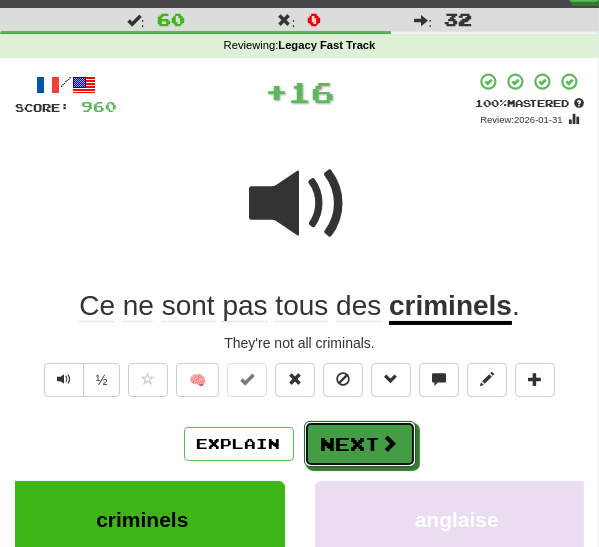 click on "Next" at bounding box center (360, 444) 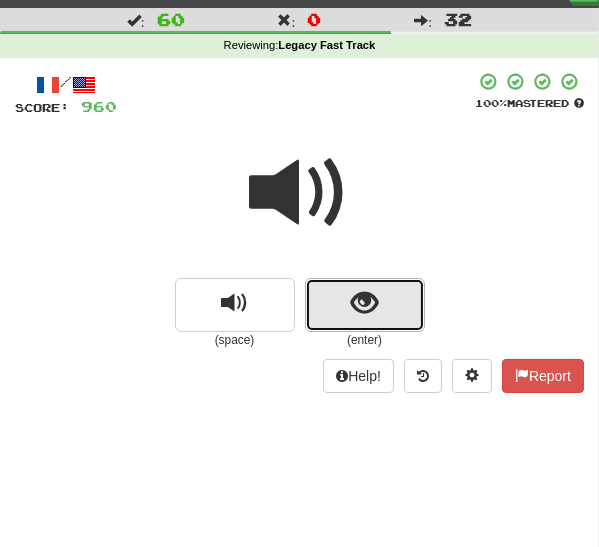 click at bounding box center (365, 305) 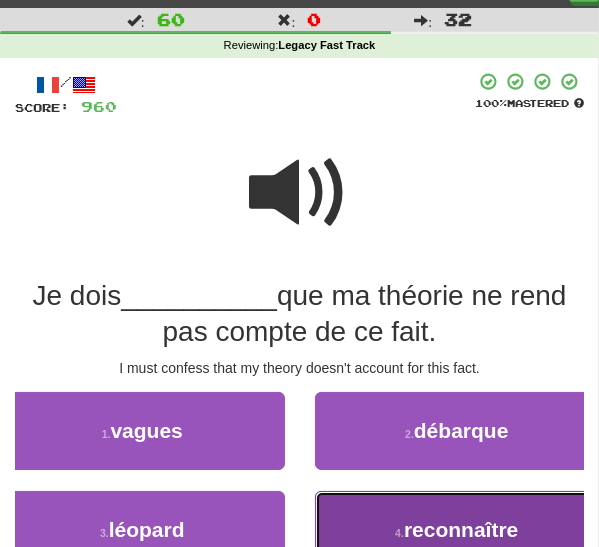 click on "reconnaître" at bounding box center [461, 529] 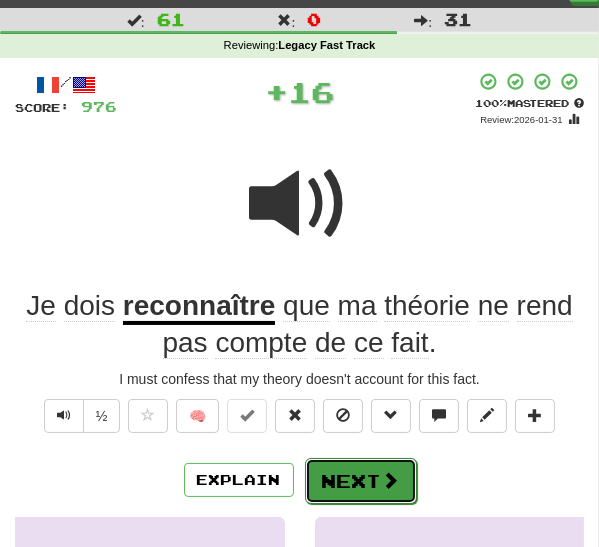 click on "Next" at bounding box center (361, 481) 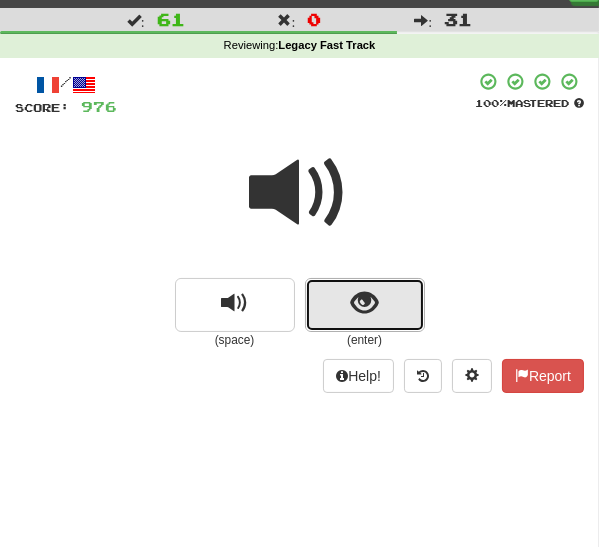 click at bounding box center [365, 305] 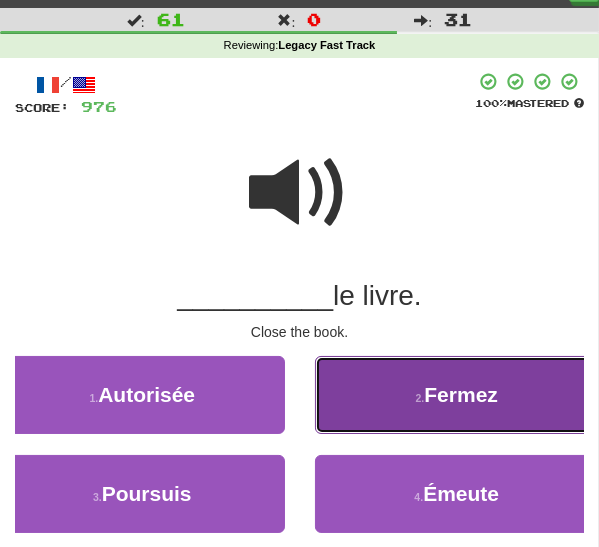 click on "2 .  Fermez" at bounding box center [457, 395] 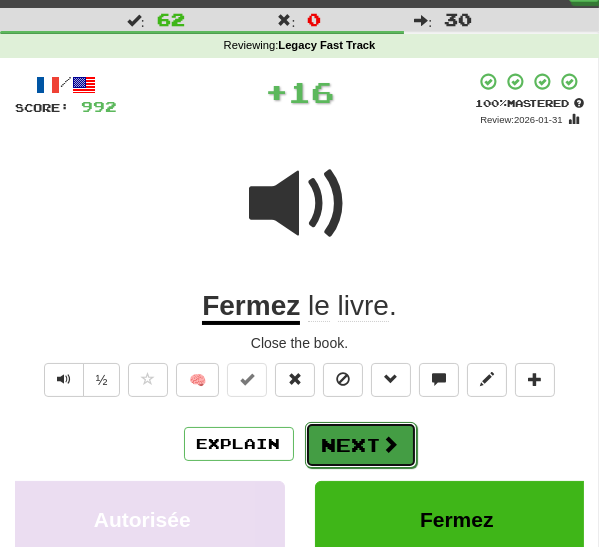 click on "Next" at bounding box center (361, 445) 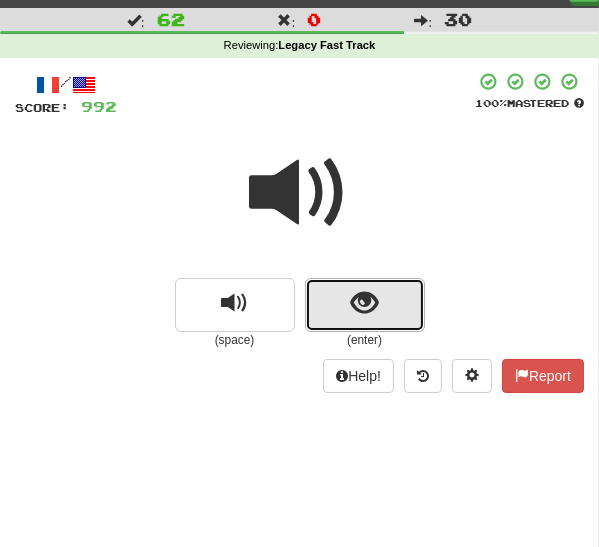click at bounding box center (365, 305) 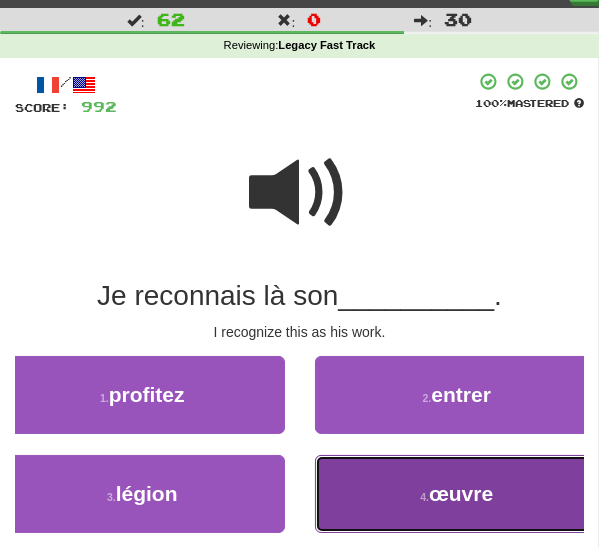 click on "4 .  œuvre" at bounding box center [457, 494] 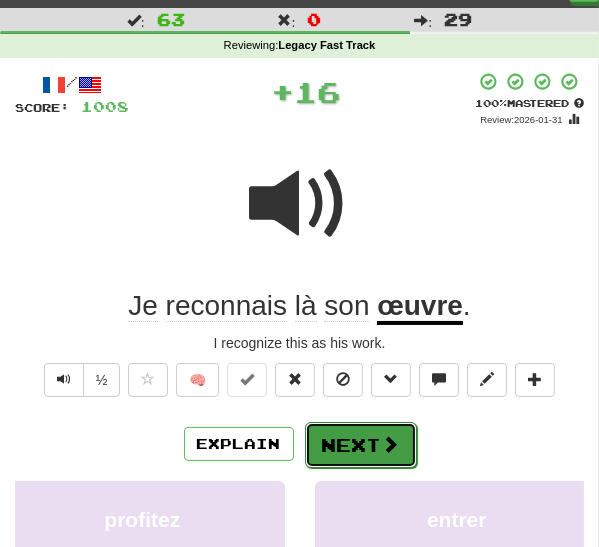 click on "Next" at bounding box center (361, 445) 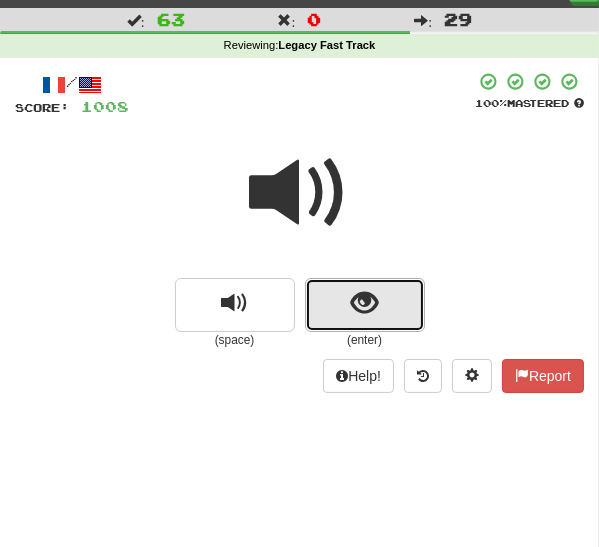 click at bounding box center [364, 303] 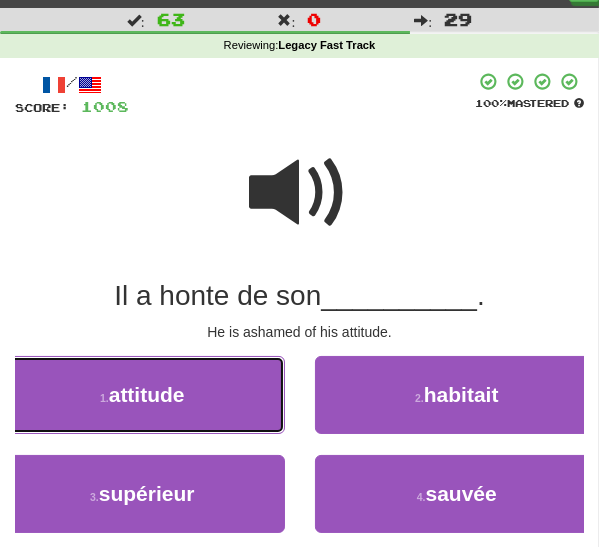 drag, startPoint x: 200, startPoint y: 404, endPoint x: 196, endPoint y: 416, distance: 12.649111 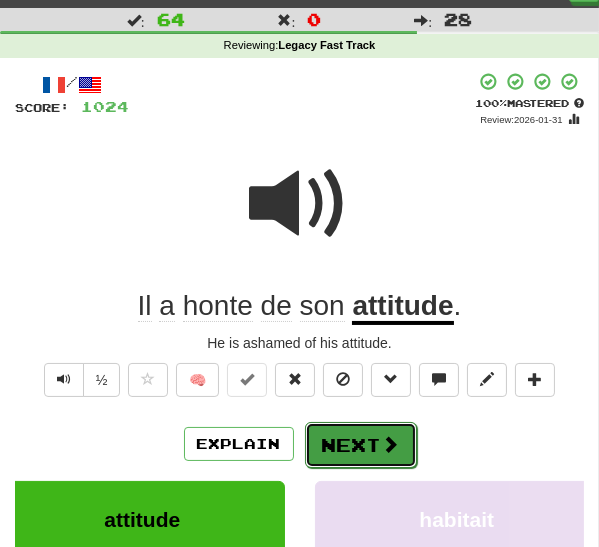 click on "Next" at bounding box center [361, 445] 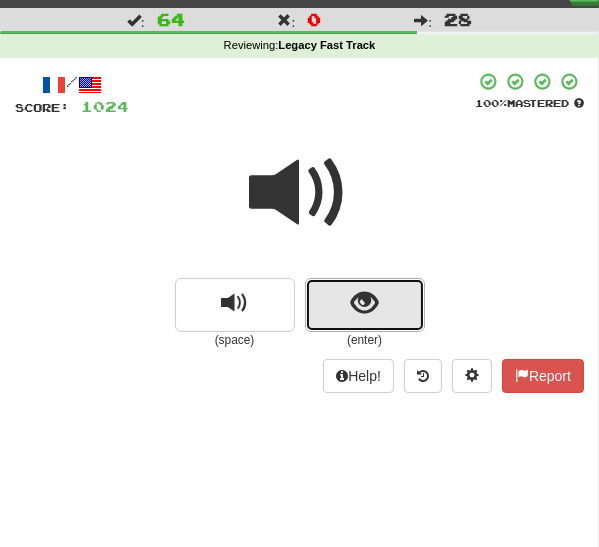 click at bounding box center (364, 303) 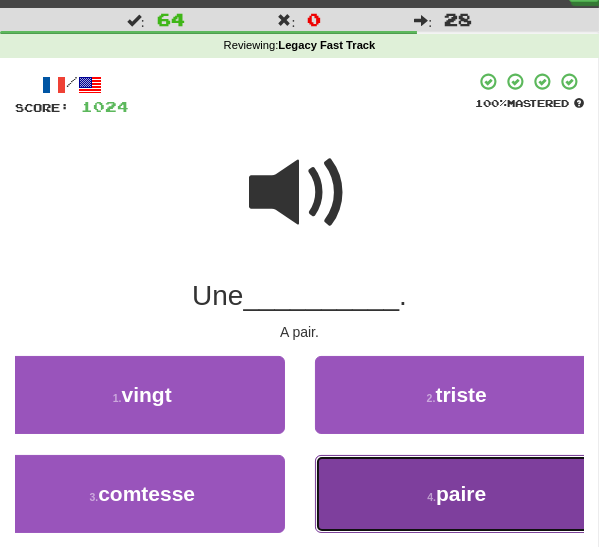 click on "4 .  paire" at bounding box center (457, 494) 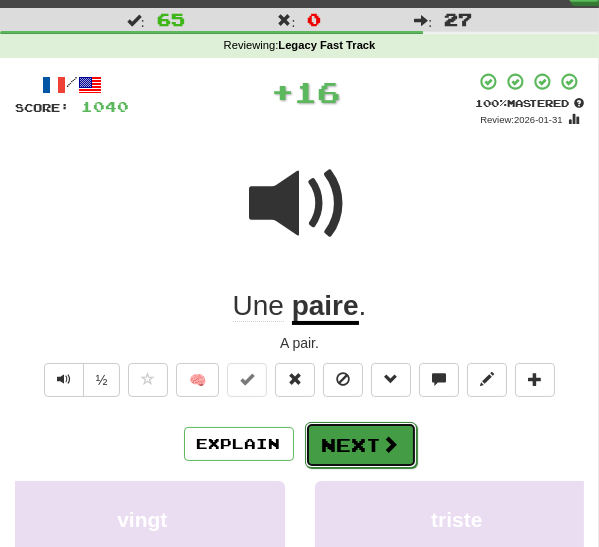 click on "Next" at bounding box center [361, 445] 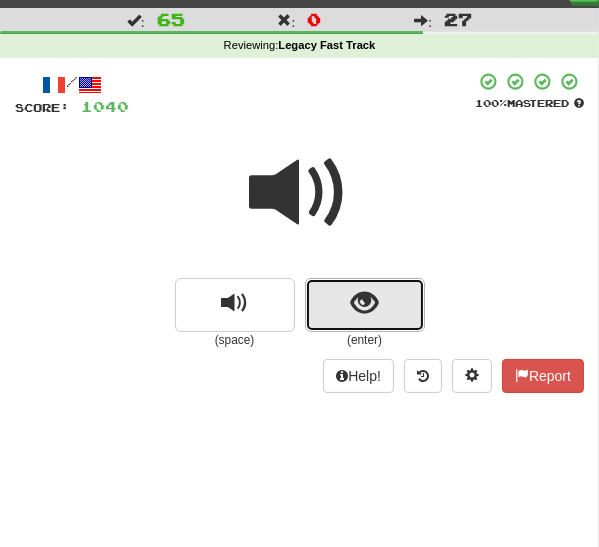 click at bounding box center (364, 303) 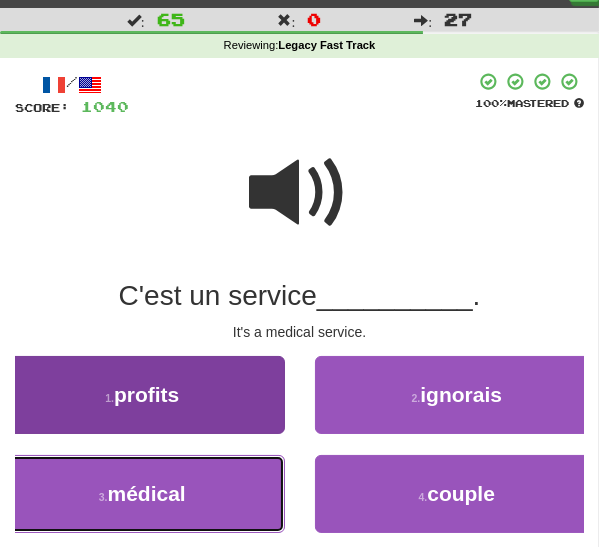 click on "médical" at bounding box center [147, 493] 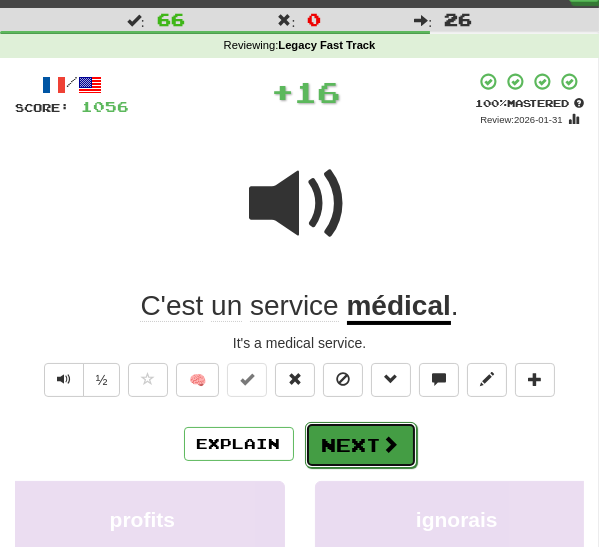 click on "Next" at bounding box center [361, 445] 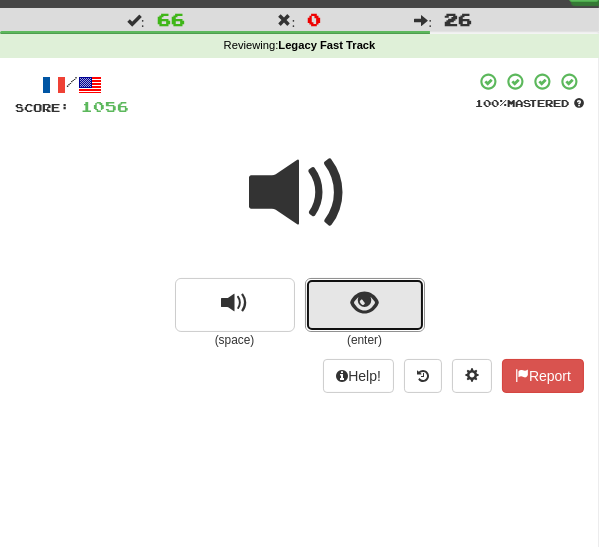 click at bounding box center [364, 303] 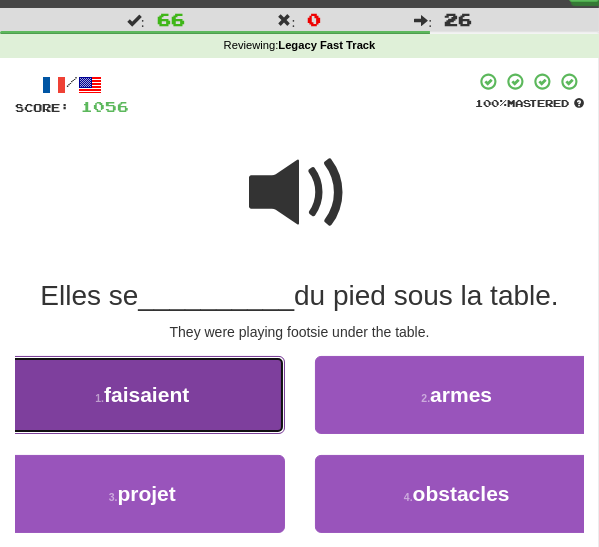 click on "1 .  faisaient" at bounding box center (142, 395) 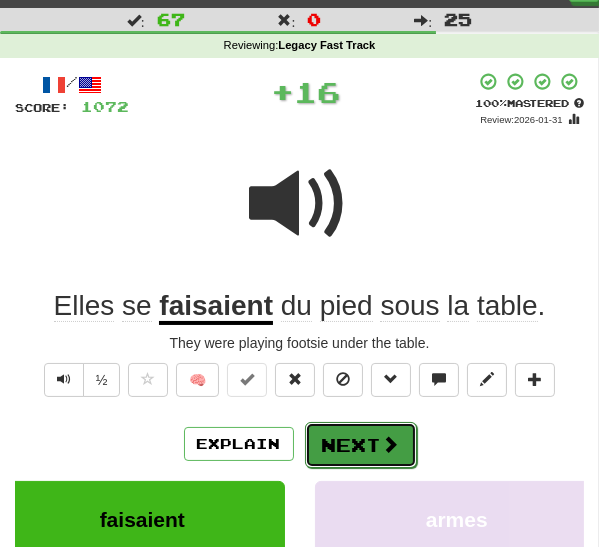 click on "Next" at bounding box center (361, 445) 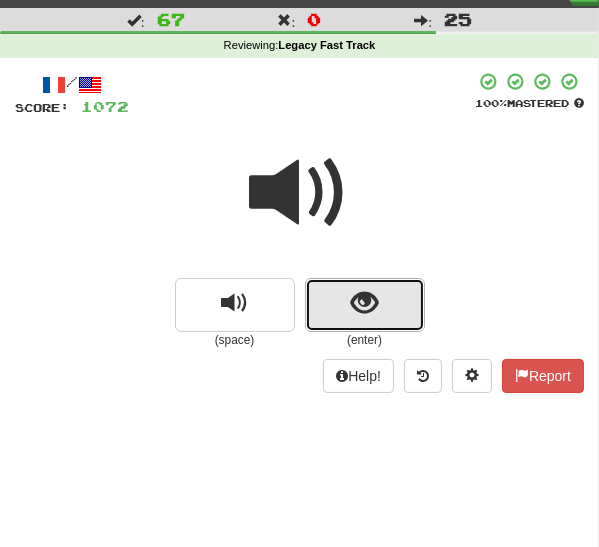 click at bounding box center [365, 305] 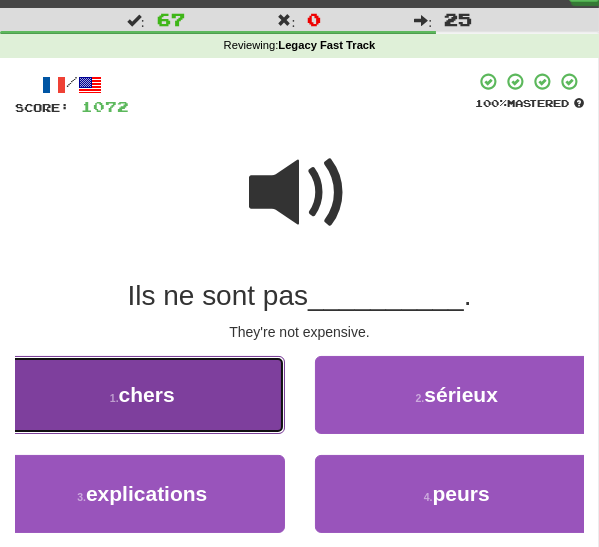 click on "1 .  chers" at bounding box center (142, 395) 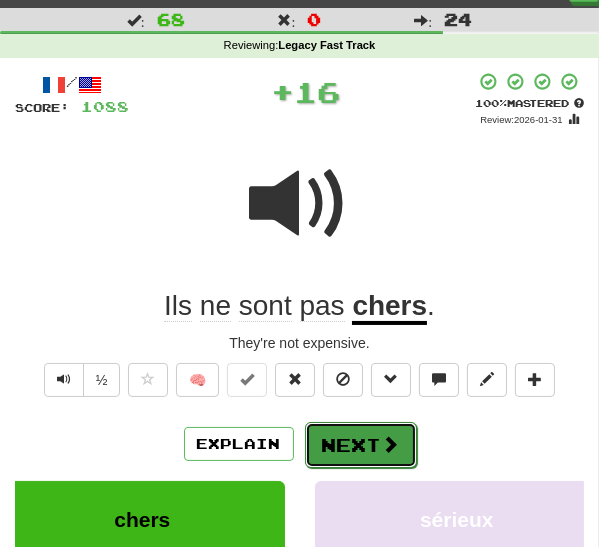 click on "Next" at bounding box center [361, 445] 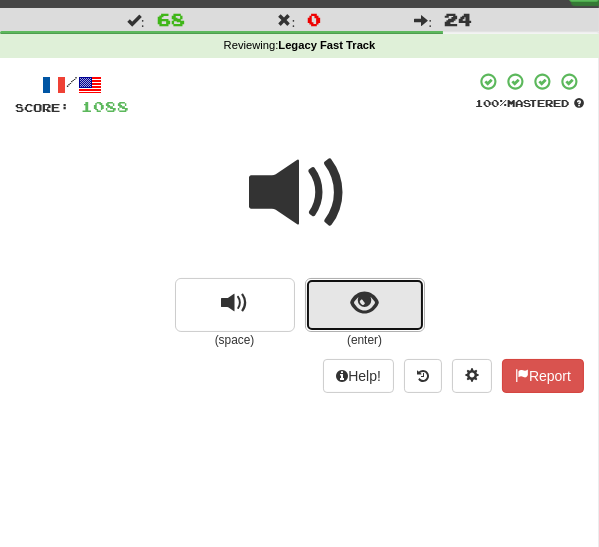 click at bounding box center [364, 303] 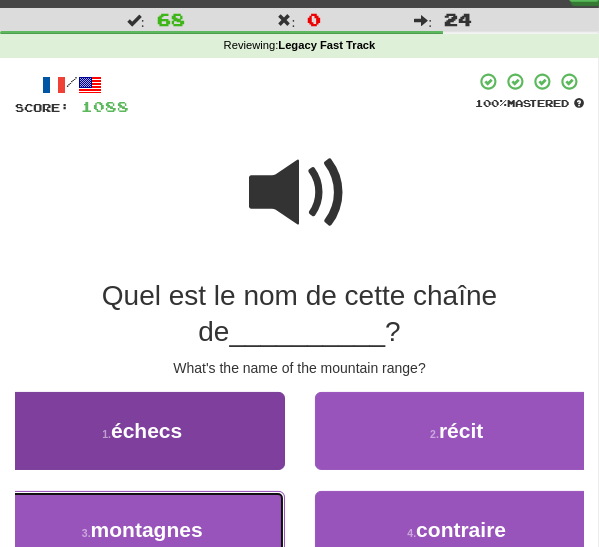 click on "montagnes" at bounding box center [147, 529] 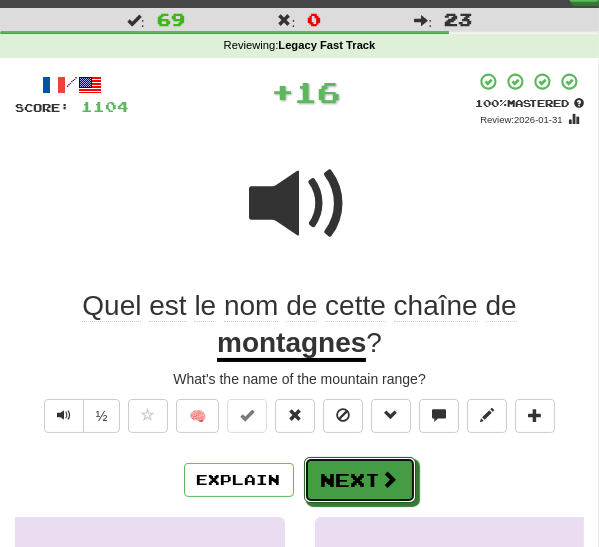 drag, startPoint x: 336, startPoint y: 479, endPoint x: 338, endPoint y: 464, distance: 15.132746 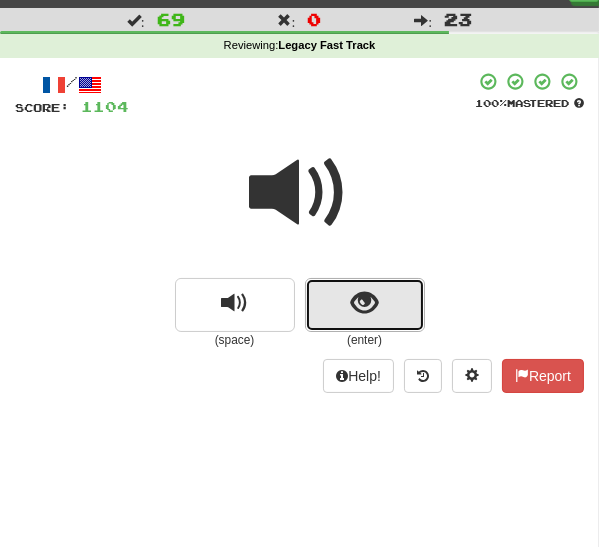 click at bounding box center [365, 305] 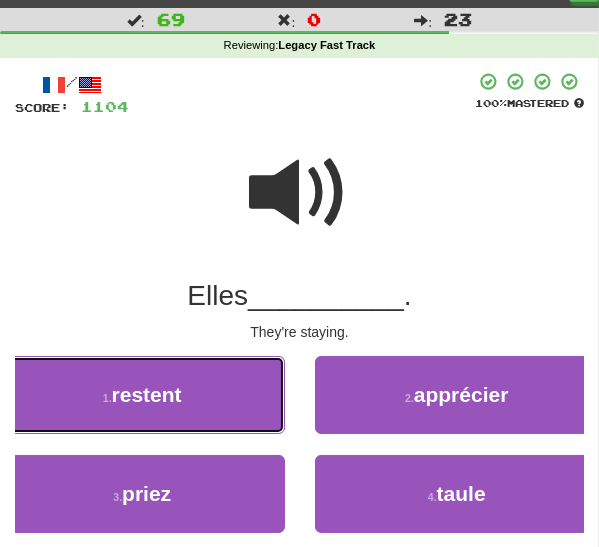 click on "1 .  restent" at bounding box center [142, 395] 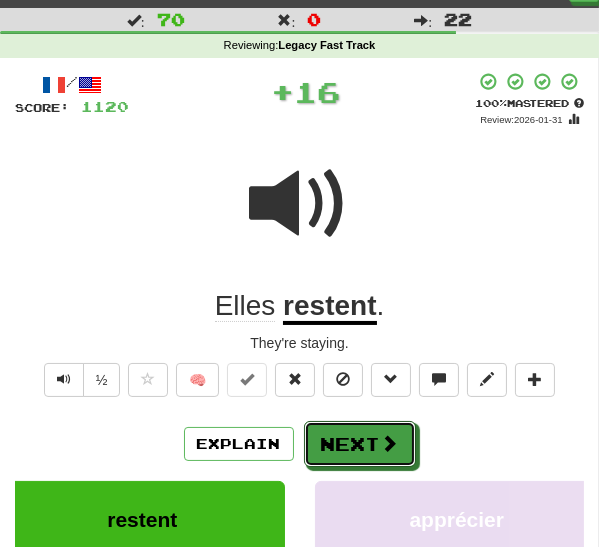 click on "Next" at bounding box center [360, 444] 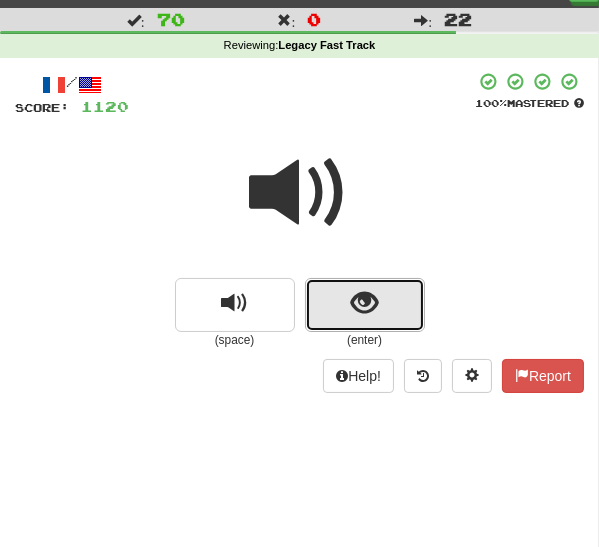 click at bounding box center [364, 303] 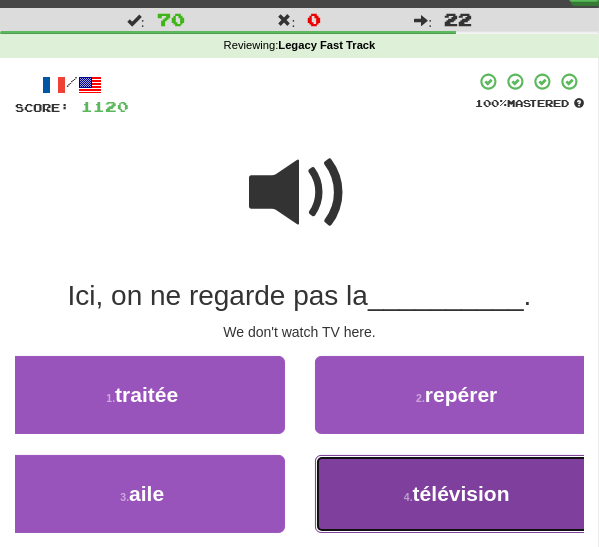 click on "4 .  télévision" at bounding box center [457, 494] 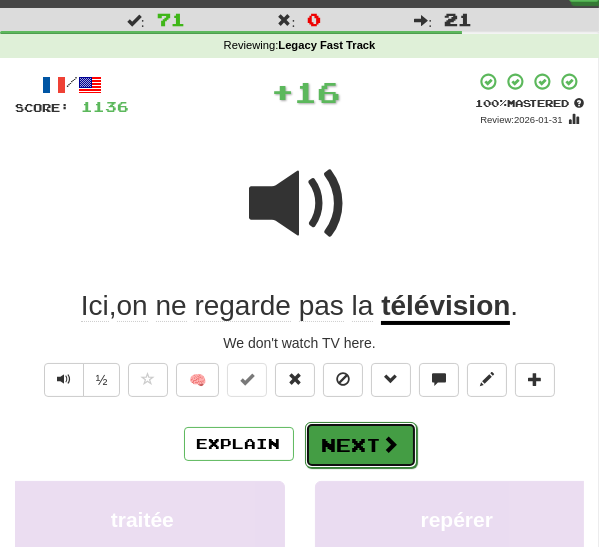 click on "Next" at bounding box center (361, 445) 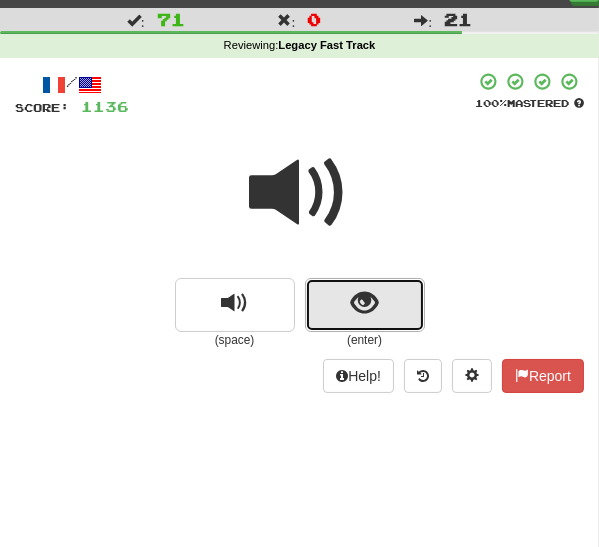 click at bounding box center (364, 303) 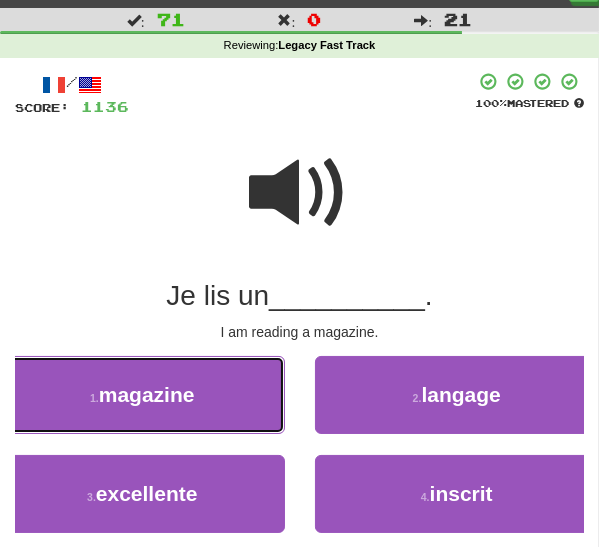 click on "1 .  magazine" at bounding box center [142, 395] 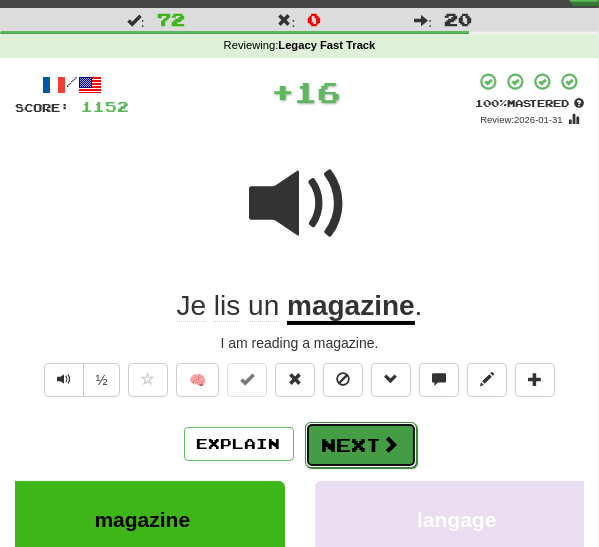 click on "Next" at bounding box center [361, 445] 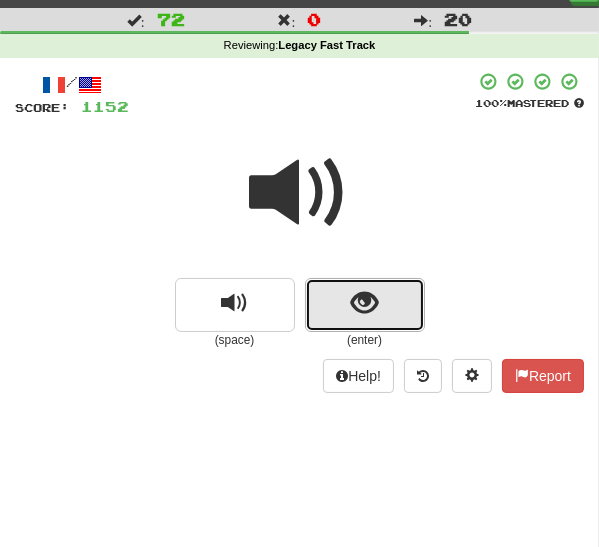 click at bounding box center (365, 305) 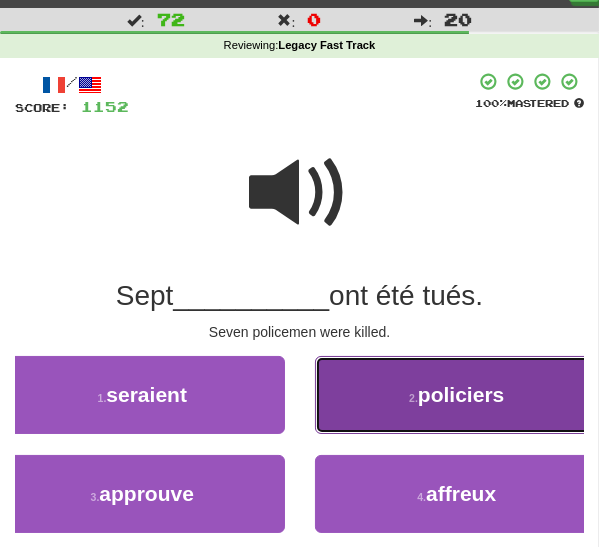 click on "2 .  policiers" at bounding box center [457, 395] 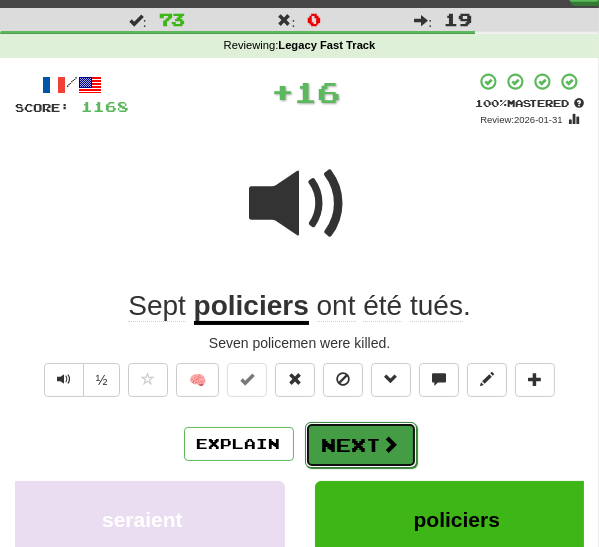 click on "Next" at bounding box center (361, 445) 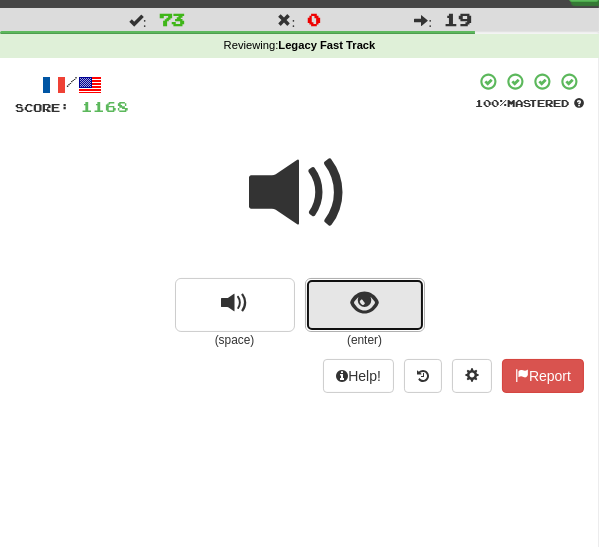 click at bounding box center [364, 303] 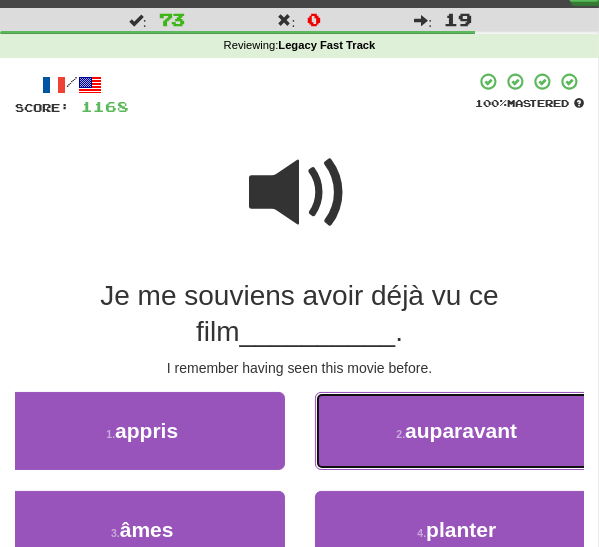 drag, startPoint x: 418, startPoint y: 437, endPoint x: 402, endPoint y: 454, distance: 23.345236 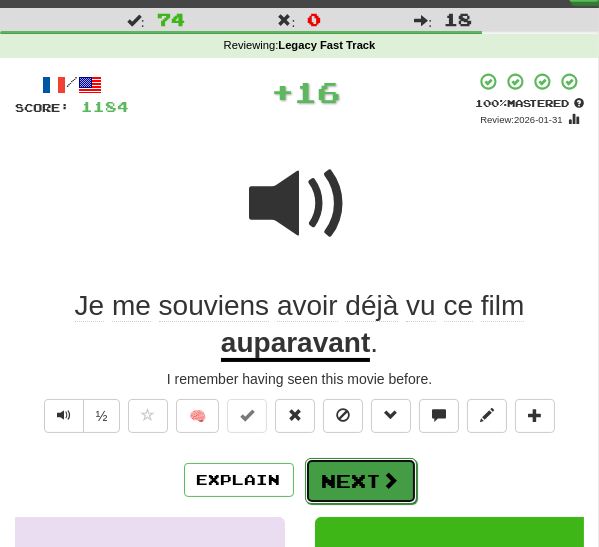 click on "Next" at bounding box center [361, 481] 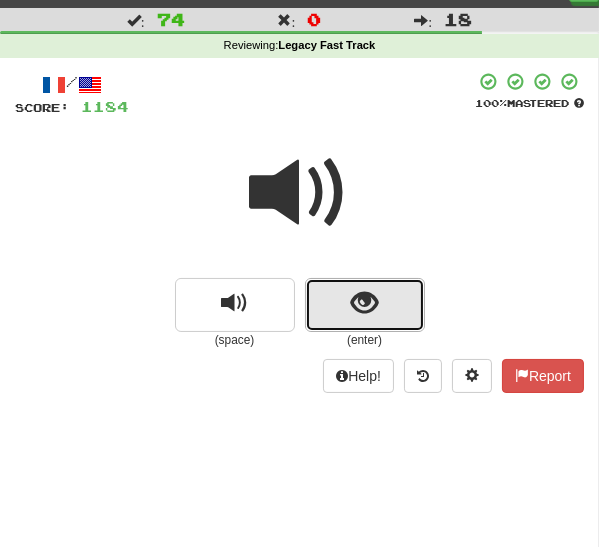 click at bounding box center [364, 303] 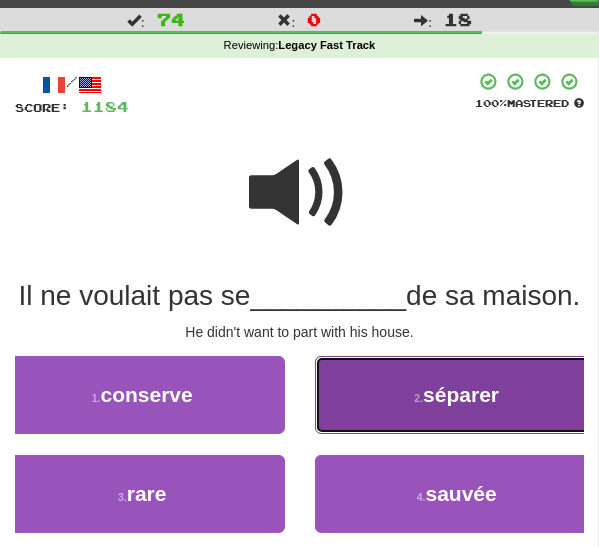 click on "séparer" at bounding box center [461, 394] 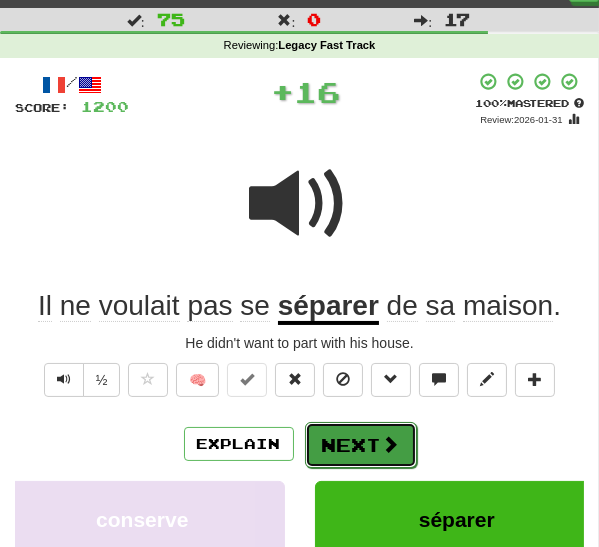 click on "Next" at bounding box center [361, 445] 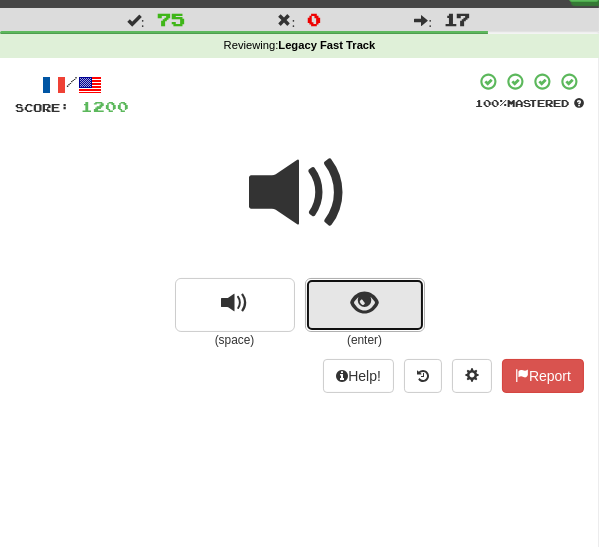 click at bounding box center (364, 303) 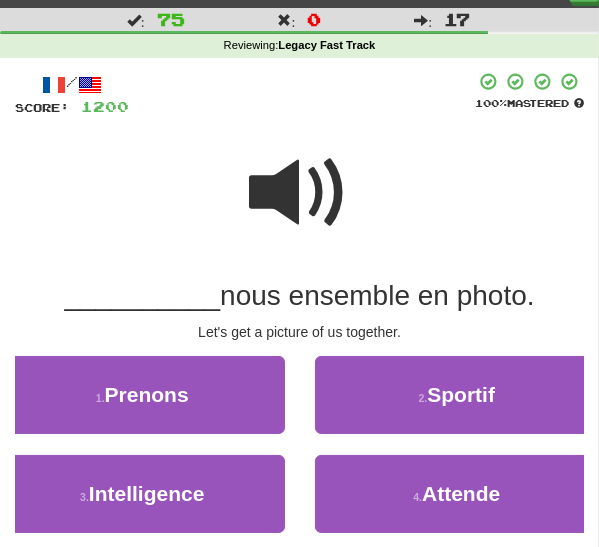 click at bounding box center (300, 193) 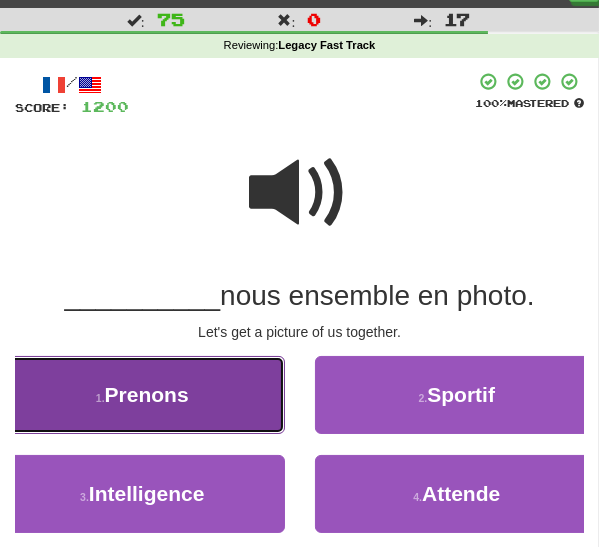 click on "1 .  Prenons" at bounding box center [142, 395] 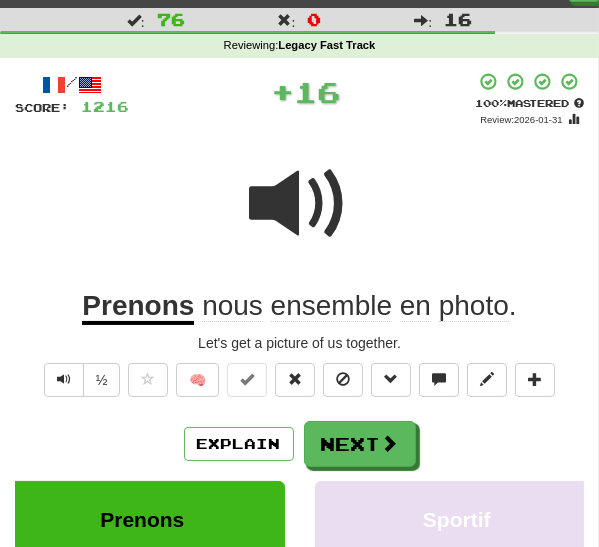 click on "Prenons" at bounding box center [138, 307] 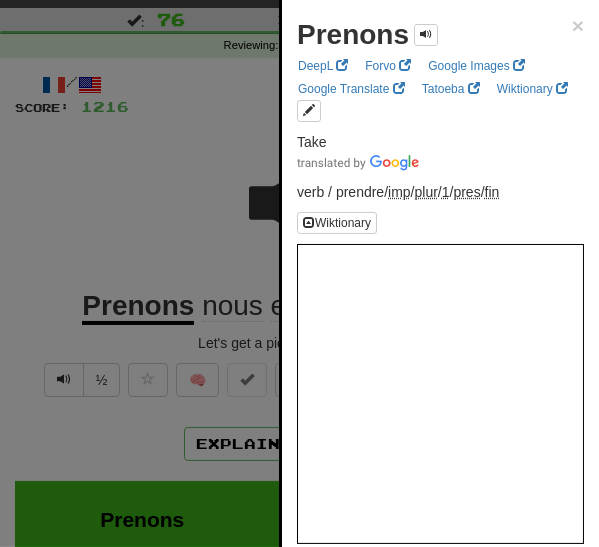 click at bounding box center [299, 273] 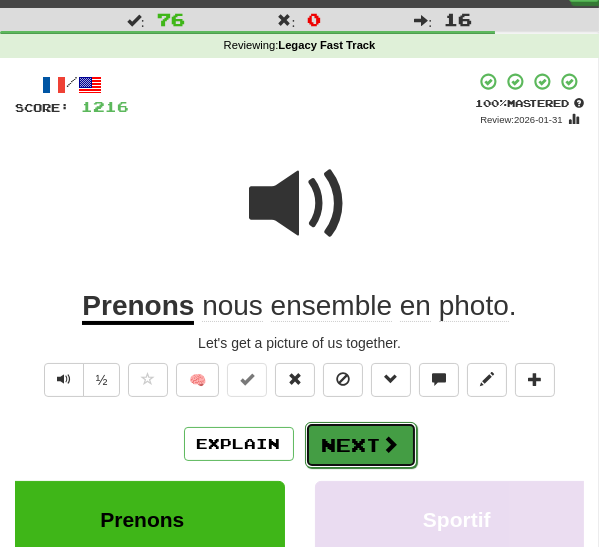 click on "Next" at bounding box center (361, 445) 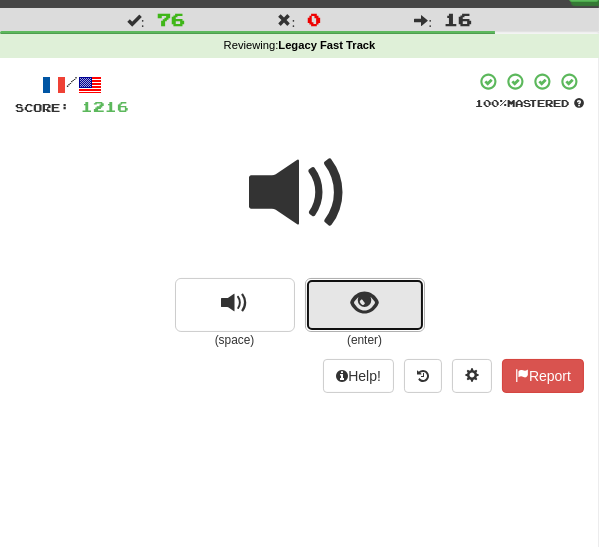 click at bounding box center [365, 305] 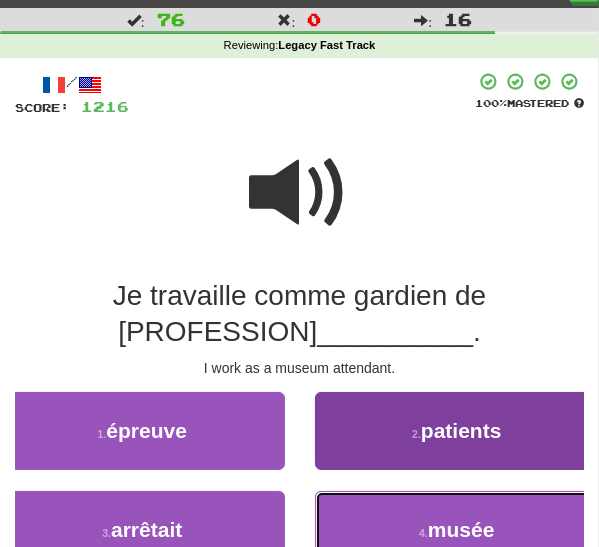 click on "musée" at bounding box center [461, 529] 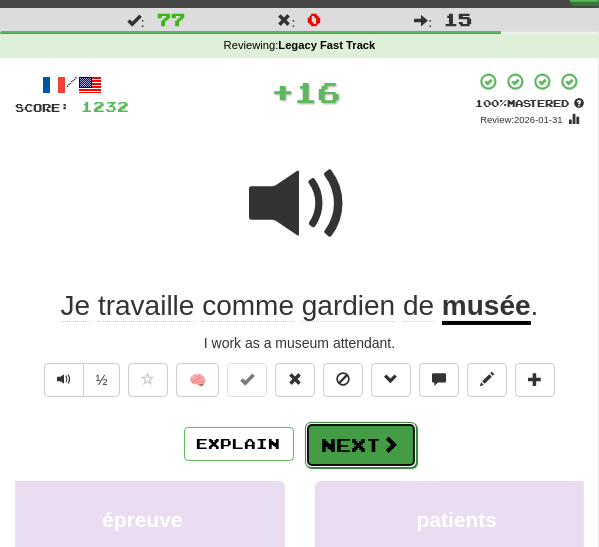 click on "Next" at bounding box center [361, 445] 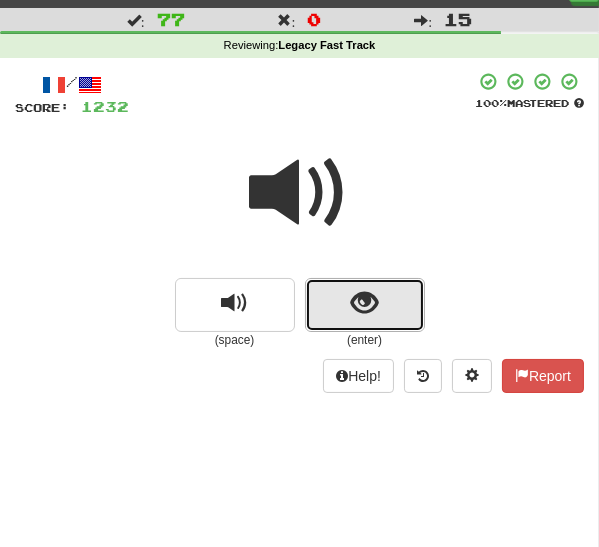 click at bounding box center [364, 303] 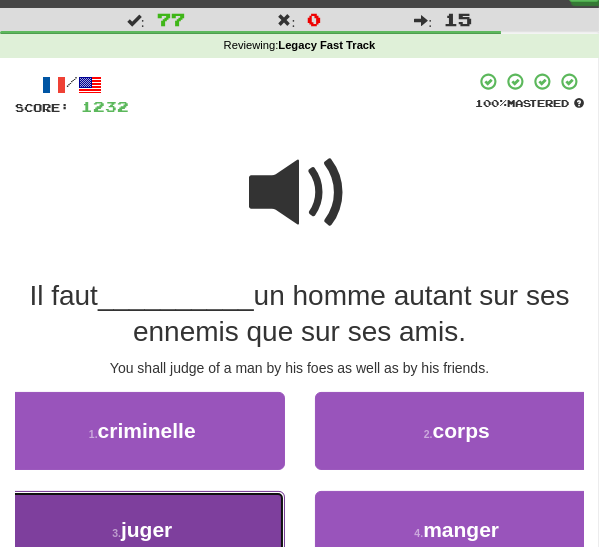 click on "3 .  juger" at bounding box center (142, 530) 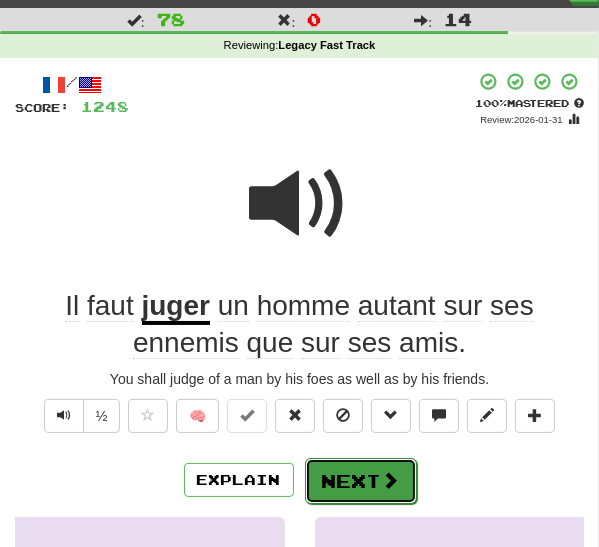 click on "Next" at bounding box center [361, 481] 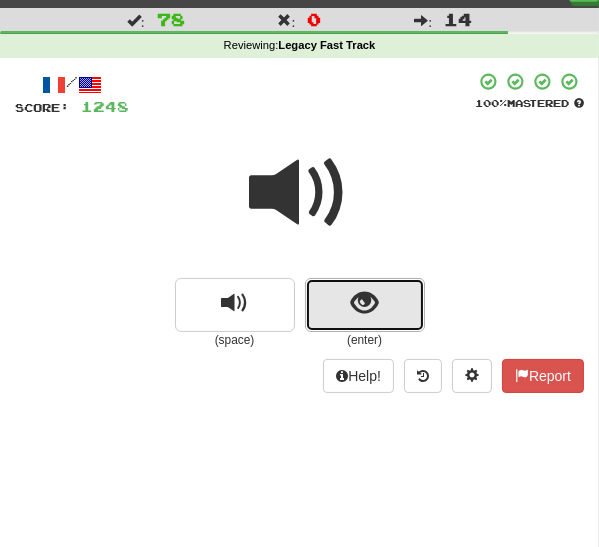 click at bounding box center [364, 303] 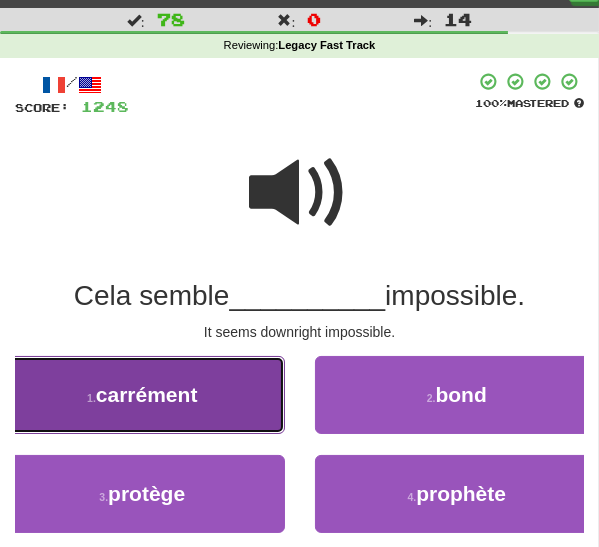 click on "1 .  carrément" at bounding box center (142, 395) 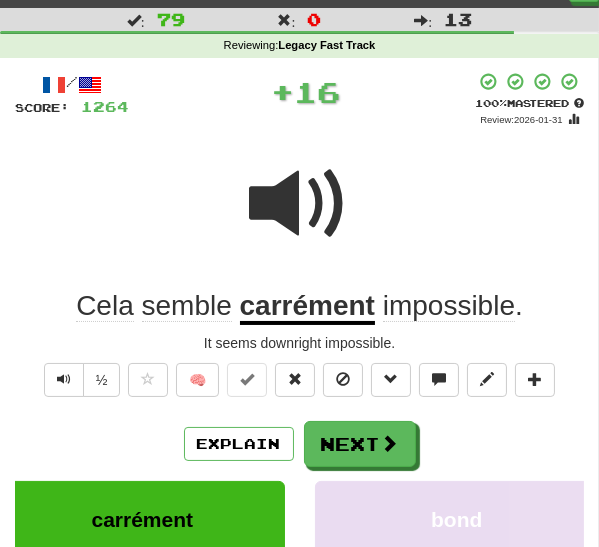click on "carrément" at bounding box center (307, 307) 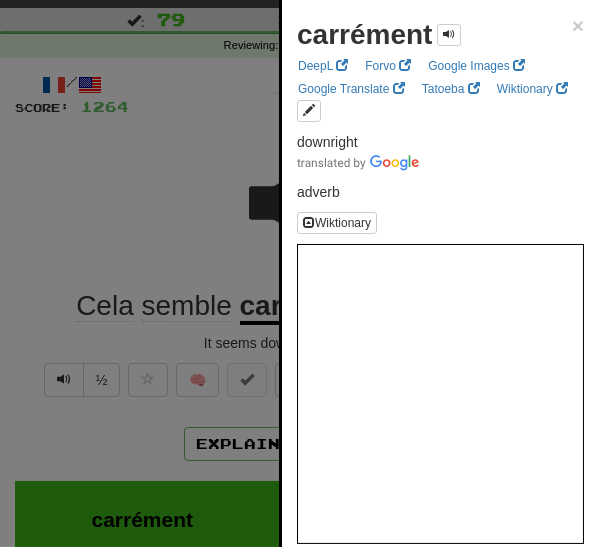drag, startPoint x: 138, startPoint y: 249, endPoint x: 122, endPoint y: 265, distance: 22.627417 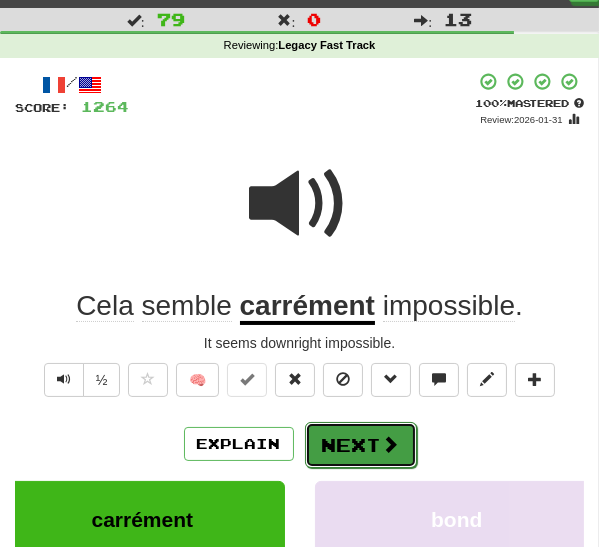 click on "Next" at bounding box center (361, 445) 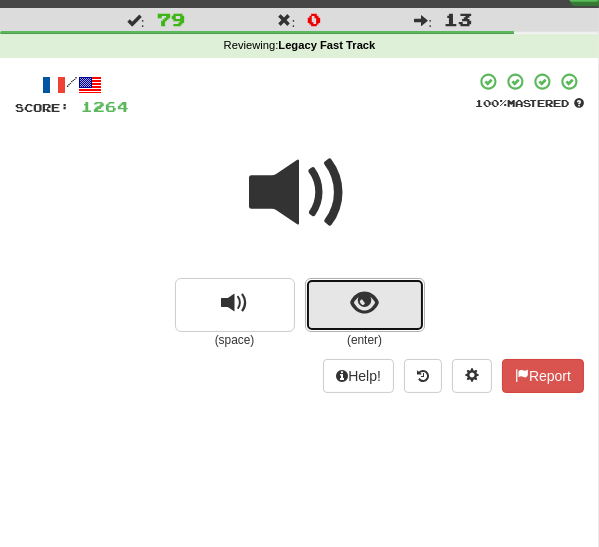 click at bounding box center (365, 305) 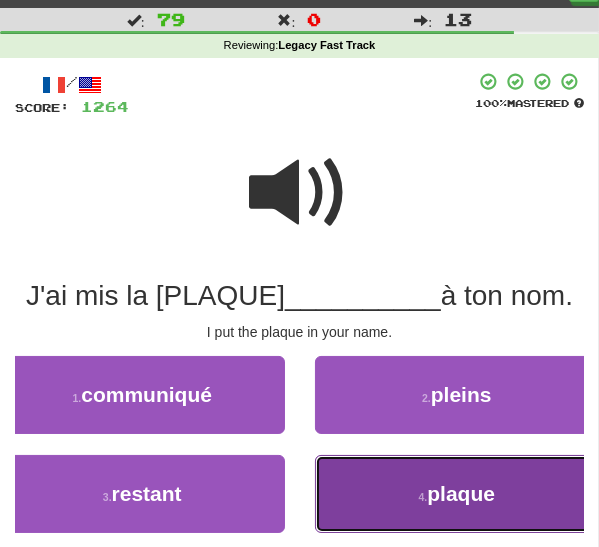 click on "4 .  plaque" at bounding box center (457, 494) 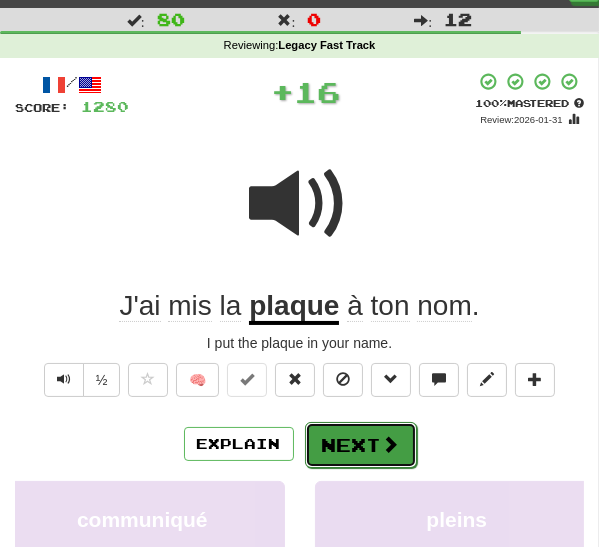 click on "Next" at bounding box center [361, 445] 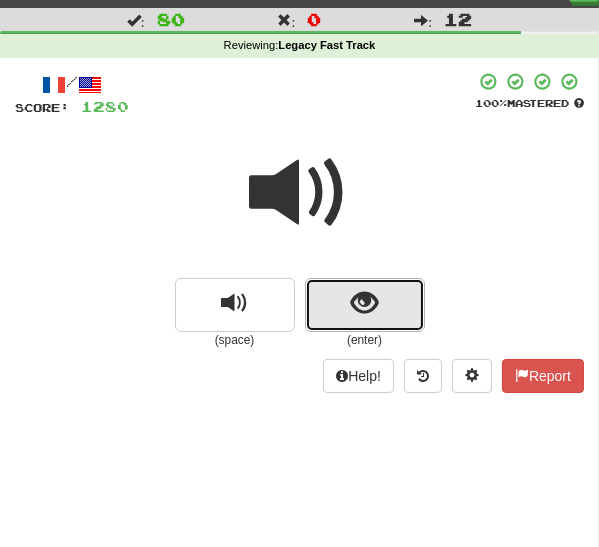 click at bounding box center [364, 303] 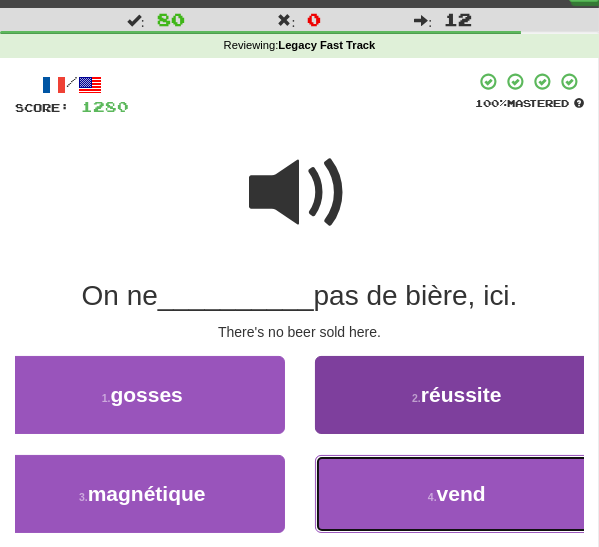 click on "4 .  vend" at bounding box center (457, 494) 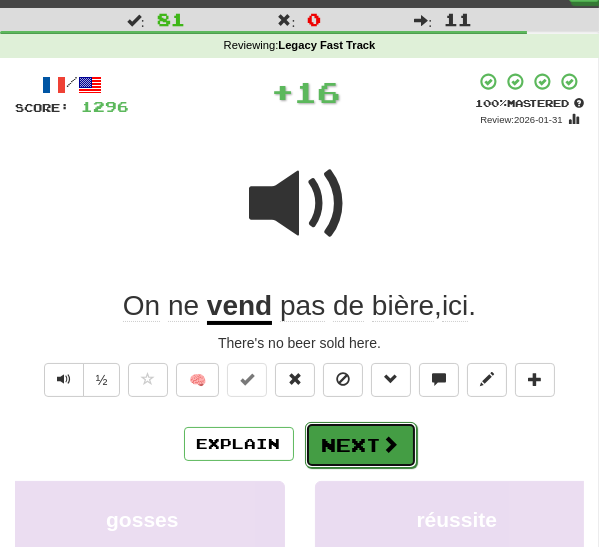 click on "Next" at bounding box center (361, 445) 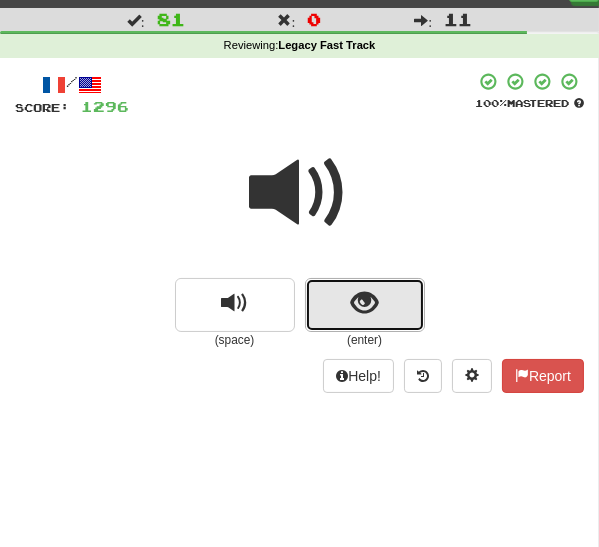 click at bounding box center (365, 305) 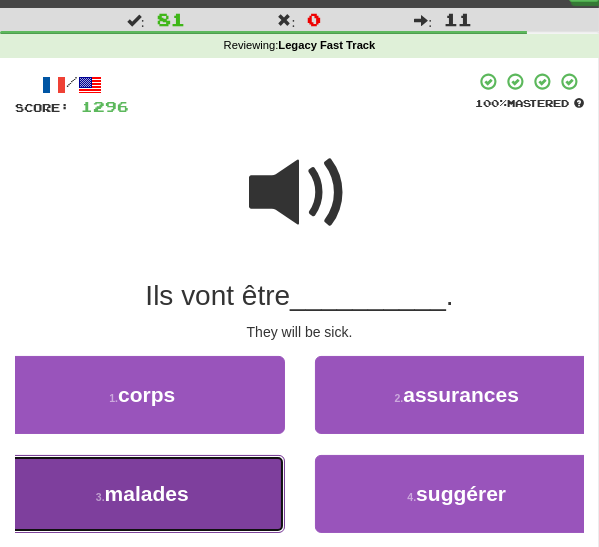 click on "malades" at bounding box center (147, 493) 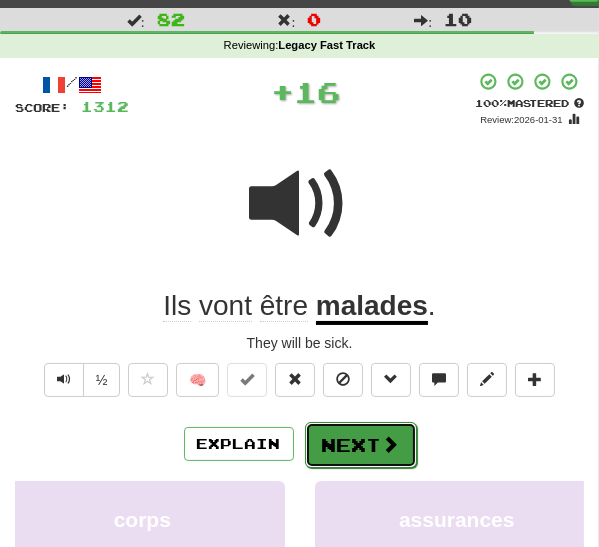 click on "Next" at bounding box center [361, 445] 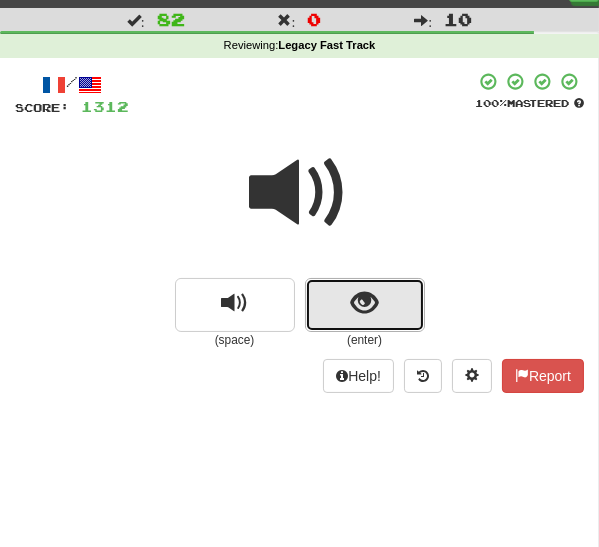 click at bounding box center (365, 305) 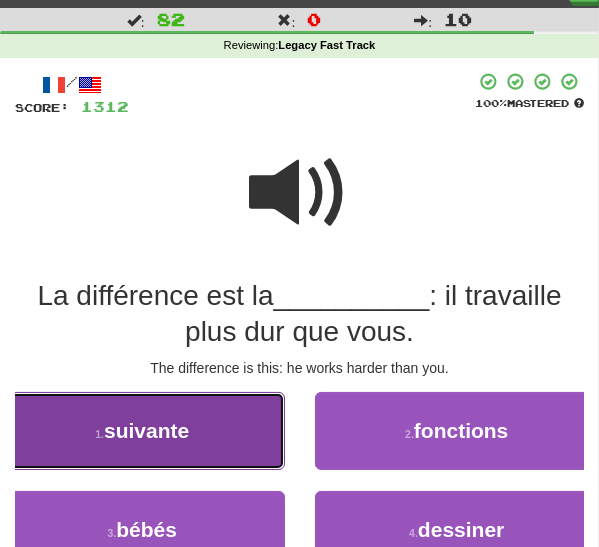 click on "1 .  suivante" at bounding box center [142, 431] 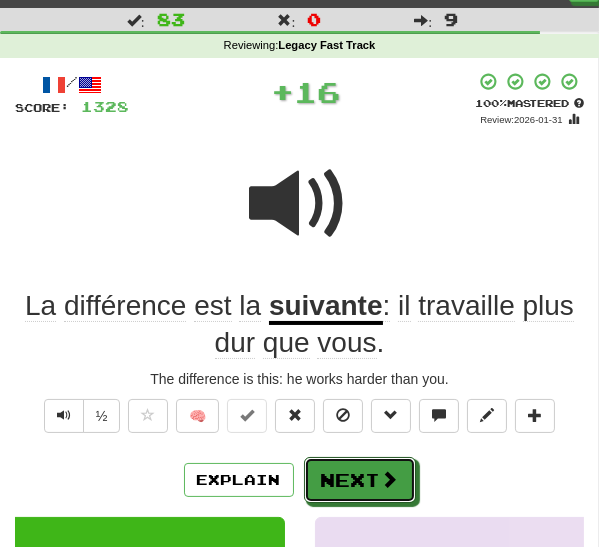 click on "Next" at bounding box center (360, 480) 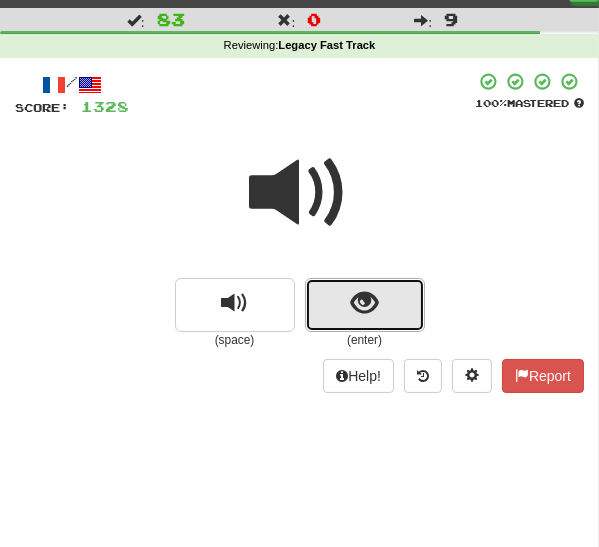 click at bounding box center [365, 305] 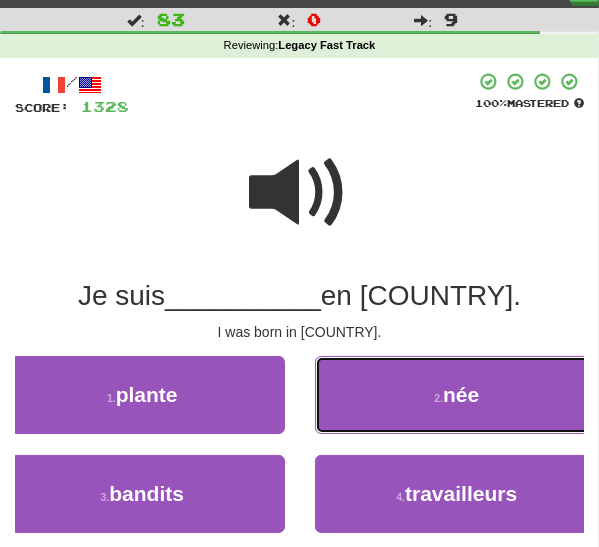 click on "2 .  née" at bounding box center [457, 395] 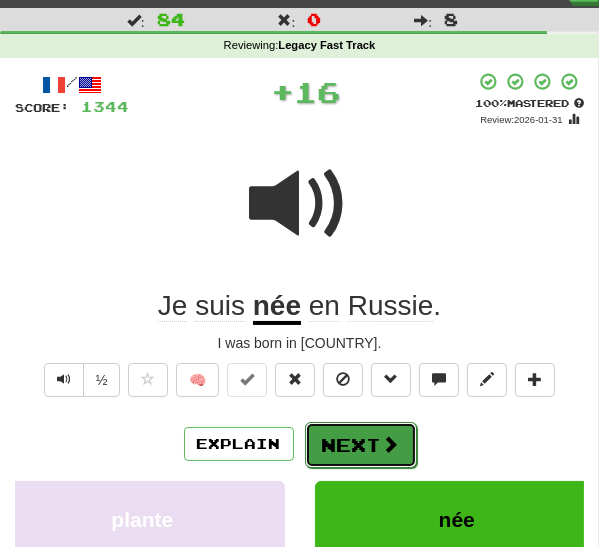 click on "Next" at bounding box center (361, 445) 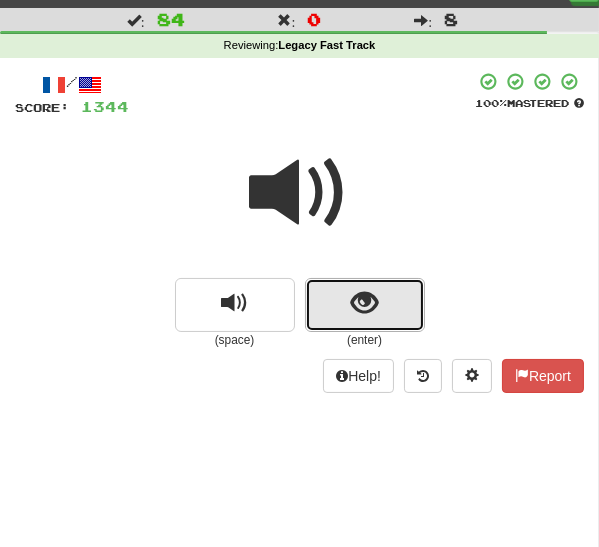 click at bounding box center (364, 303) 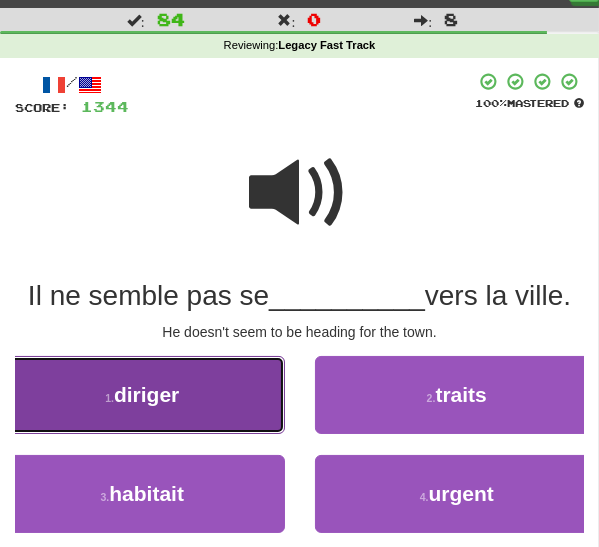 click on "1 .  diriger" at bounding box center (142, 395) 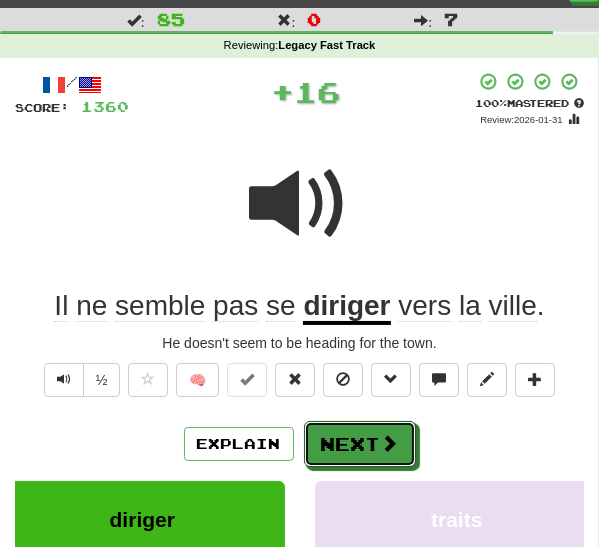 drag, startPoint x: 357, startPoint y: 436, endPoint x: 358, endPoint y: 425, distance: 11.045361 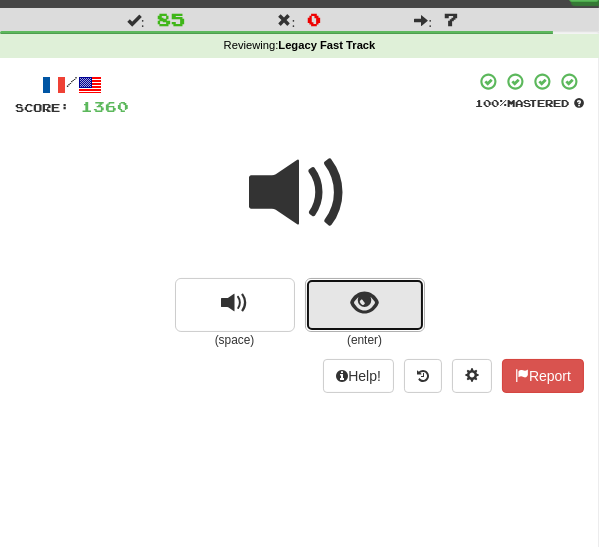click at bounding box center [364, 303] 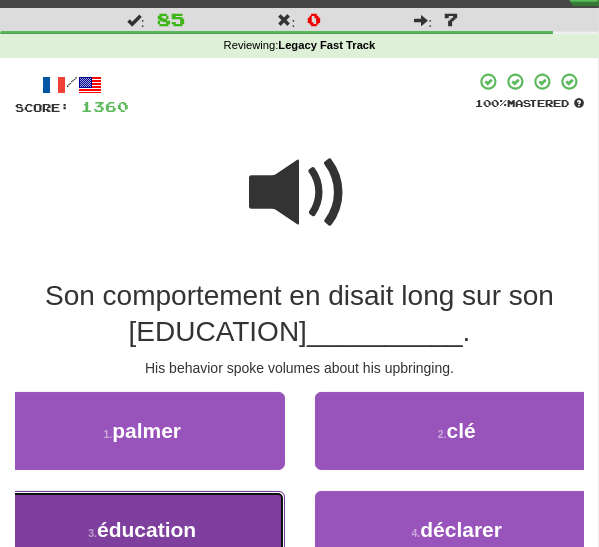 click on "3 .  éducation" at bounding box center (142, 530) 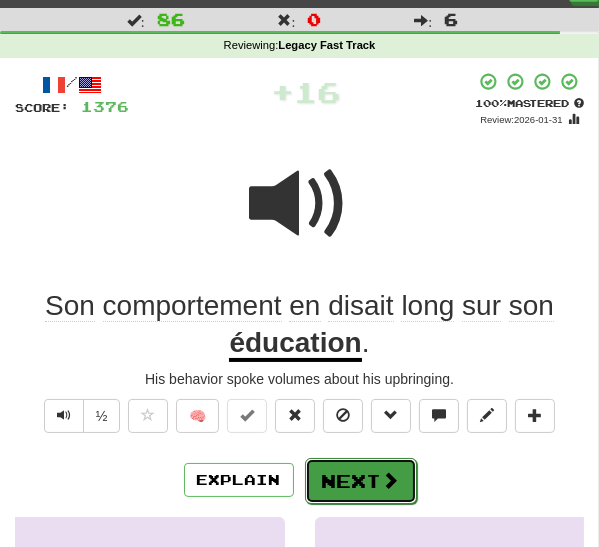 click on "Next" at bounding box center (361, 481) 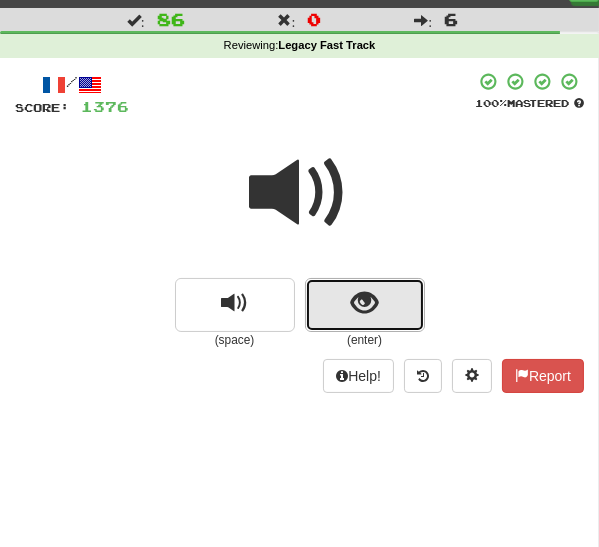 click at bounding box center [364, 303] 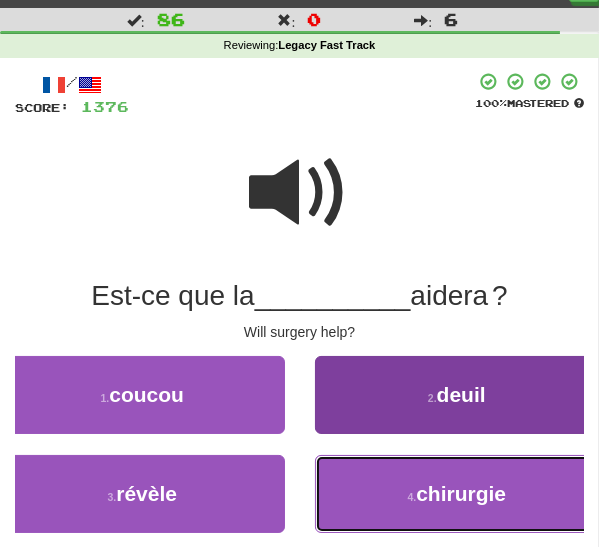 click on "4 .  chirurgie" at bounding box center [457, 494] 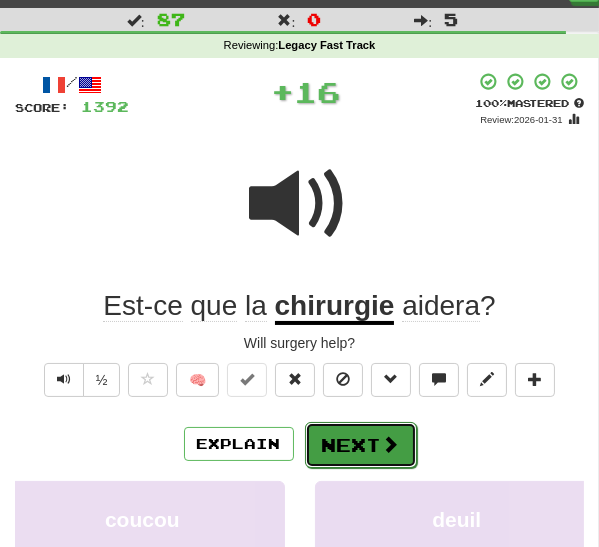 click on "Next" at bounding box center (361, 445) 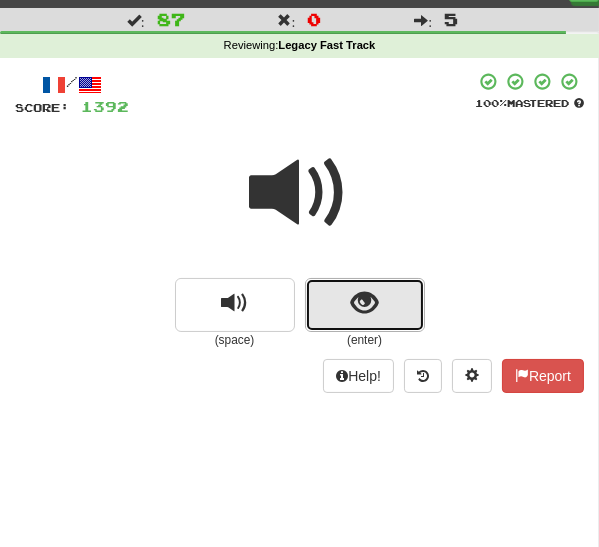 click at bounding box center [364, 303] 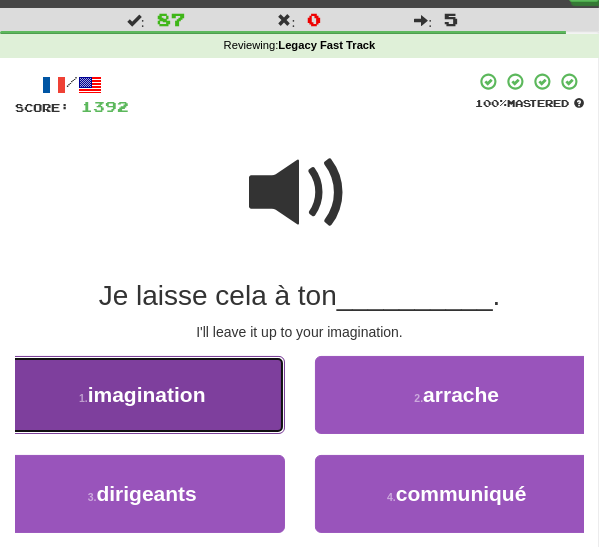 click on "imagination" at bounding box center [147, 394] 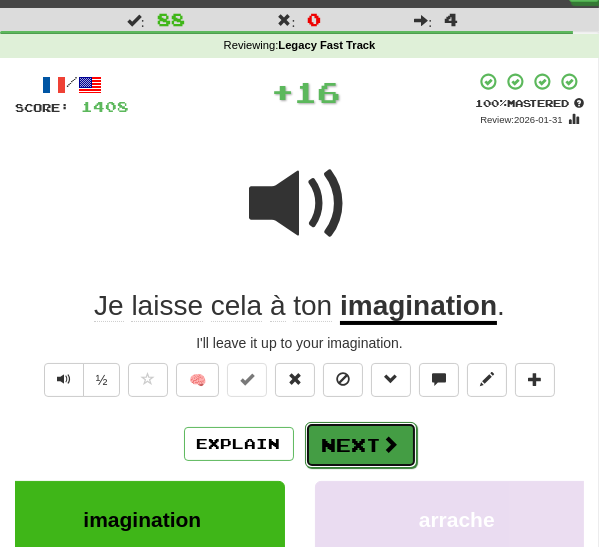 click on "Next" at bounding box center [361, 445] 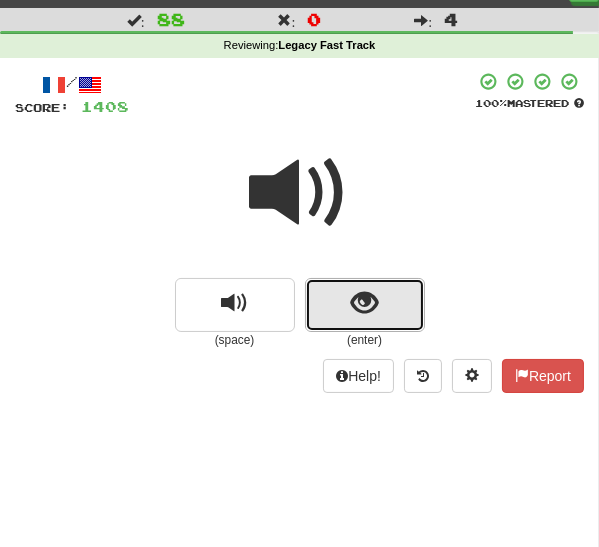 click at bounding box center (365, 305) 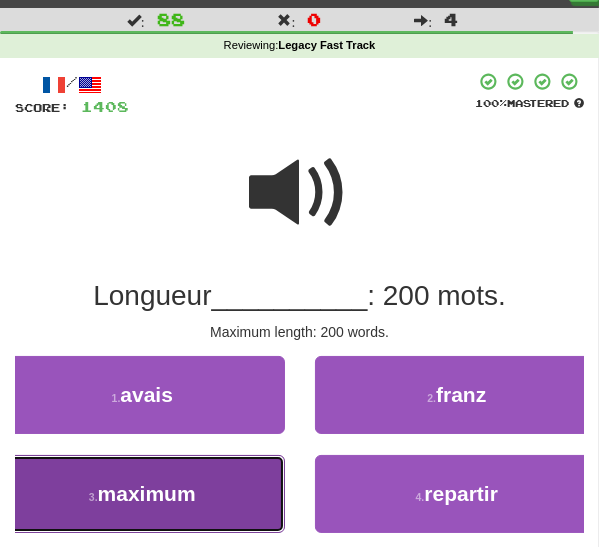 click on "3 .  maximum" at bounding box center (142, 494) 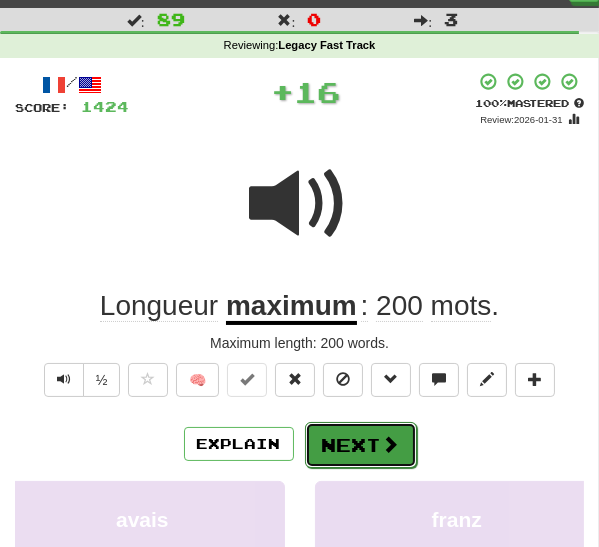click on "Next" at bounding box center (361, 445) 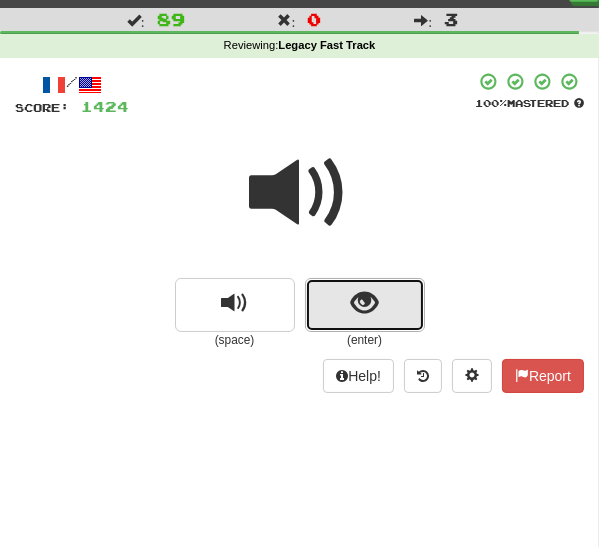 click at bounding box center (365, 305) 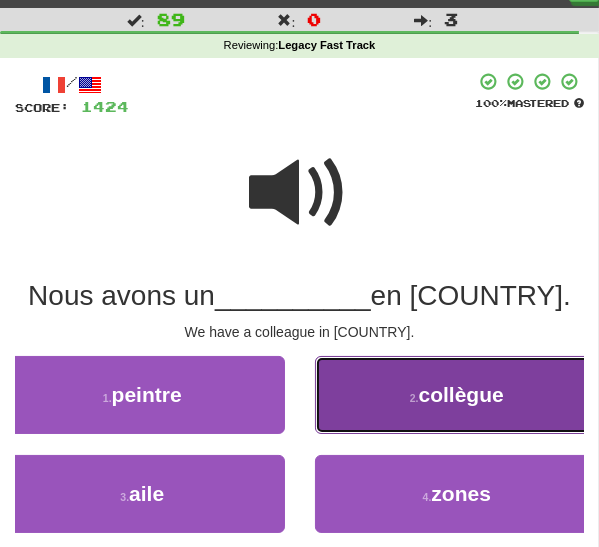 click on "2 .  collègue" at bounding box center (457, 395) 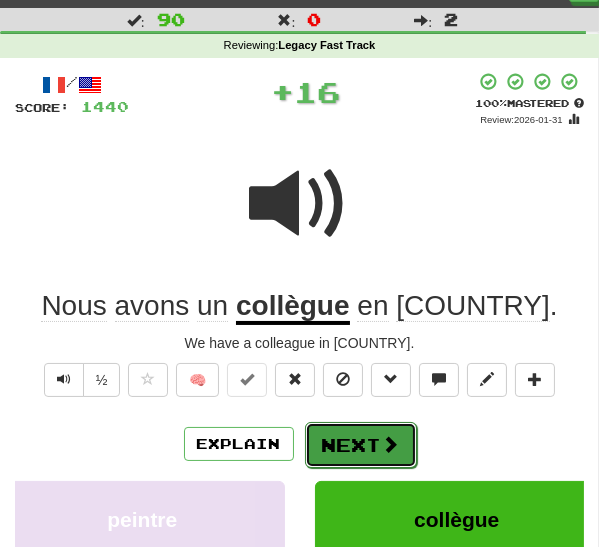 click on "Next" at bounding box center [361, 445] 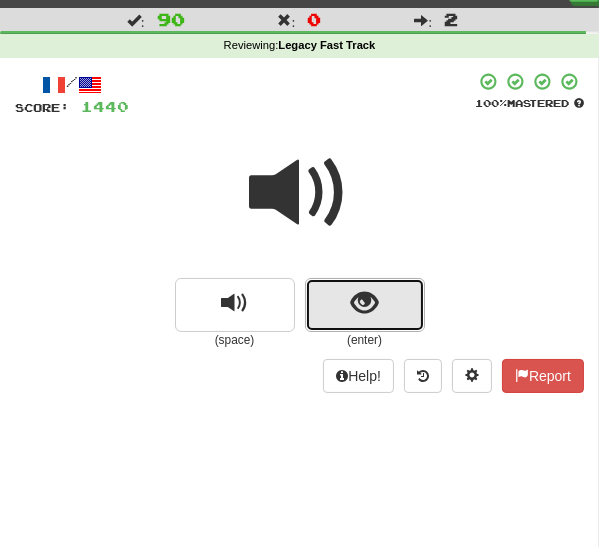 click at bounding box center (365, 305) 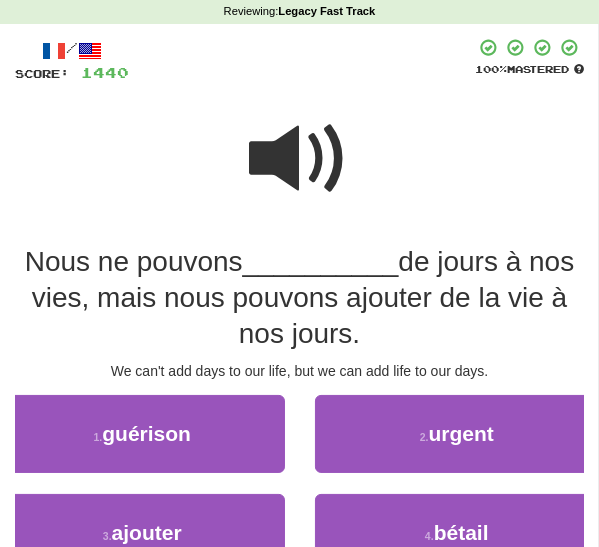 scroll, scrollTop: 72, scrollLeft: 0, axis: vertical 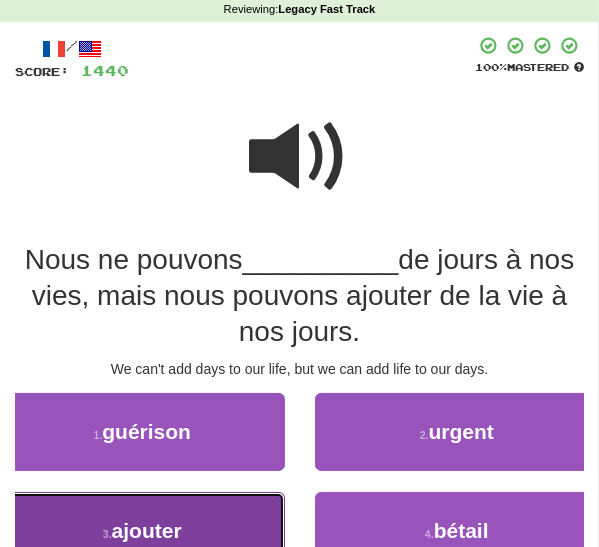 click on "3 .  ajouter" at bounding box center (142, 531) 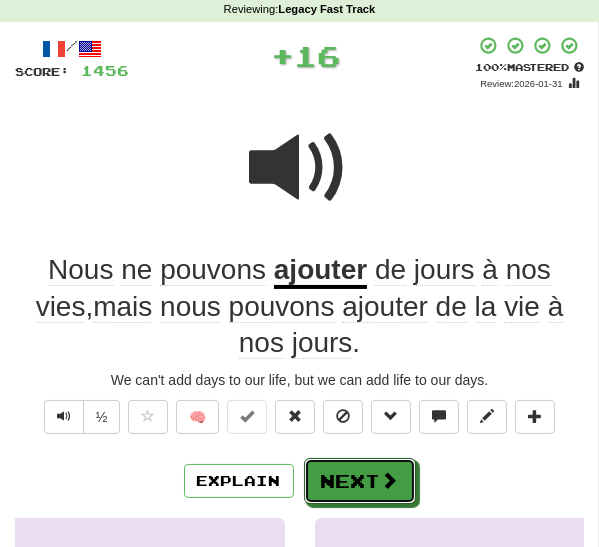 click on "Next" at bounding box center [360, 481] 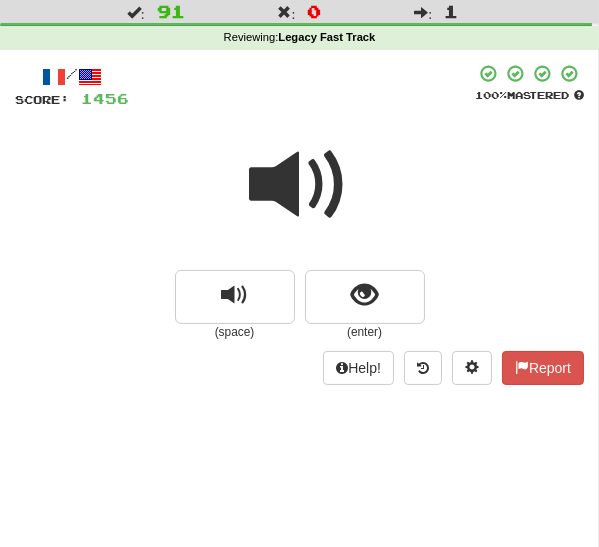 scroll, scrollTop: 20, scrollLeft: 0, axis: vertical 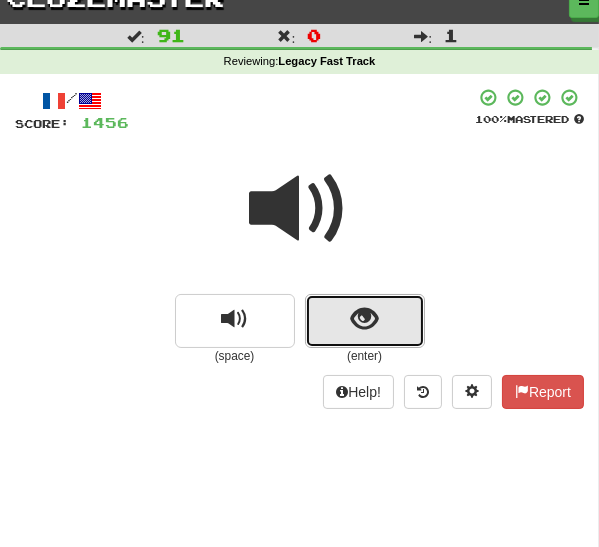 click at bounding box center (365, 321) 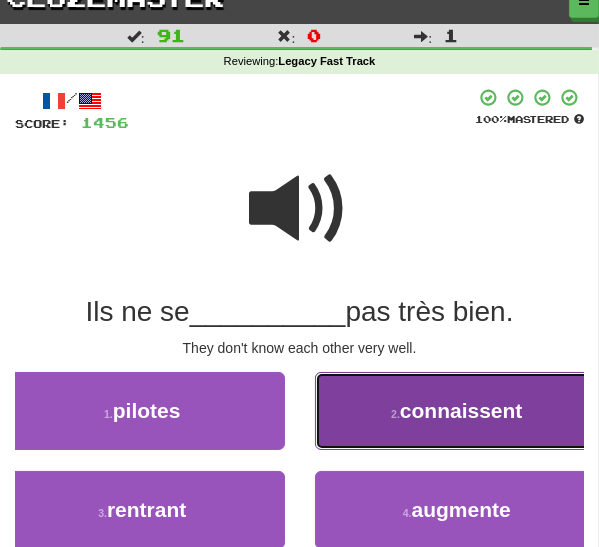 click on "2 .  connaissent" at bounding box center [457, 411] 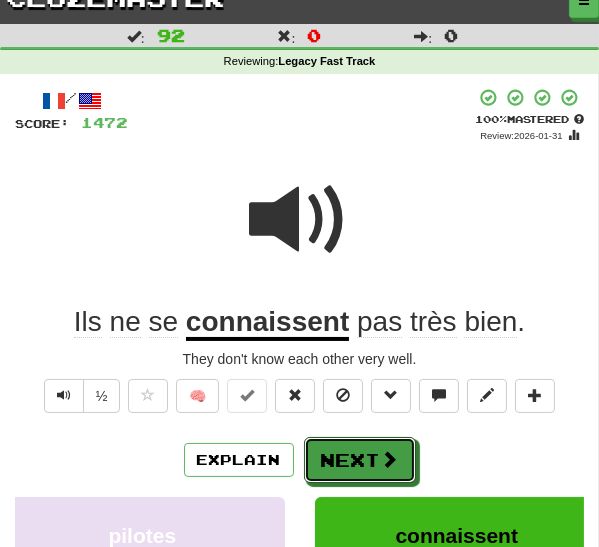 drag, startPoint x: 381, startPoint y: 452, endPoint x: 429, endPoint y: 427, distance: 54.120235 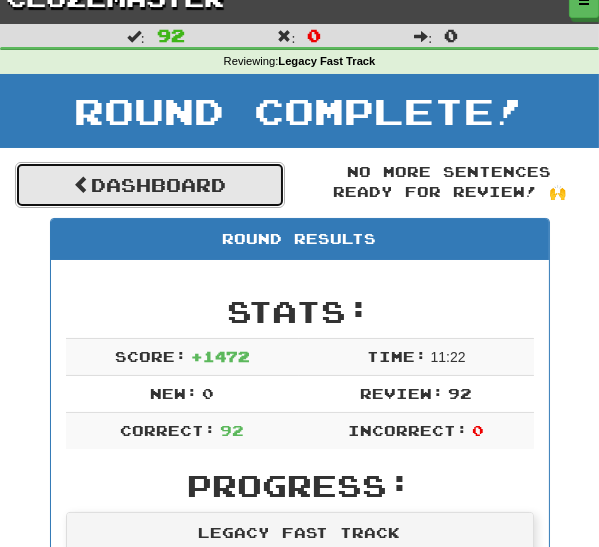 click on "Dashboard" at bounding box center (150, 185) 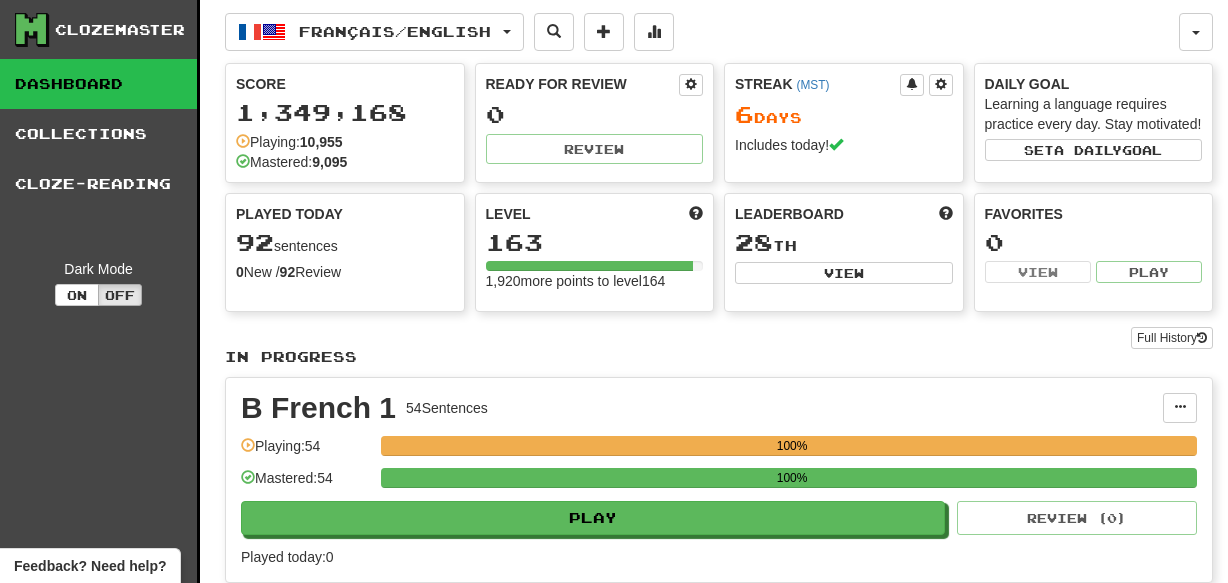 scroll, scrollTop: 0, scrollLeft: 0, axis: both 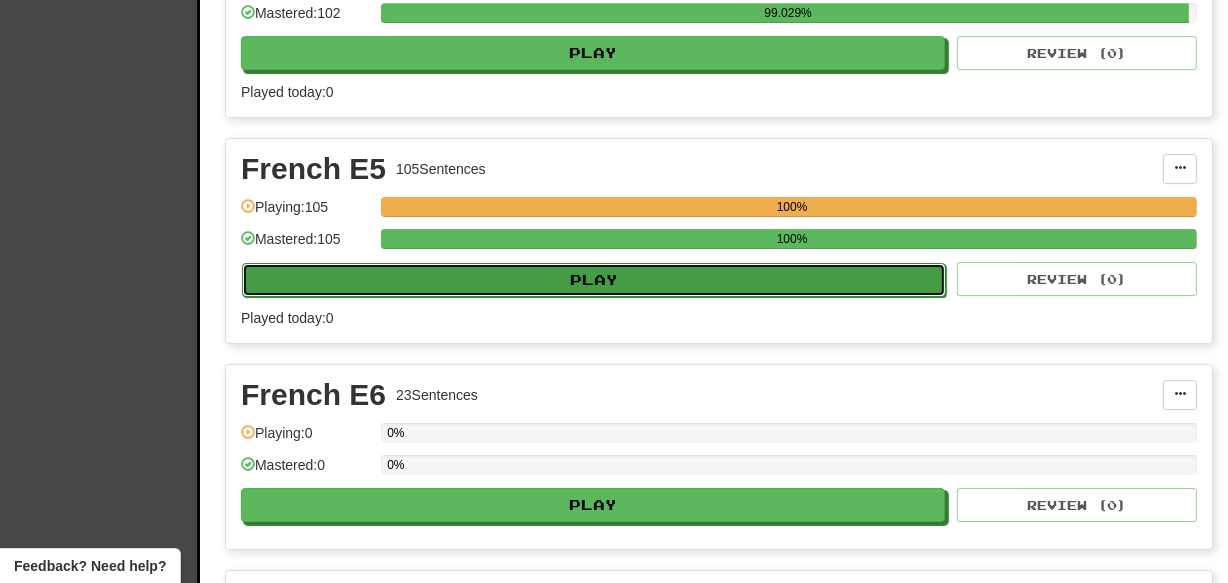 click on "Play" at bounding box center [594, 280] 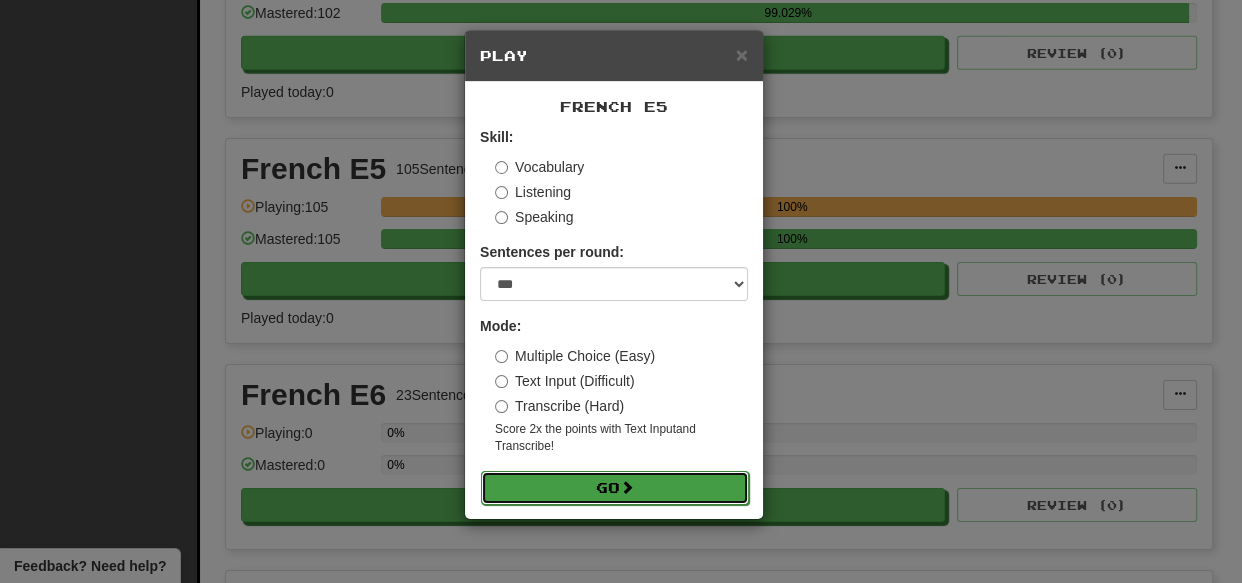 drag, startPoint x: 620, startPoint y: 489, endPoint x: 632, endPoint y: 485, distance: 12.649111 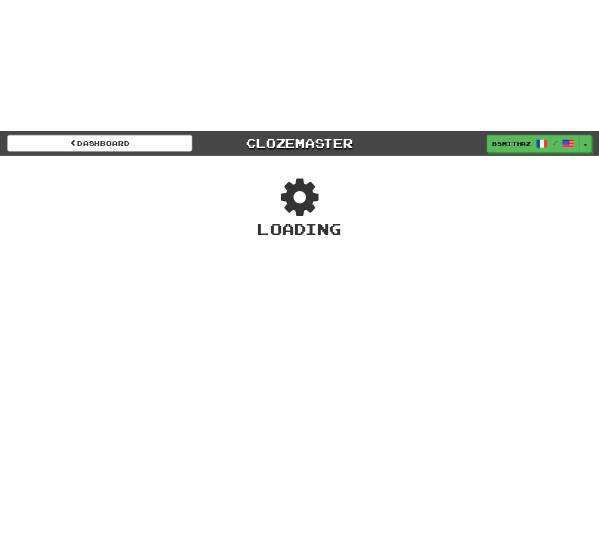 scroll, scrollTop: 0, scrollLeft: 0, axis: both 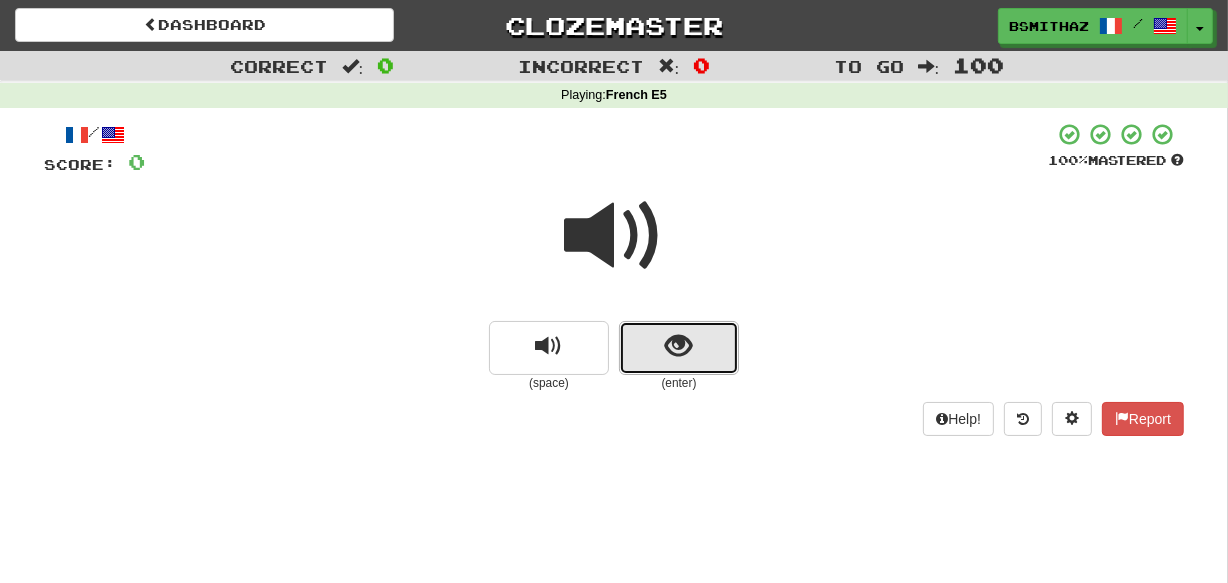 click at bounding box center [679, 348] 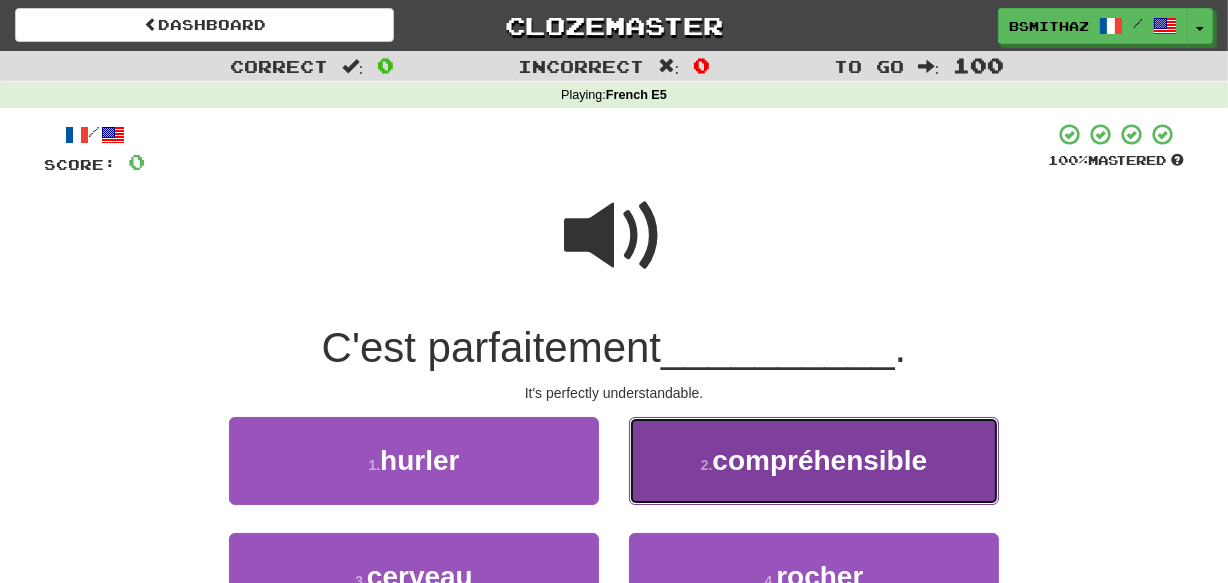 click on "2 .  compréhensible" at bounding box center [814, 460] 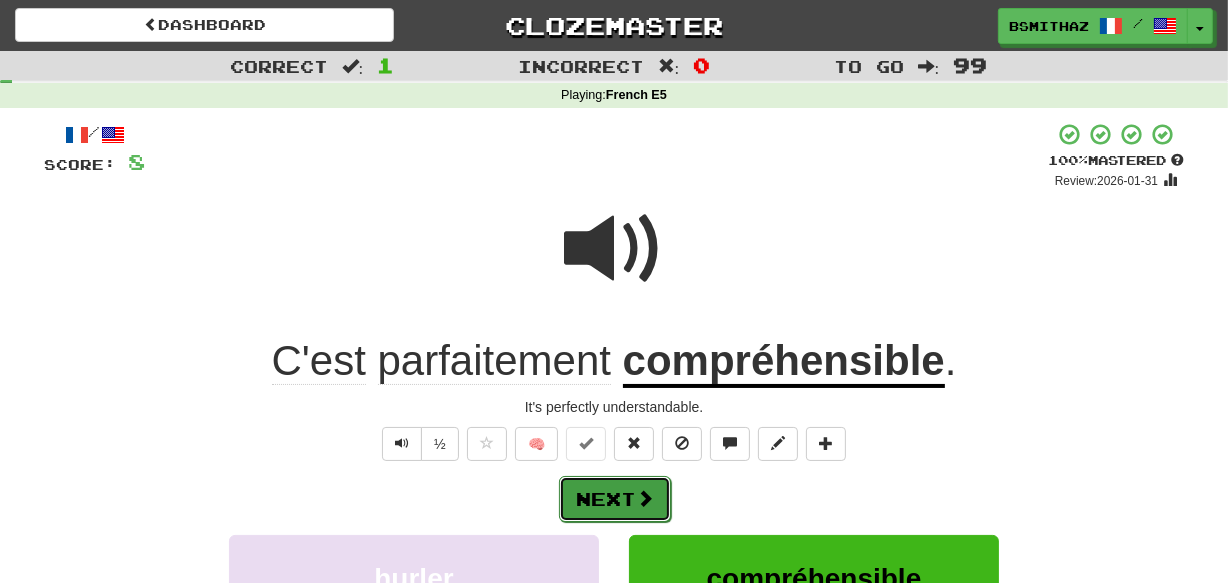 click on "Next" at bounding box center [615, 499] 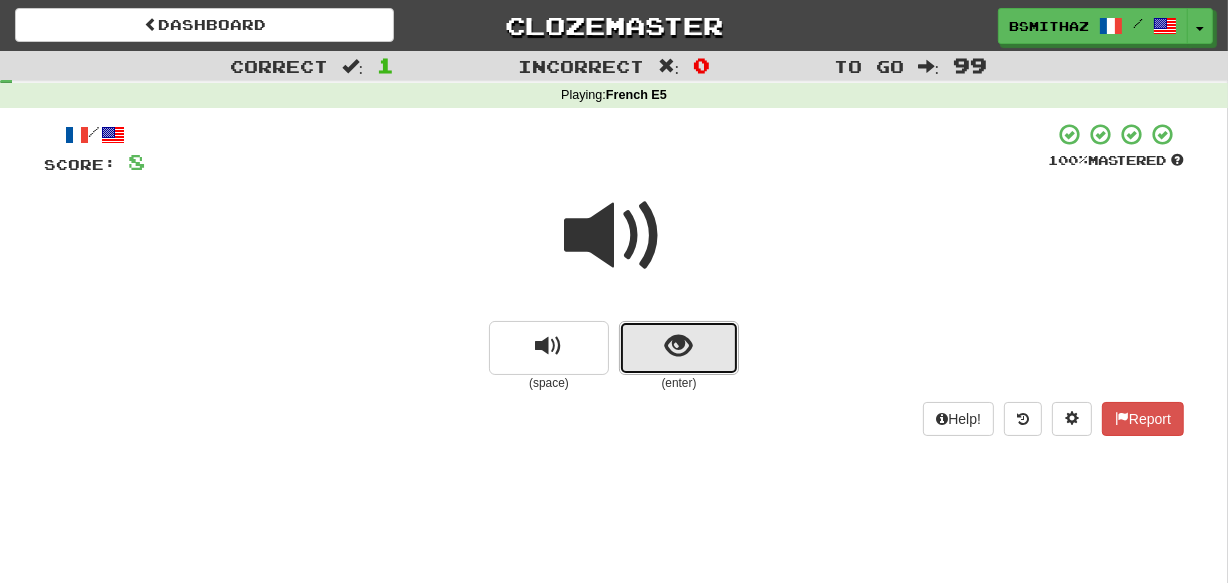 click at bounding box center (679, 348) 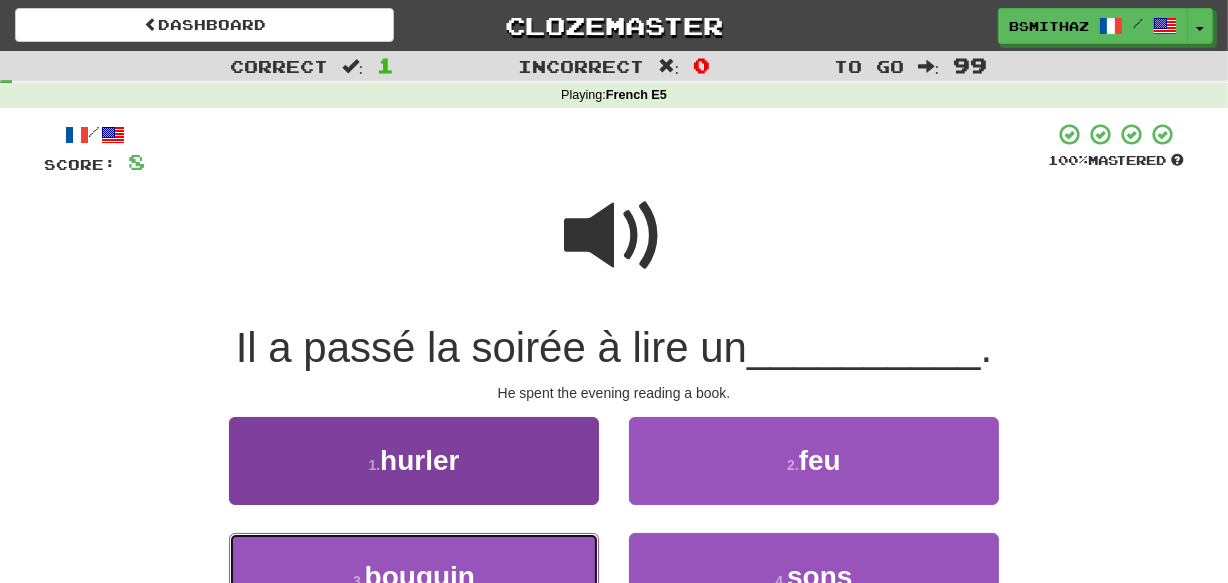 drag, startPoint x: 520, startPoint y: 560, endPoint x: 568, endPoint y: 540, distance: 52 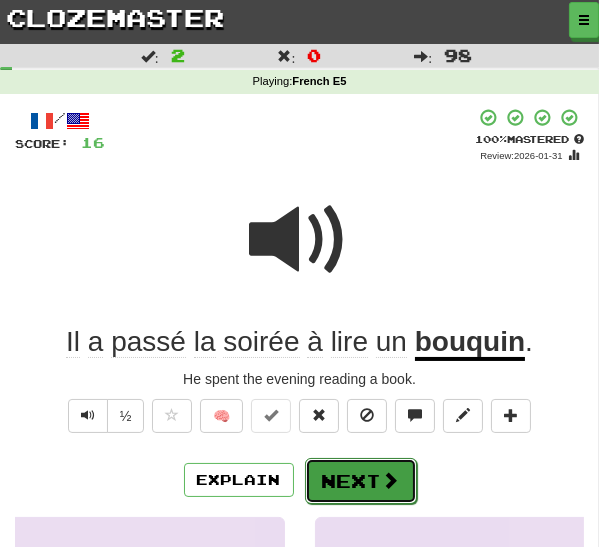 click at bounding box center (391, 480) 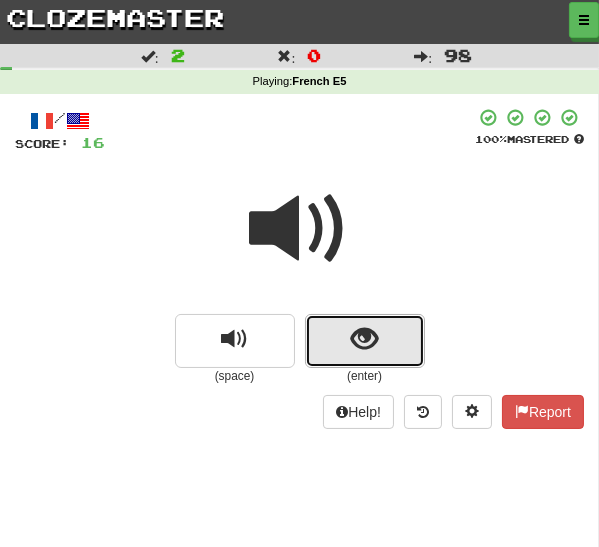 click at bounding box center [365, 341] 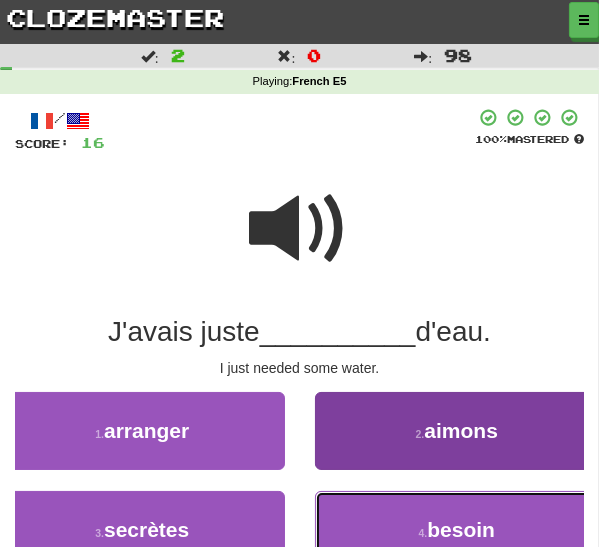 click on "besoin" at bounding box center [461, 529] 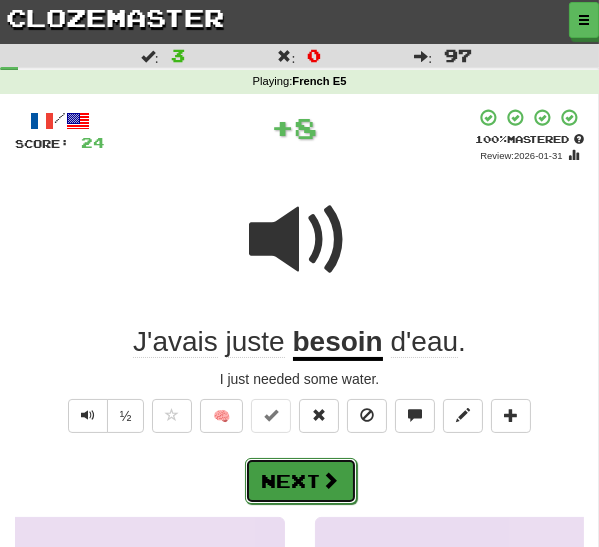 click on "Next" at bounding box center (301, 481) 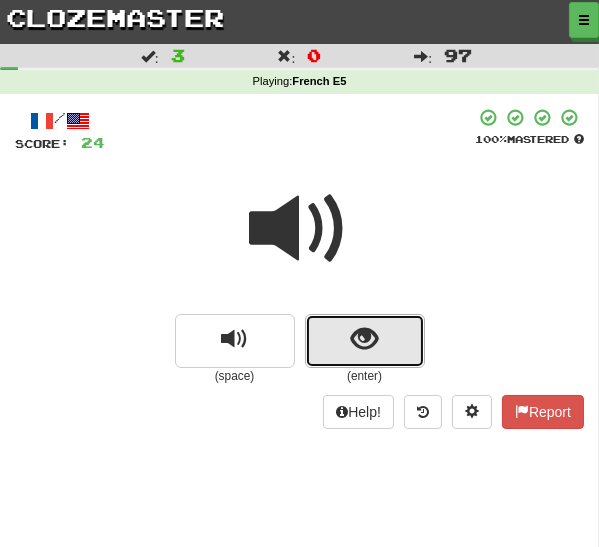 click at bounding box center [364, 339] 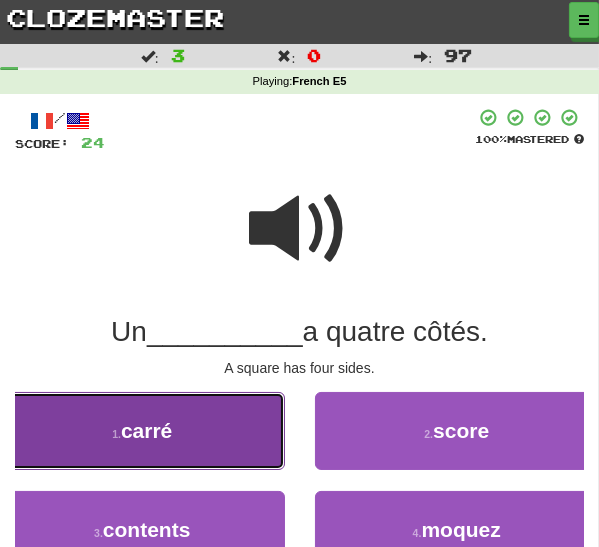 click on "1 .  carré" at bounding box center (142, 431) 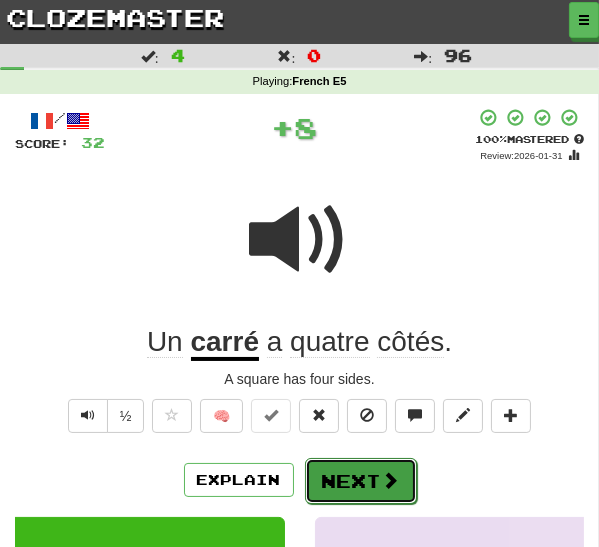 click on "Next" at bounding box center [361, 481] 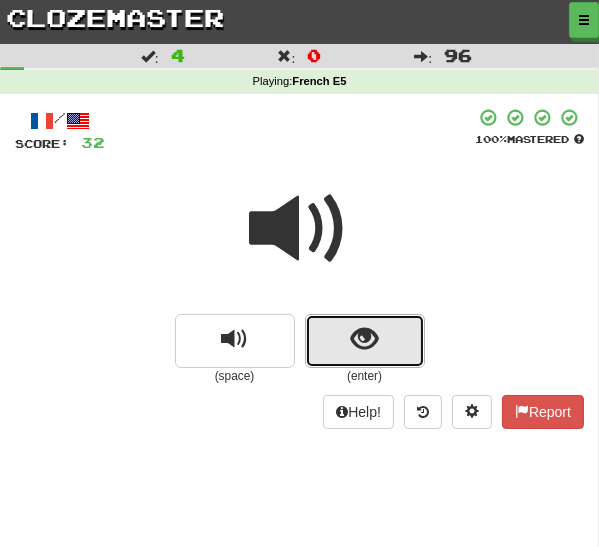 click at bounding box center (365, 341) 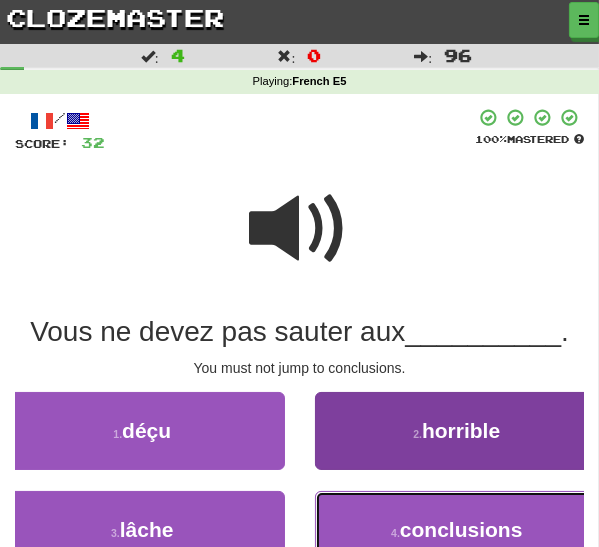 drag, startPoint x: 410, startPoint y: 524, endPoint x: 421, endPoint y: 516, distance: 13.601471 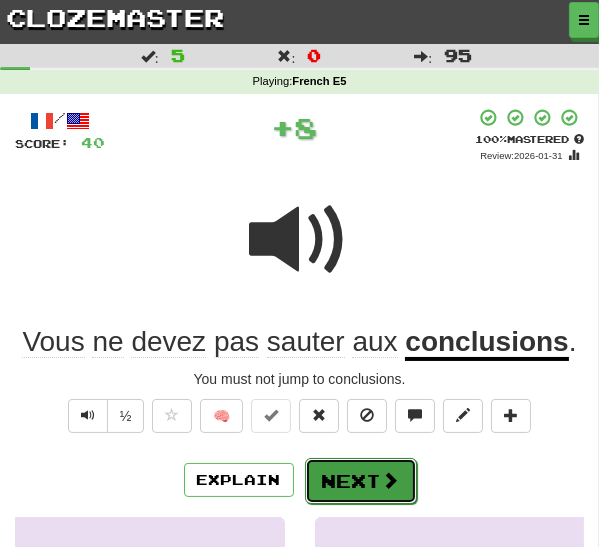 click on "Next" at bounding box center (361, 481) 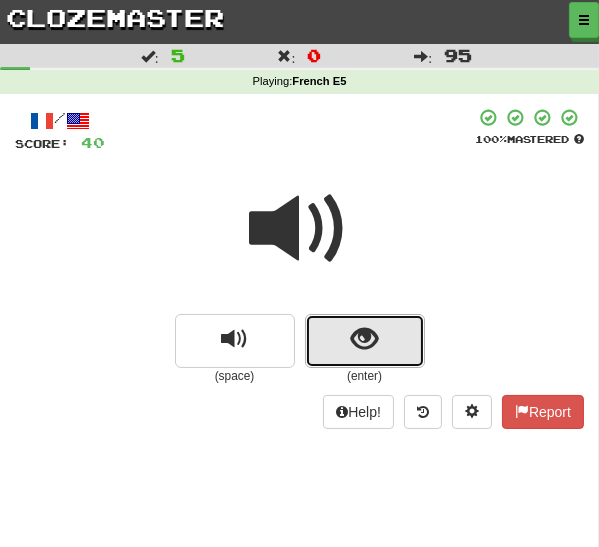 click at bounding box center (364, 339) 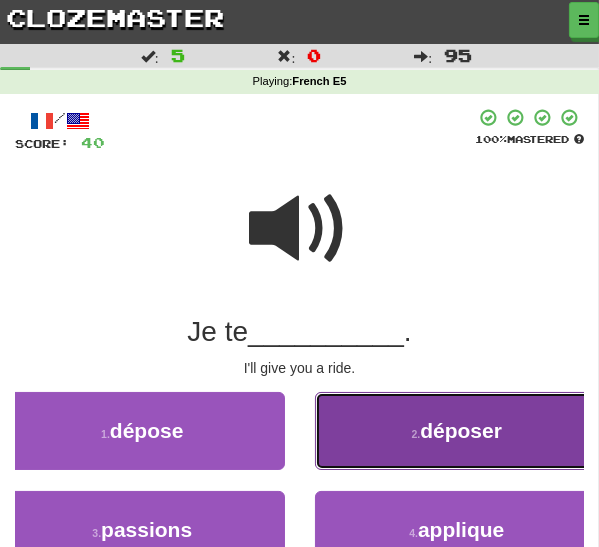 click on "2 .  déposer" at bounding box center [457, 431] 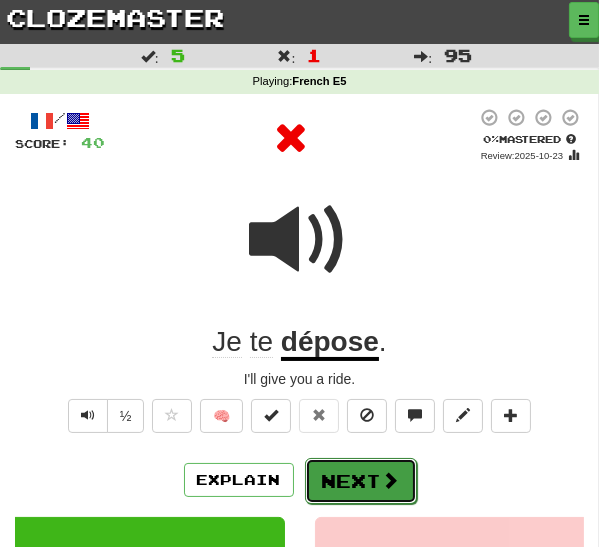 click on "Next" at bounding box center (361, 481) 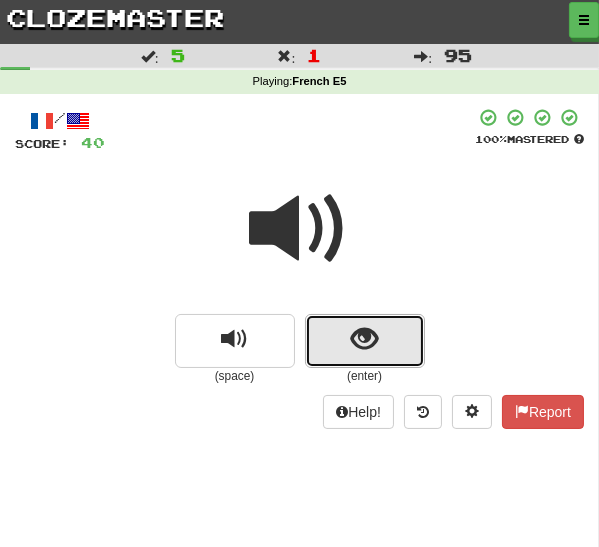 click at bounding box center (365, 341) 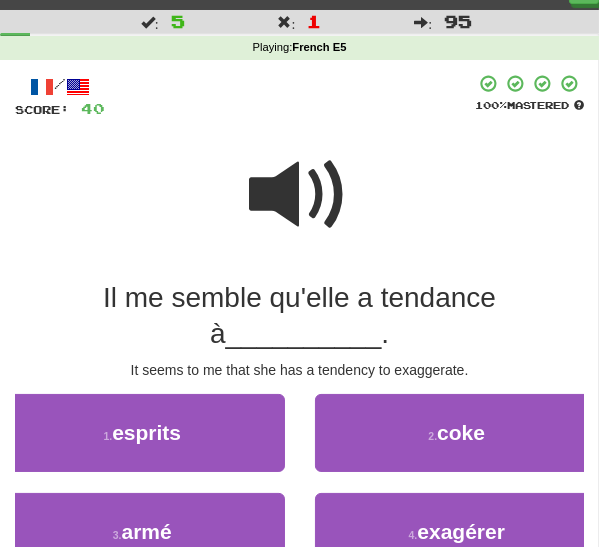 scroll, scrollTop: 36, scrollLeft: 0, axis: vertical 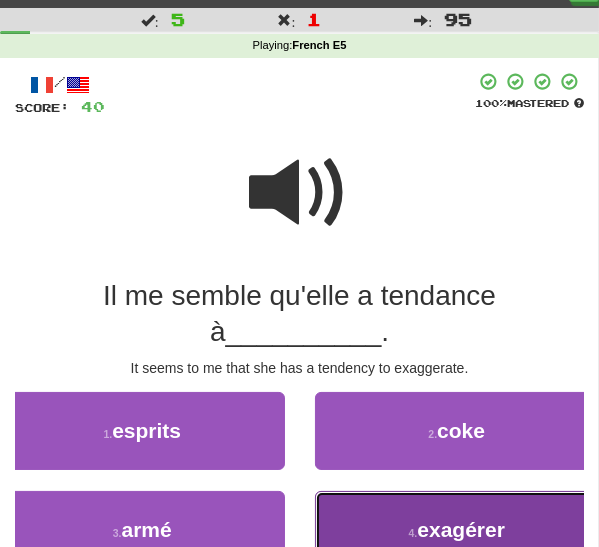 click on "4 .  exagérer" at bounding box center [457, 530] 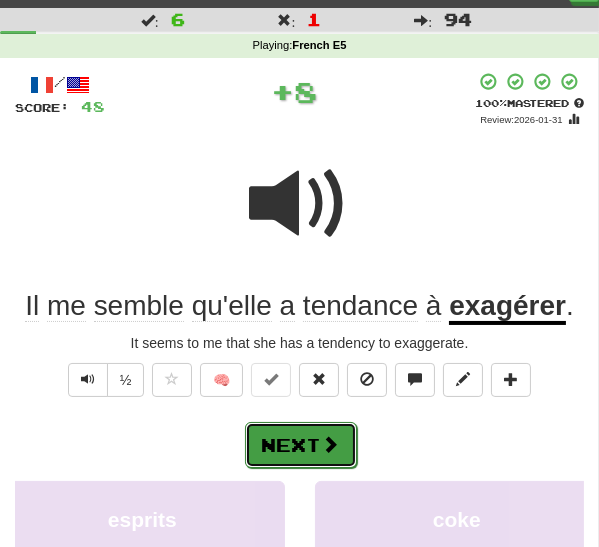 click on "Next" at bounding box center (301, 445) 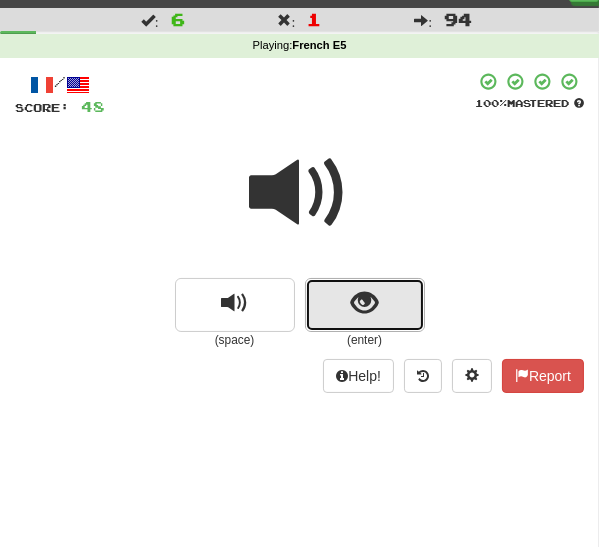 click at bounding box center [365, 305] 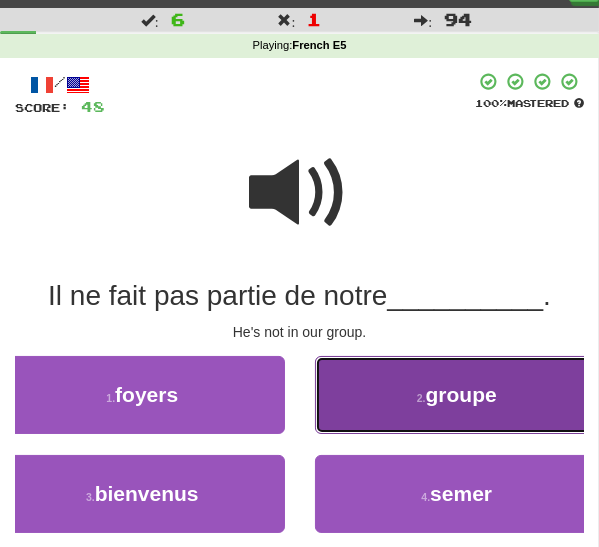 click on "2 .  groupe" at bounding box center [457, 395] 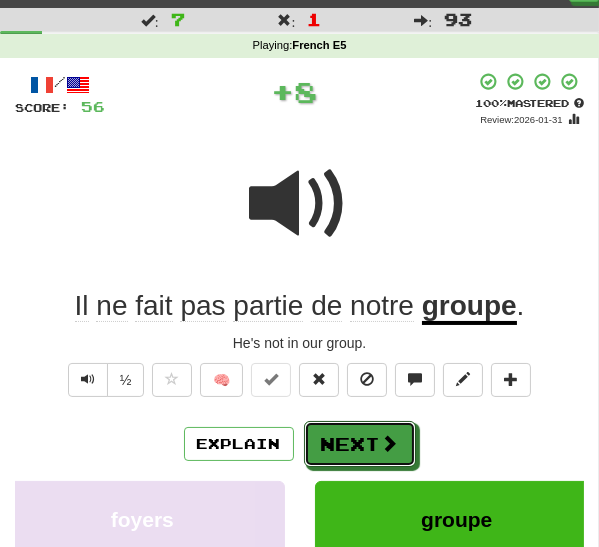 click on "Next" at bounding box center [360, 444] 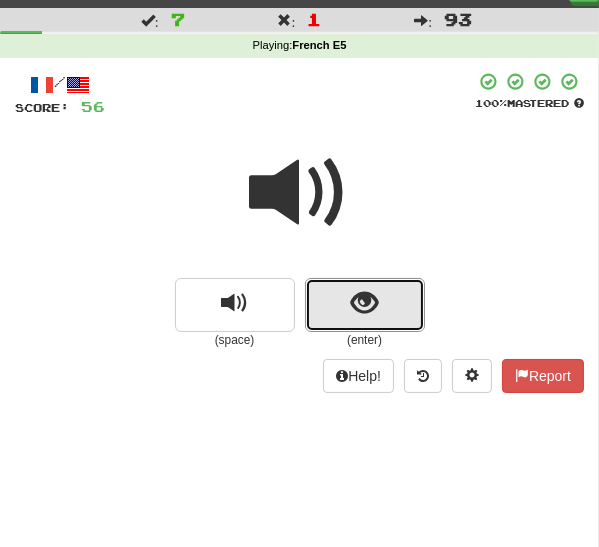 drag, startPoint x: 364, startPoint y: 310, endPoint x: 355, endPoint y: 320, distance: 13.453624 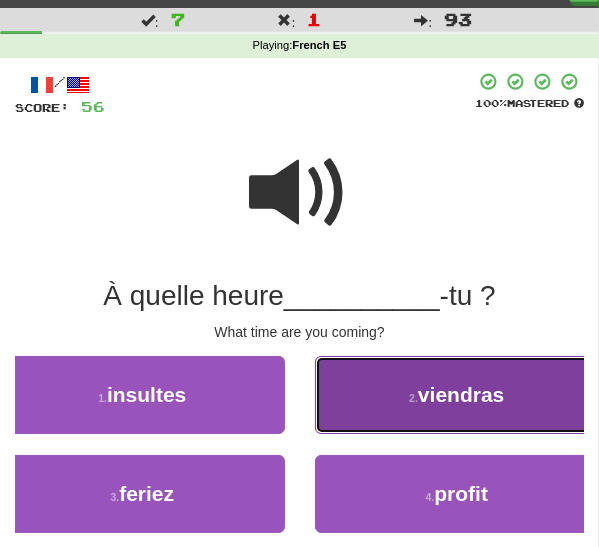 click on "2 .  viendras" at bounding box center (457, 395) 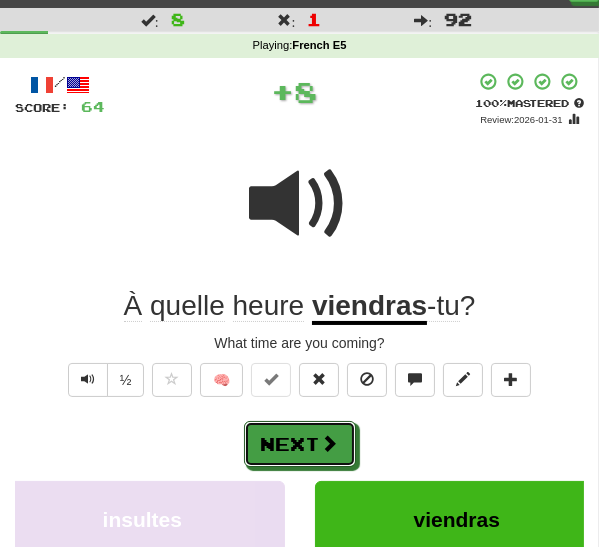 click at bounding box center (330, 443) 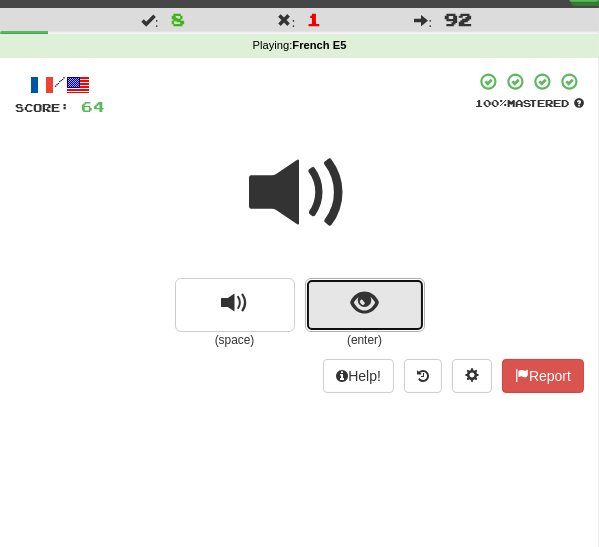 click at bounding box center [364, 303] 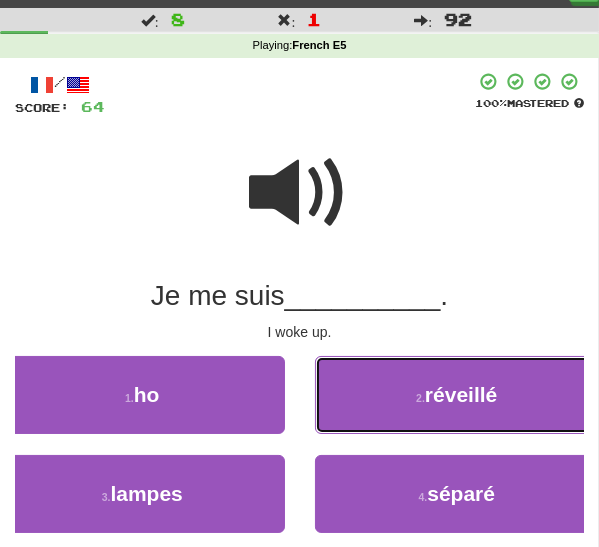 drag, startPoint x: 408, startPoint y: 394, endPoint x: 379, endPoint y: 403, distance: 30.364452 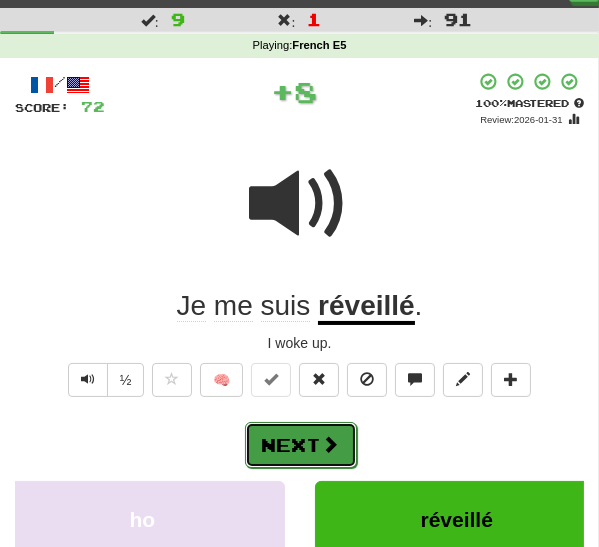 click at bounding box center [331, 444] 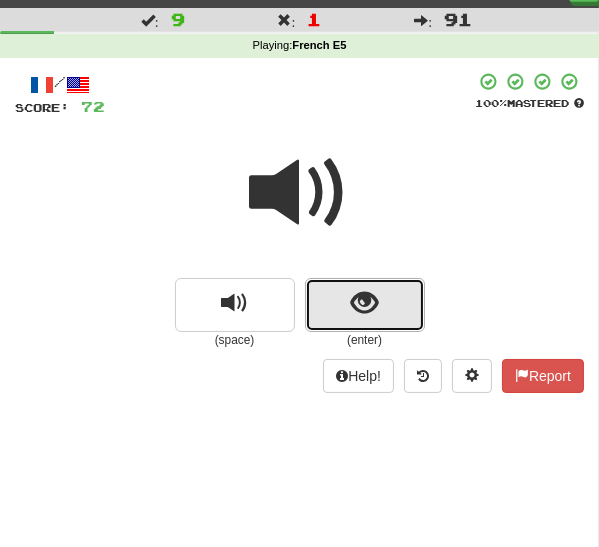 click at bounding box center (364, 303) 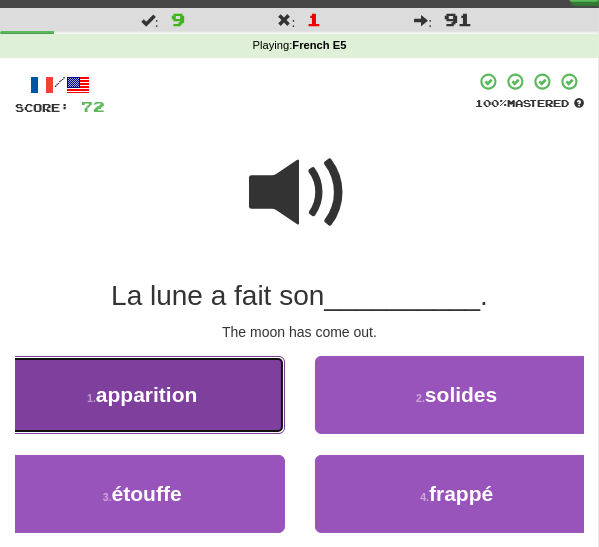 click on "apparition" at bounding box center (147, 394) 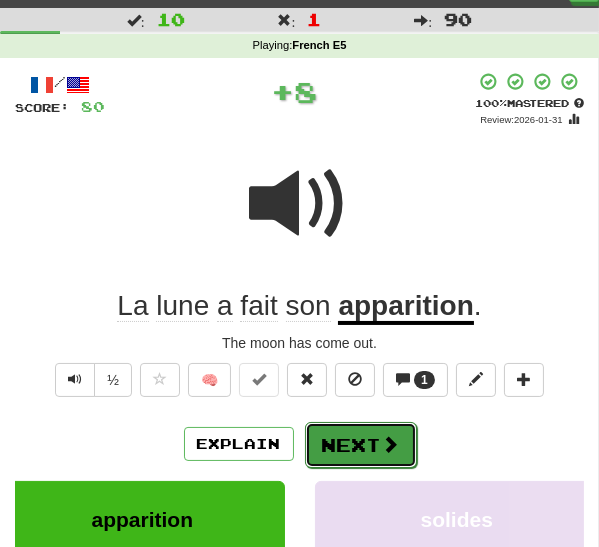 click at bounding box center [391, 444] 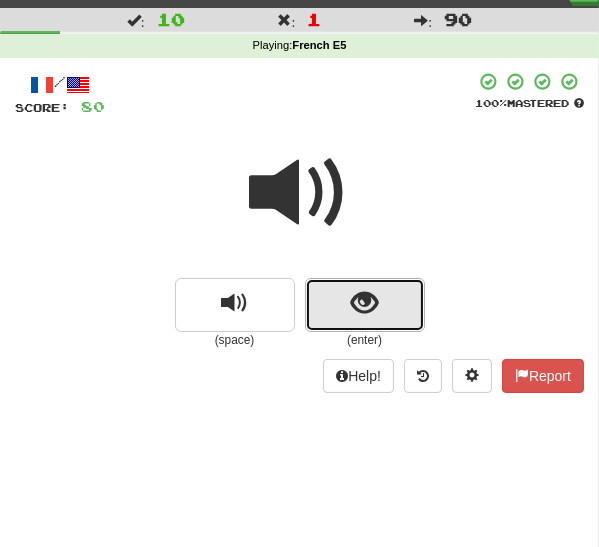 click at bounding box center [364, 303] 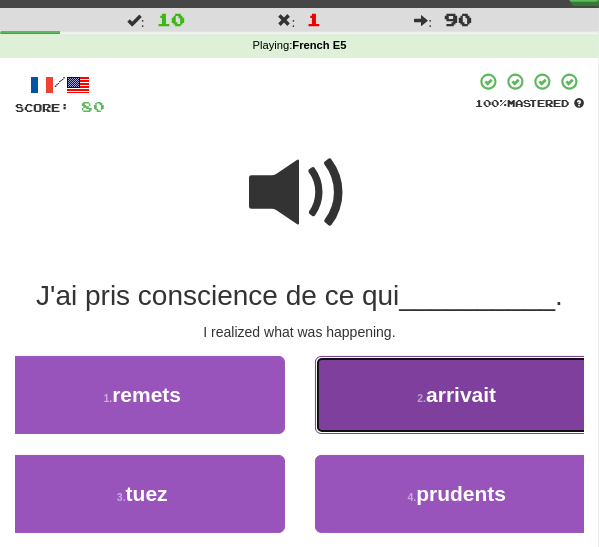 click on "2 .  arrivait" at bounding box center (457, 395) 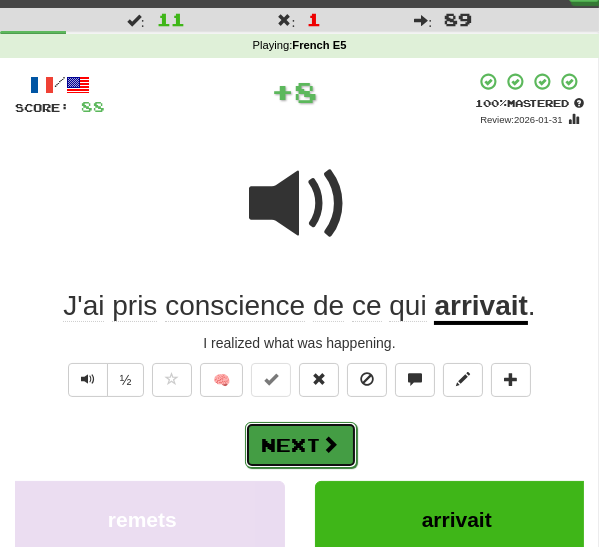 click on "Next" at bounding box center [301, 445] 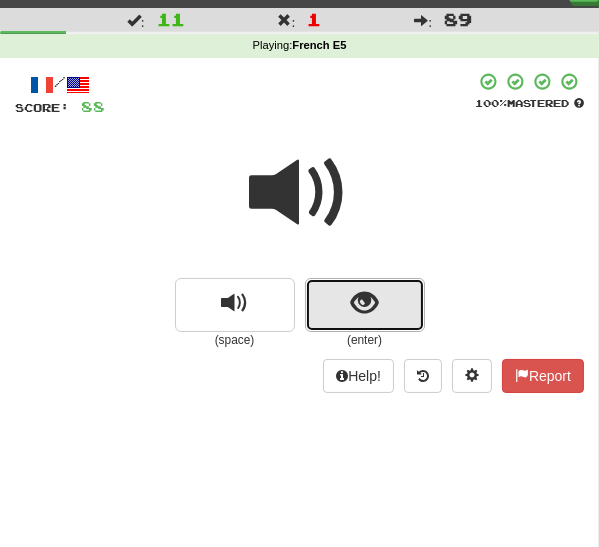 click at bounding box center (364, 303) 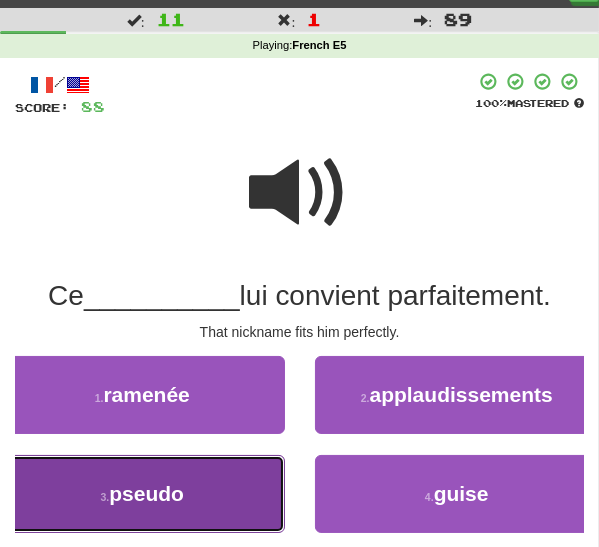click on "3 .  pseudo" at bounding box center (142, 494) 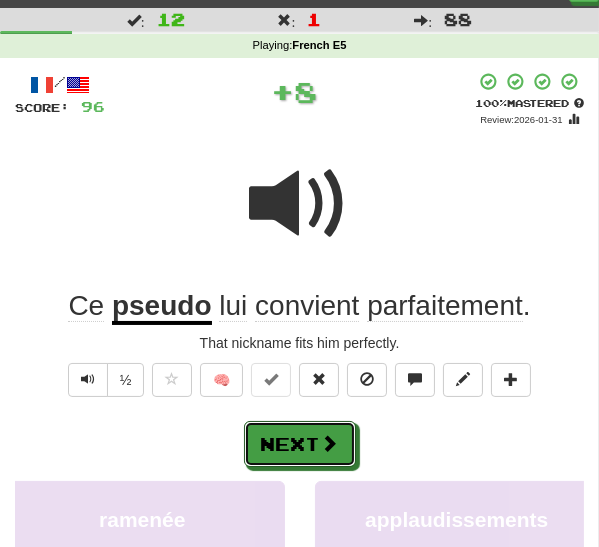 drag, startPoint x: 292, startPoint y: 446, endPoint x: 329, endPoint y: 433, distance: 39.217342 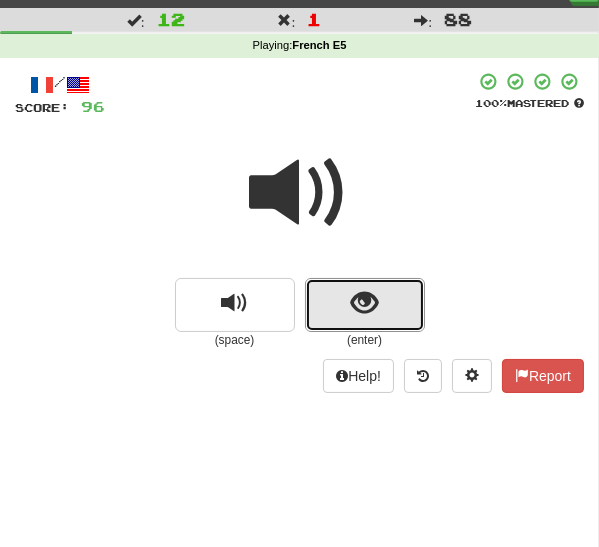 drag, startPoint x: 347, startPoint y: 300, endPoint x: 336, endPoint y: 314, distance: 17.804493 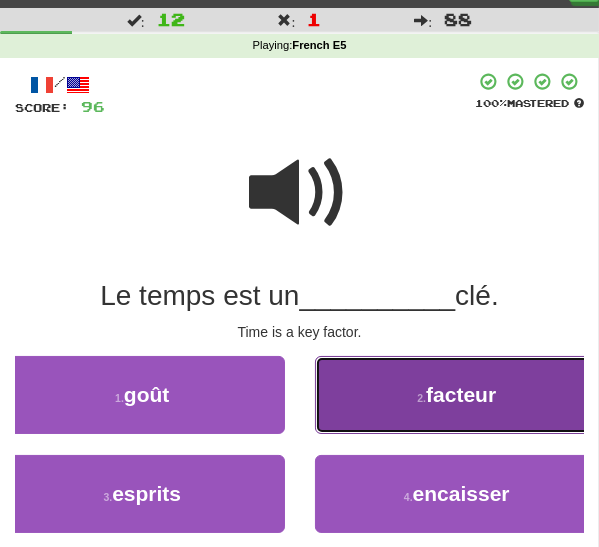 click on "2 ." at bounding box center [421, 398] 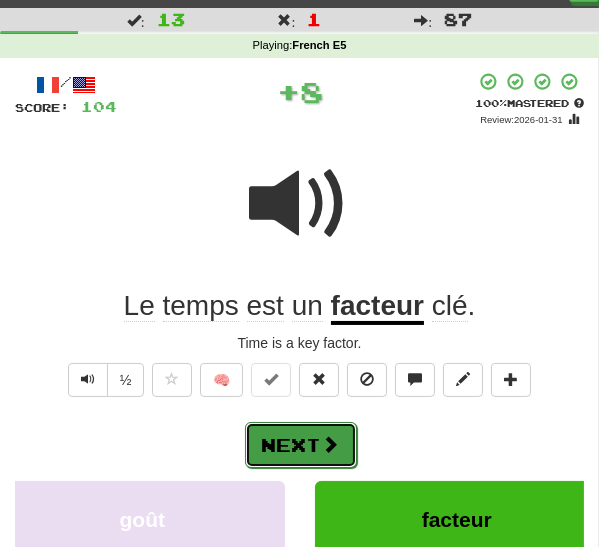 click on "Next" at bounding box center (301, 445) 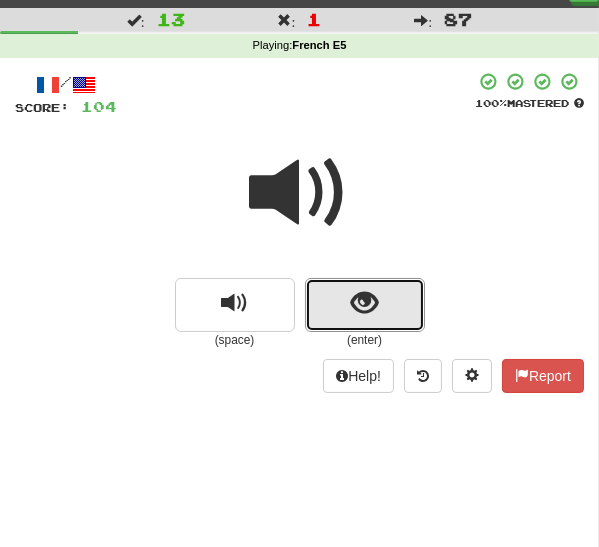 drag, startPoint x: 372, startPoint y: 313, endPoint x: 334, endPoint y: 346, distance: 50.32892 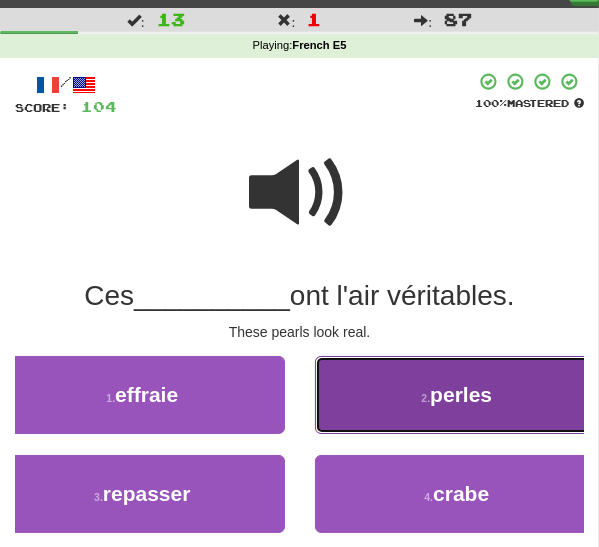 click on "2 .  perles" at bounding box center (457, 395) 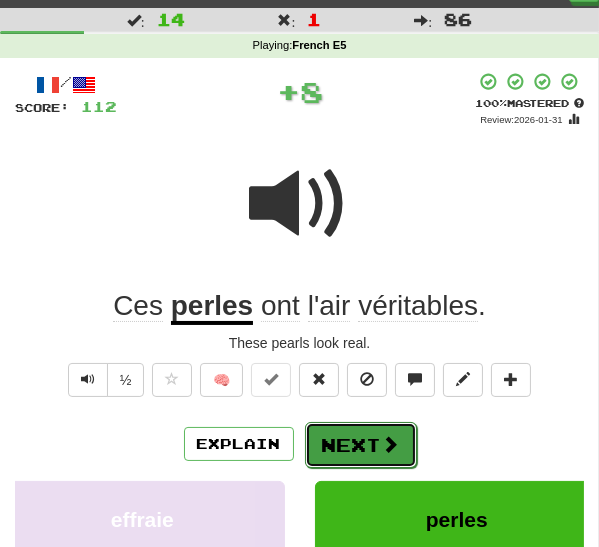 click on "Next" at bounding box center [361, 445] 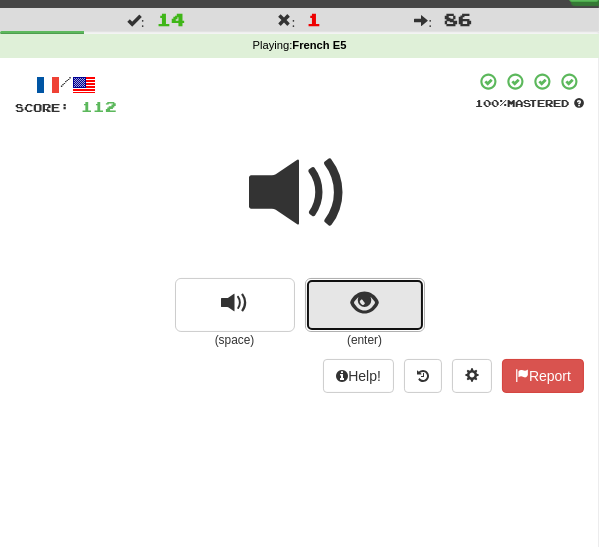 click at bounding box center [365, 305] 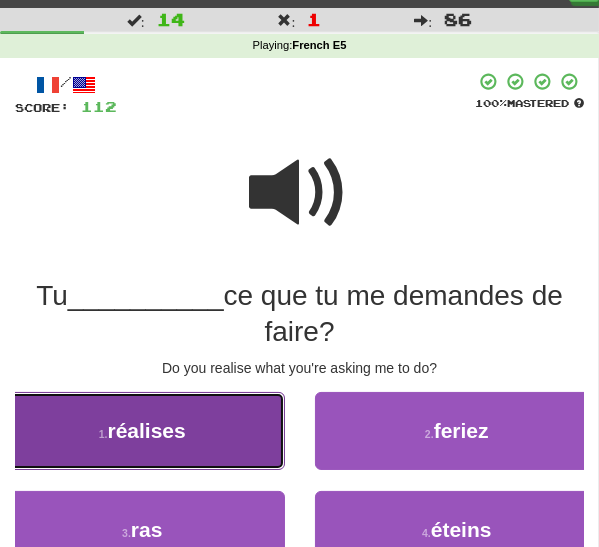 click on "1 .  réalises" at bounding box center [142, 431] 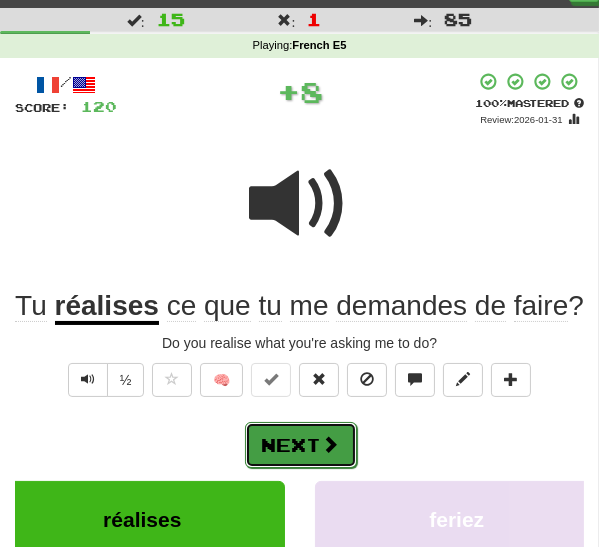 click on "Next" at bounding box center (301, 445) 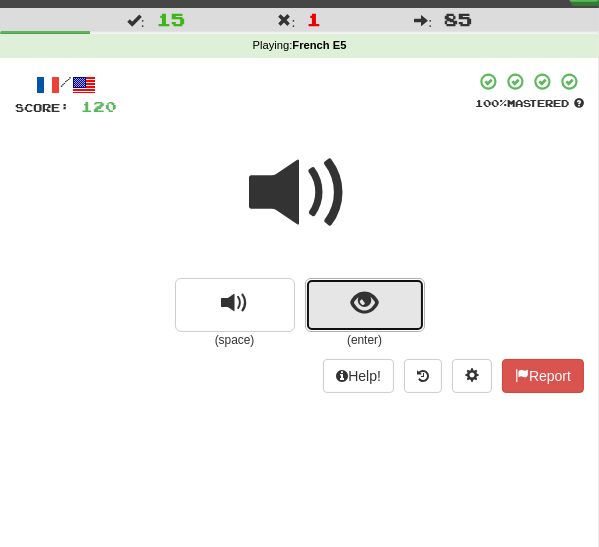 click at bounding box center (365, 305) 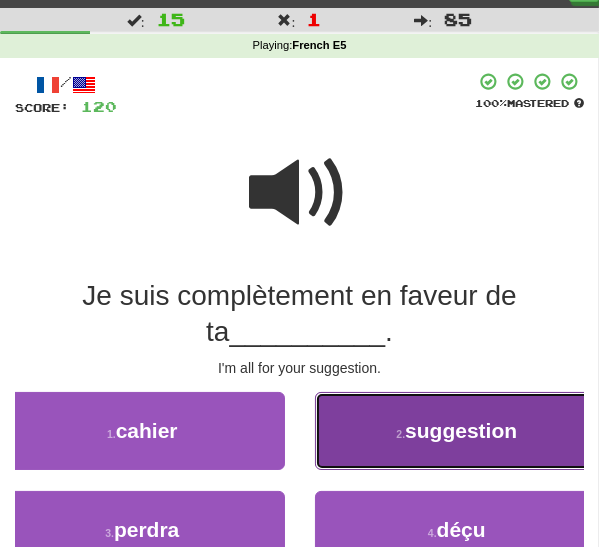 click on "2 .  suggestion" at bounding box center (457, 431) 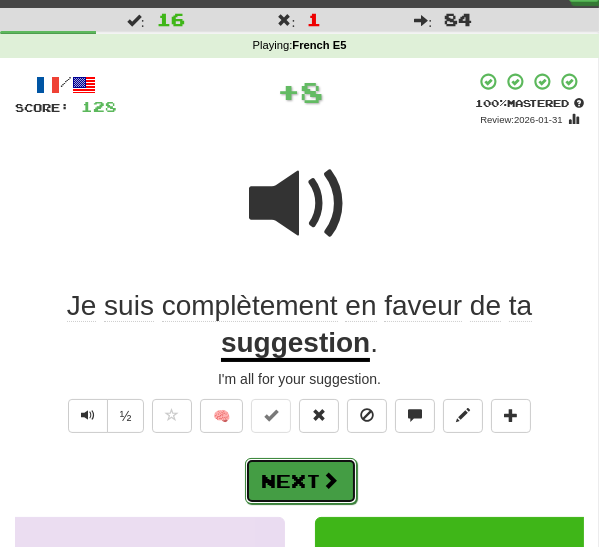 click on "Next" at bounding box center (301, 481) 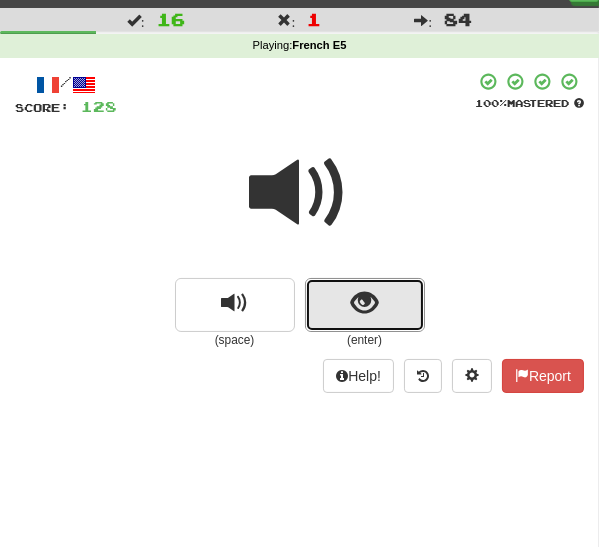 click at bounding box center (365, 305) 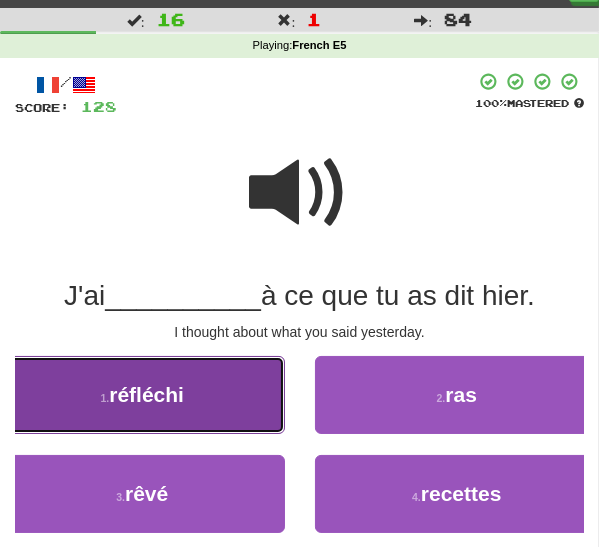 click on "1 .  réfléchi" at bounding box center (142, 395) 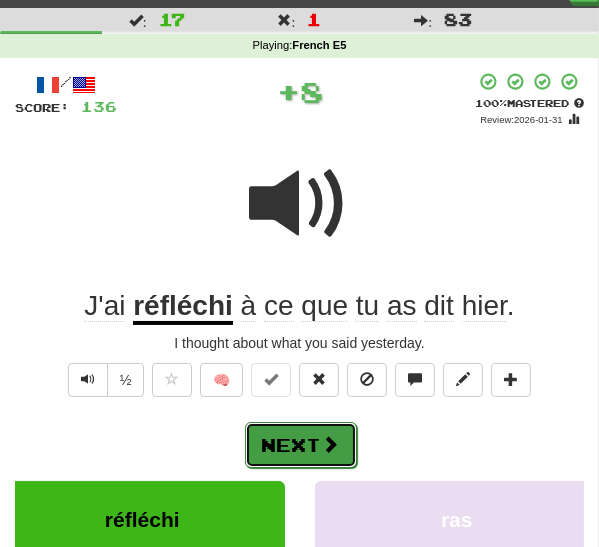 click on "Next" at bounding box center (301, 445) 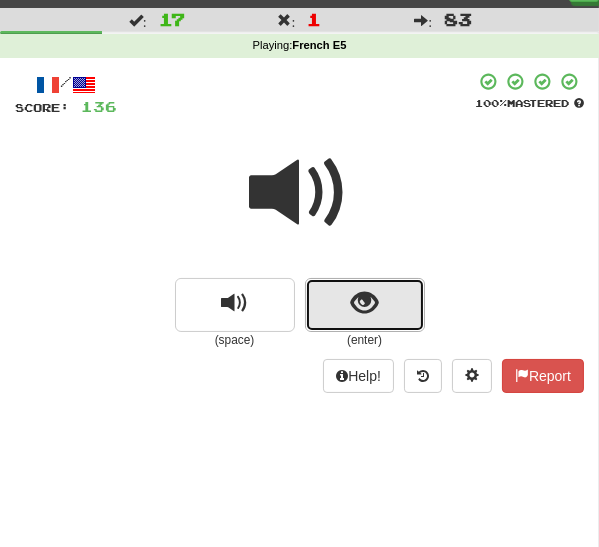 click at bounding box center [364, 303] 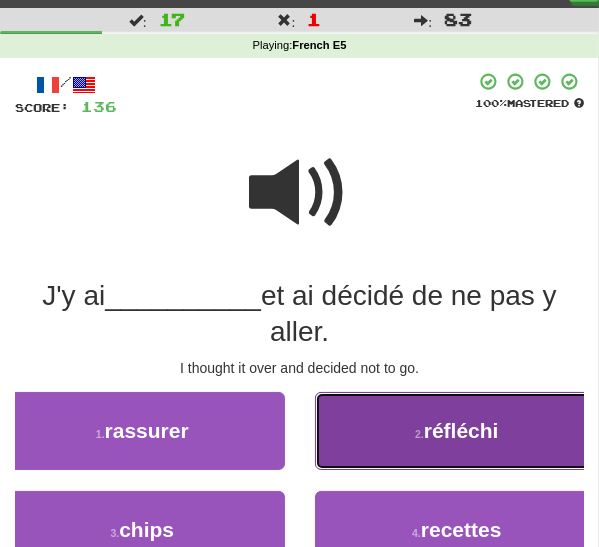 click on "2 .  réfléchi" at bounding box center (457, 431) 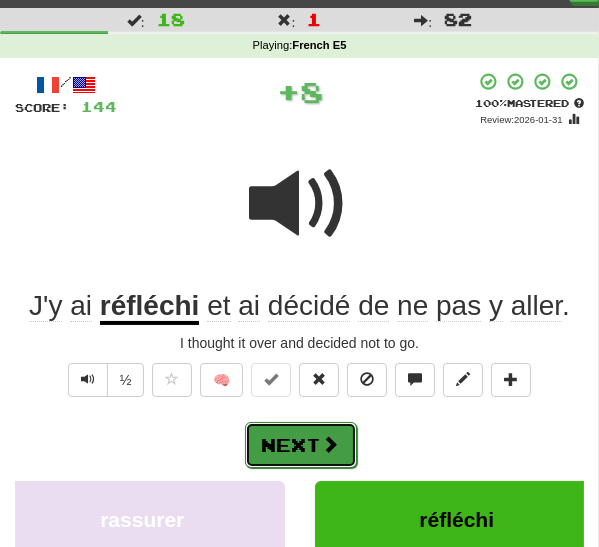 click on "Next" at bounding box center [301, 445] 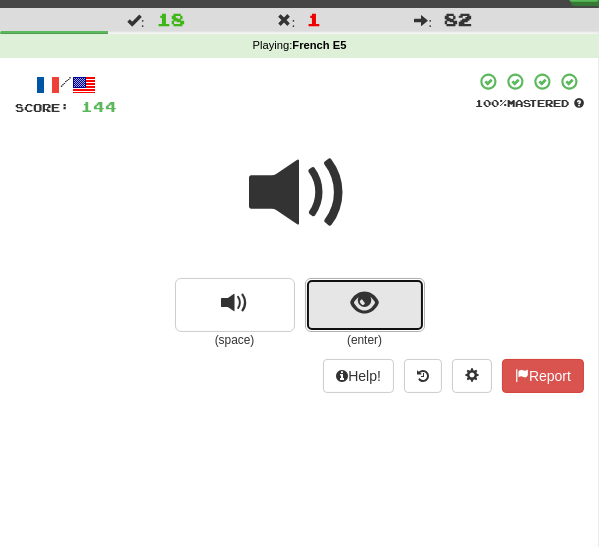 click at bounding box center (364, 303) 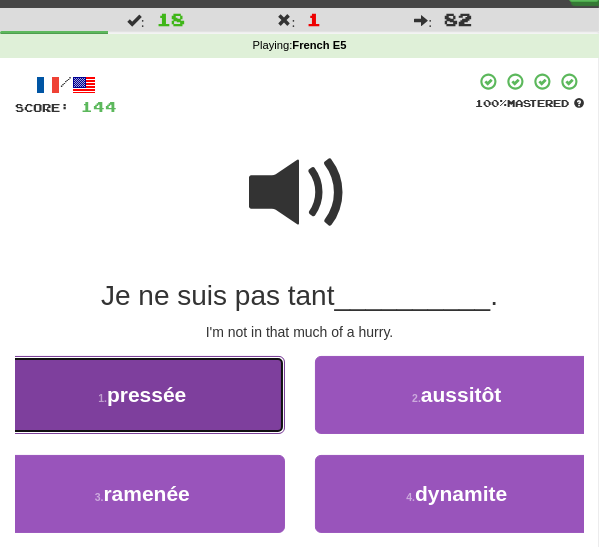 click on "1 .  pressée" at bounding box center (142, 395) 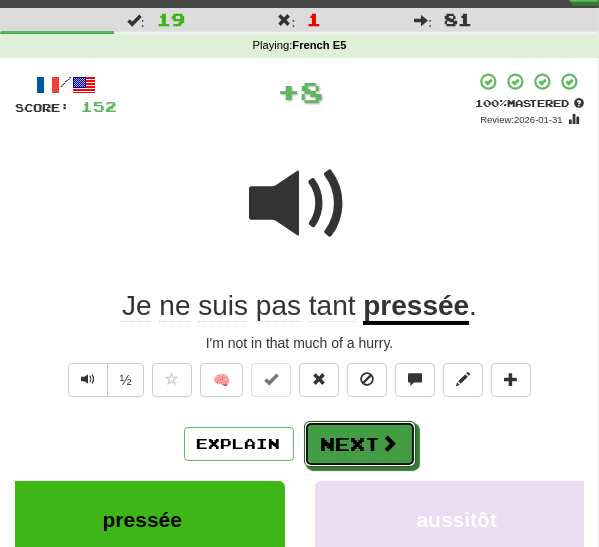 click on "Next" at bounding box center [360, 444] 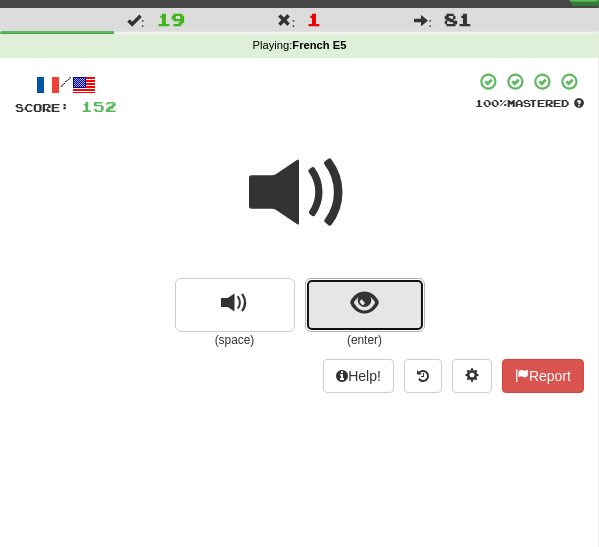 click at bounding box center [364, 303] 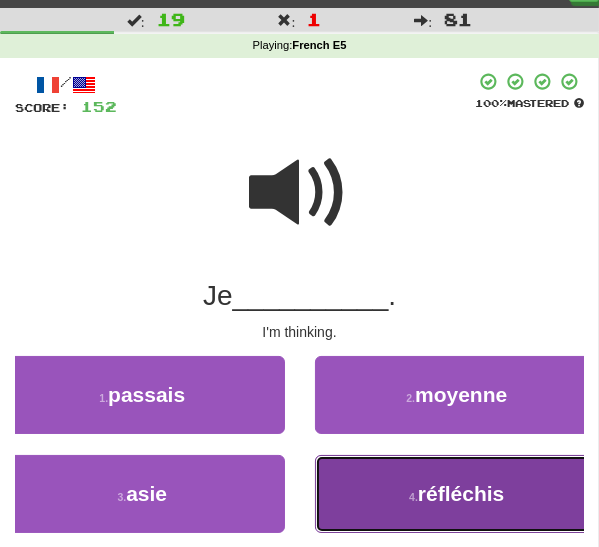 click on "4 .  réfléchis" at bounding box center (457, 494) 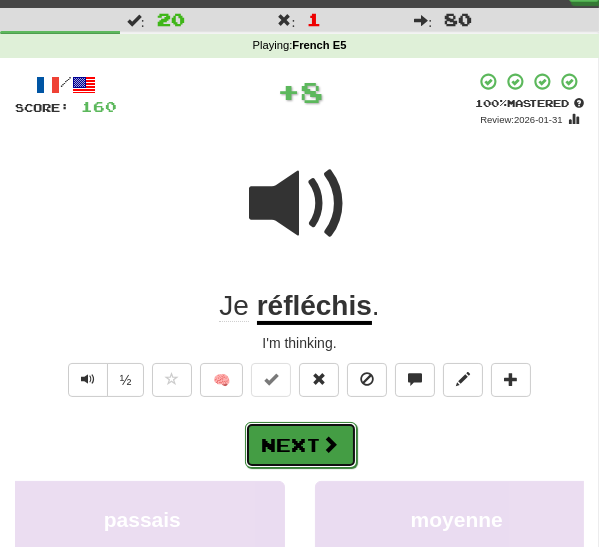 click at bounding box center [331, 444] 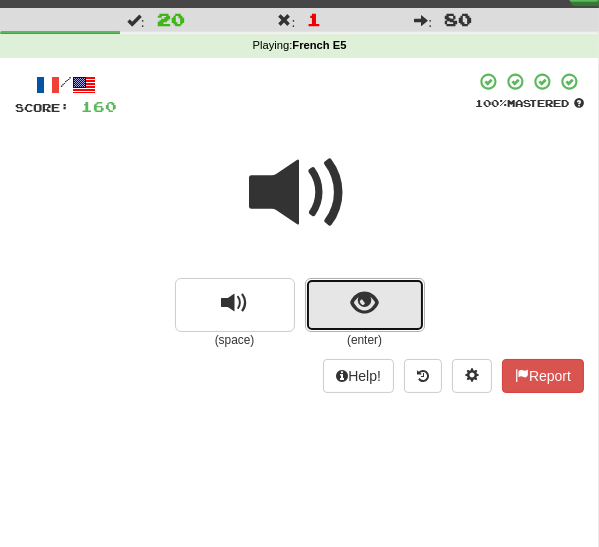 click at bounding box center (365, 305) 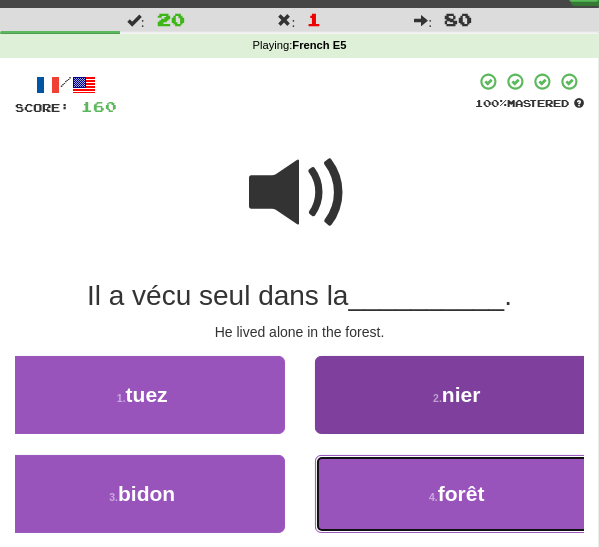 drag, startPoint x: 410, startPoint y: 494, endPoint x: 393, endPoint y: 493, distance: 17.029387 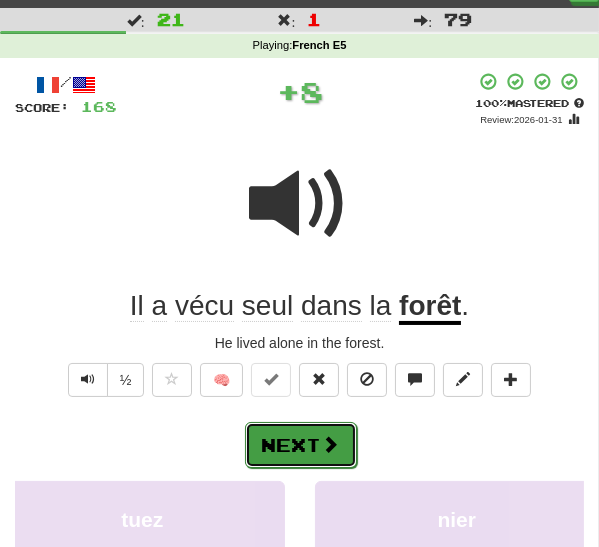 click at bounding box center [331, 444] 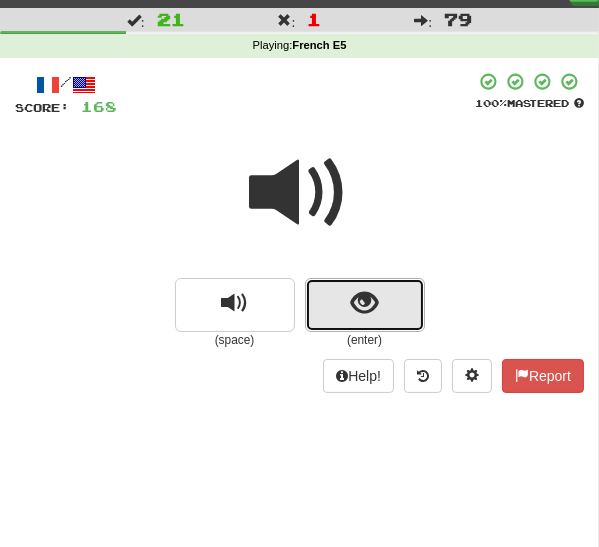 click at bounding box center [364, 303] 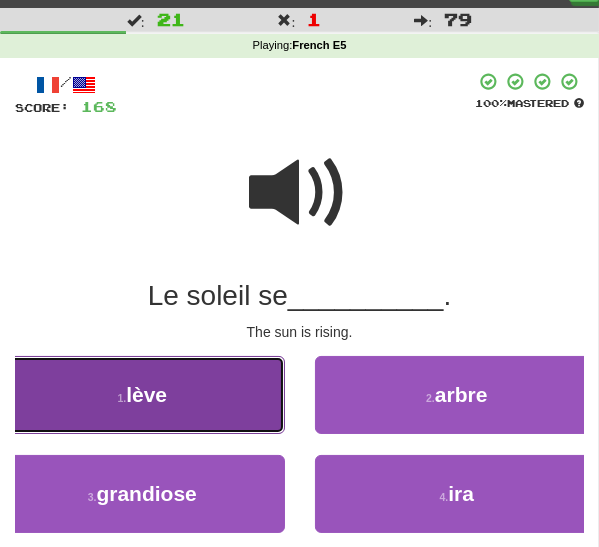 click on "1 .  lève" at bounding box center [142, 395] 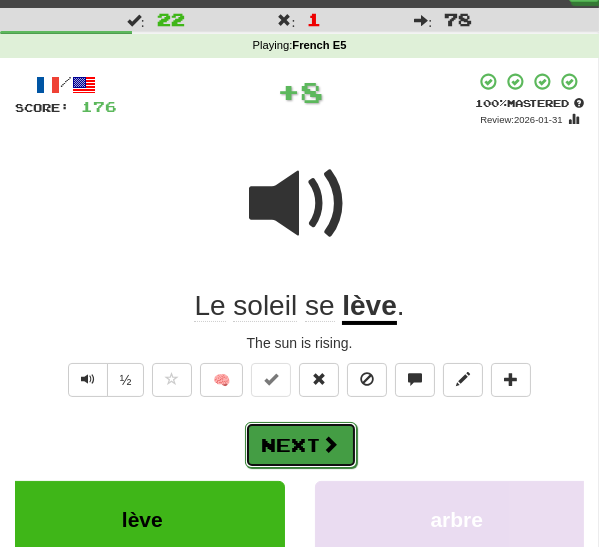 click on "Next" at bounding box center (301, 445) 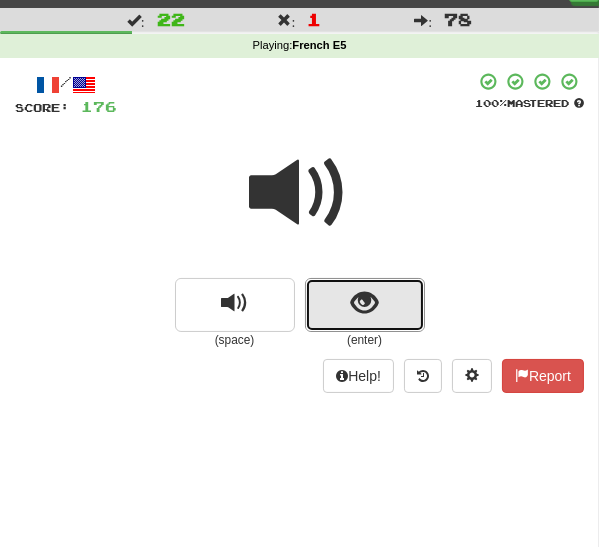 drag, startPoint x: 345, startPoint y: 309, endPoint x: 333, endPoint y: 317, distance: 14.422205 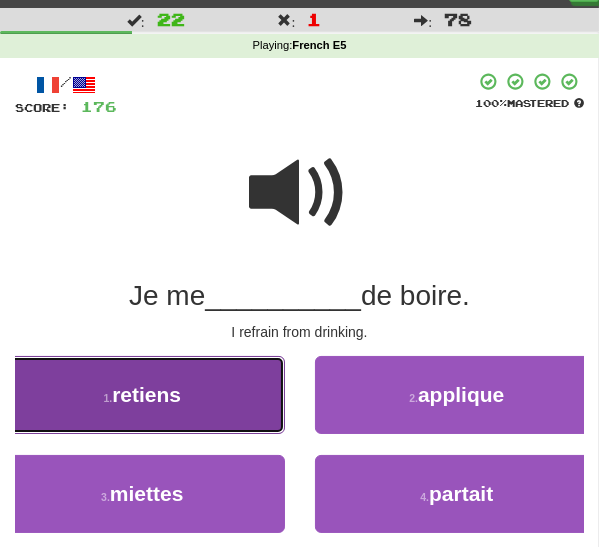 click on "1 .  retiens" at bounding box center (142, 395) 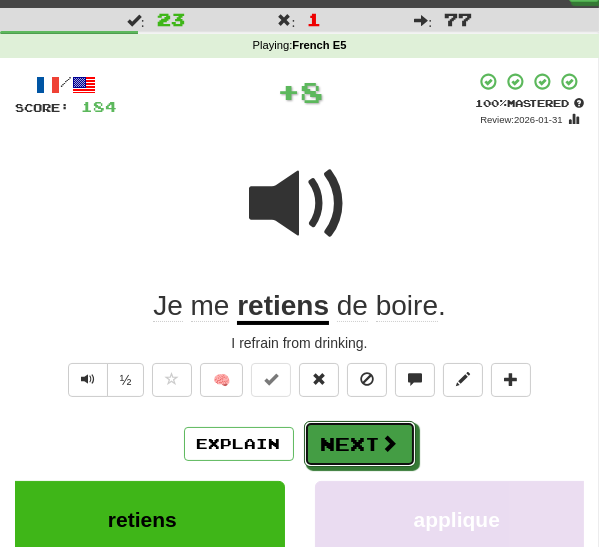 click on "Next" at bounding box center (360, 444) 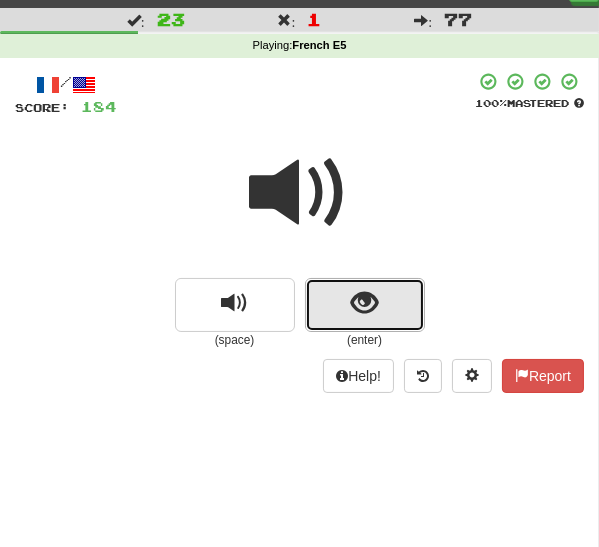 click at bounding box center (365, 305) 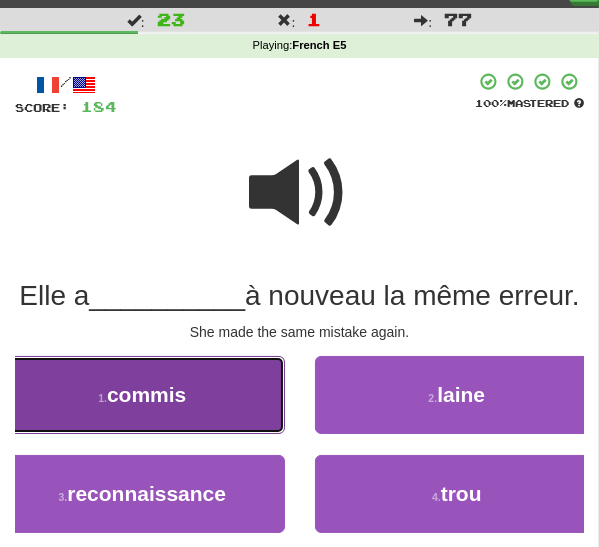 click on "1 .  commis" at bounding box center (142, 395) 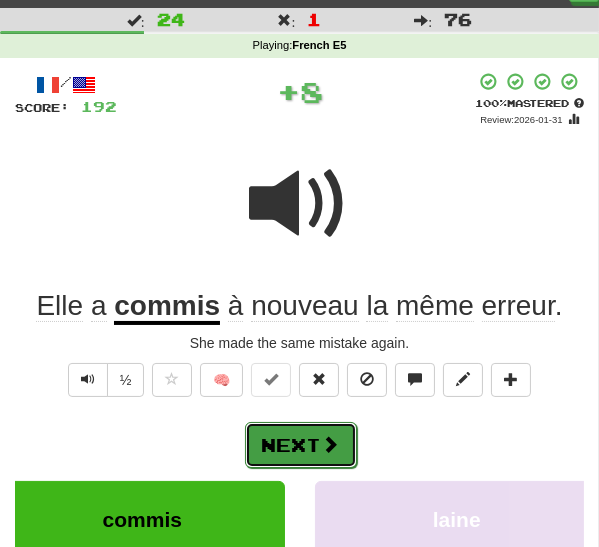 click on "Next" at bounding box center [301, 445] 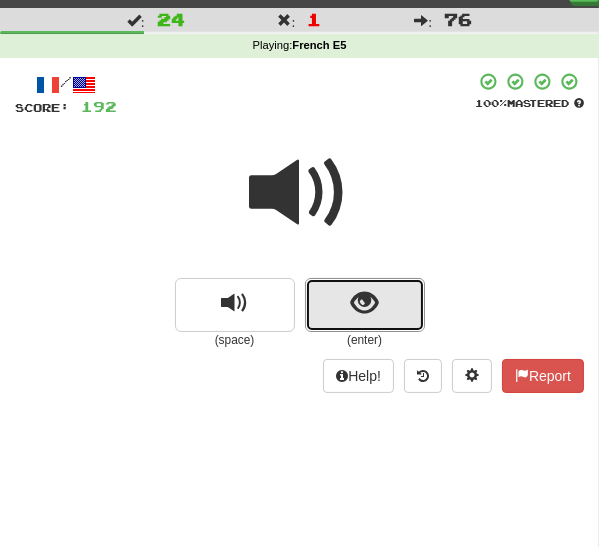 drag, startPoint x: 353, startPoint y: 300, endPoint x: 338, endPoint y: 318, distance: 23.43075 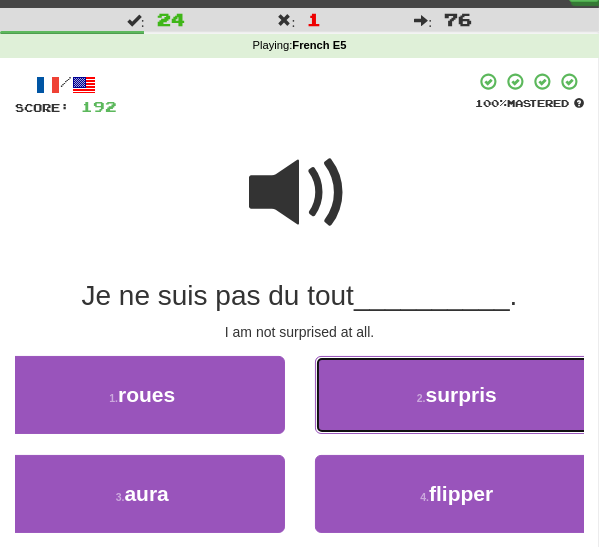 click on "2 .  surpris" at bounding box center (457, 395) 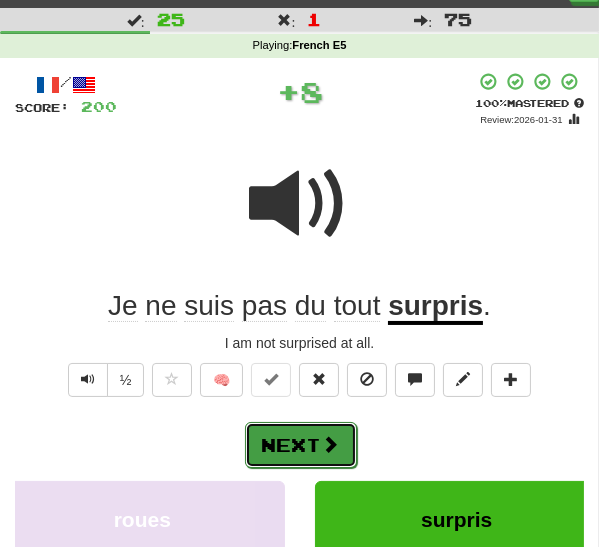 click on "Next" at bounding box center [301, 445] 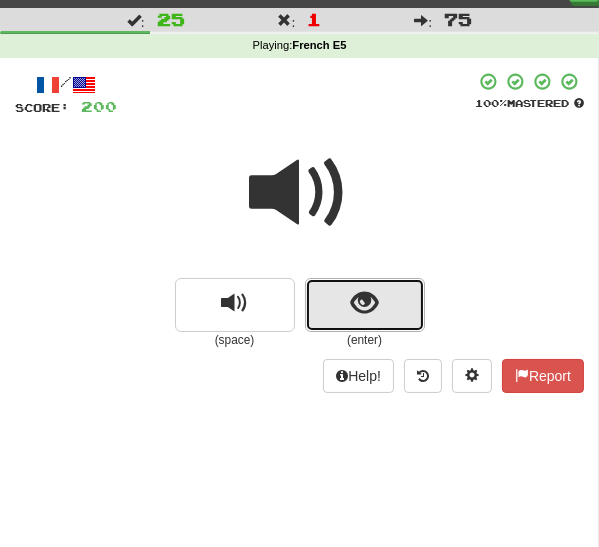 click at bounding box center [365, 305] 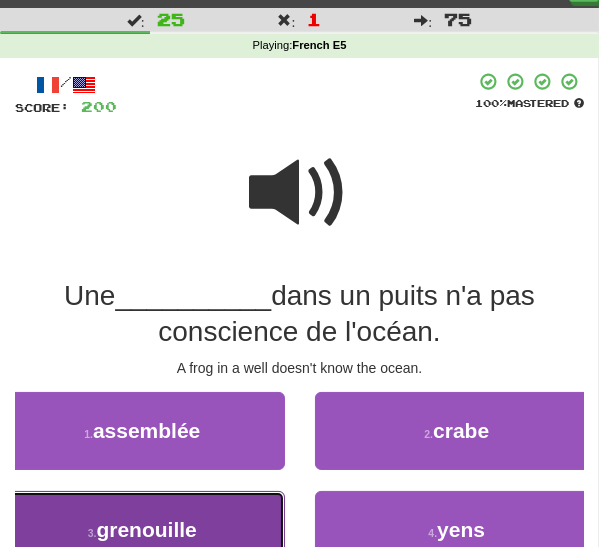 click on "grenouille" at bounding box center [146, 529] 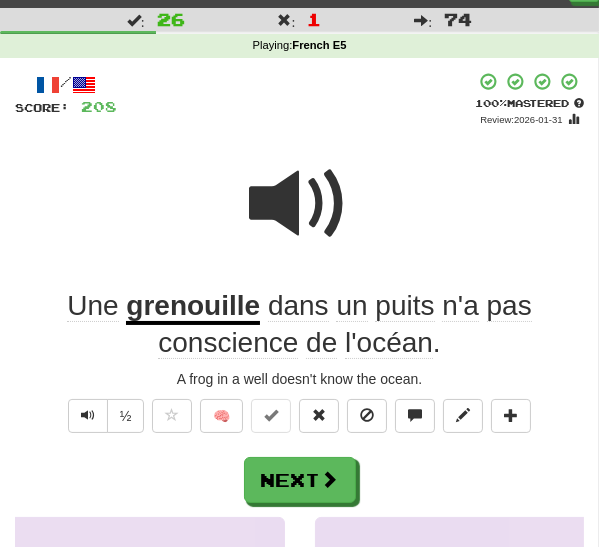 click on "puits" at bounding box center [404, 306] 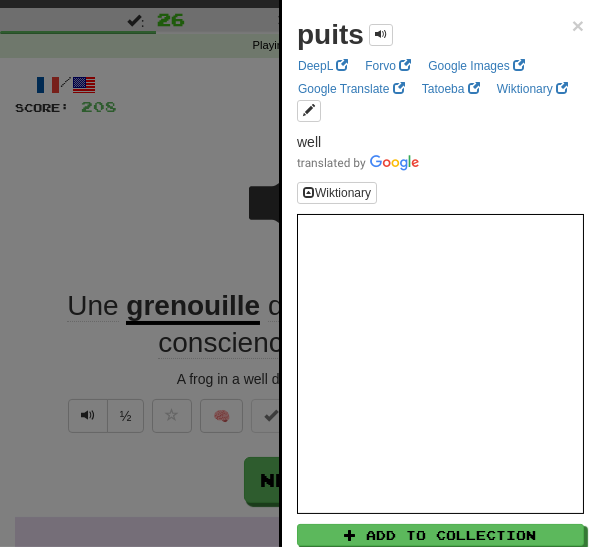 click at bounding box center [299, 273] 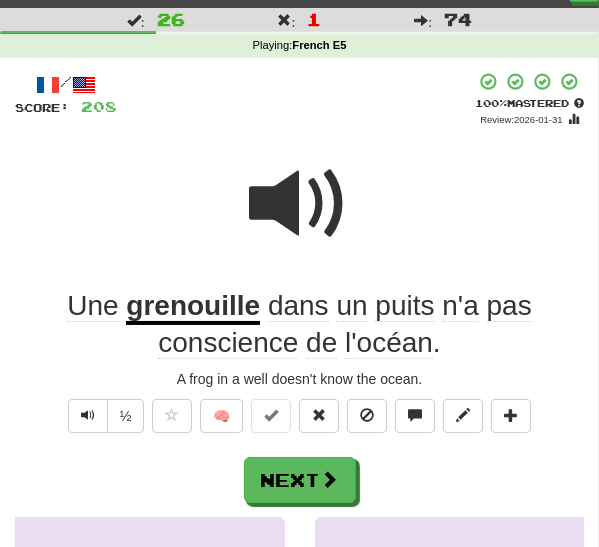 click on "Next assemblée crabe grenouille yens Learn more: assemblée crabe grenouille yens" at bounding box center [299, 601] 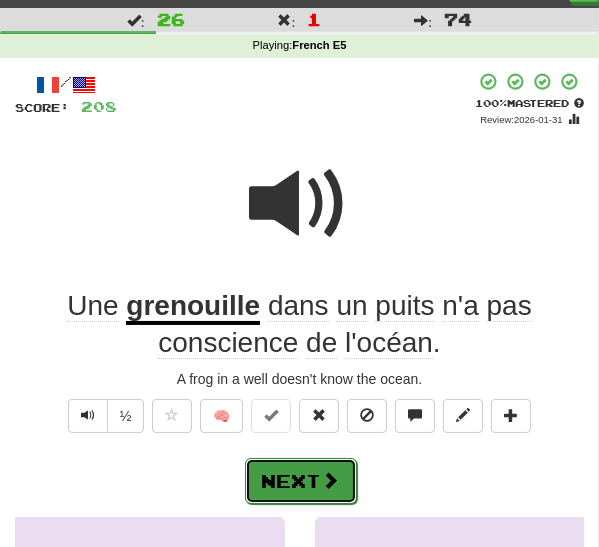 click on "Next" at bounding box center [301, 481] 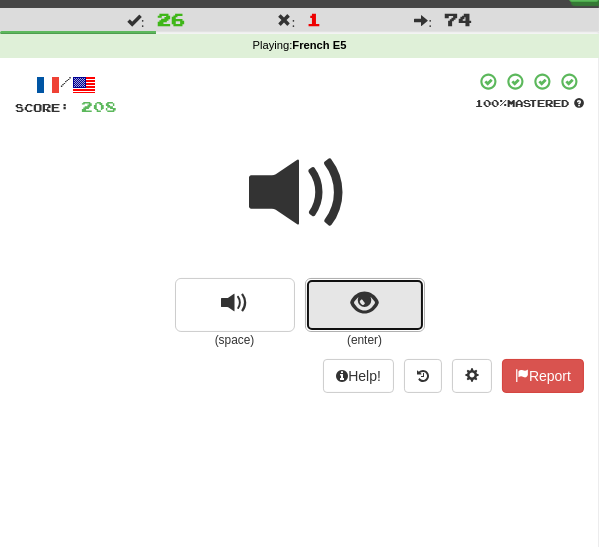 click at bounding box center [364, 303] 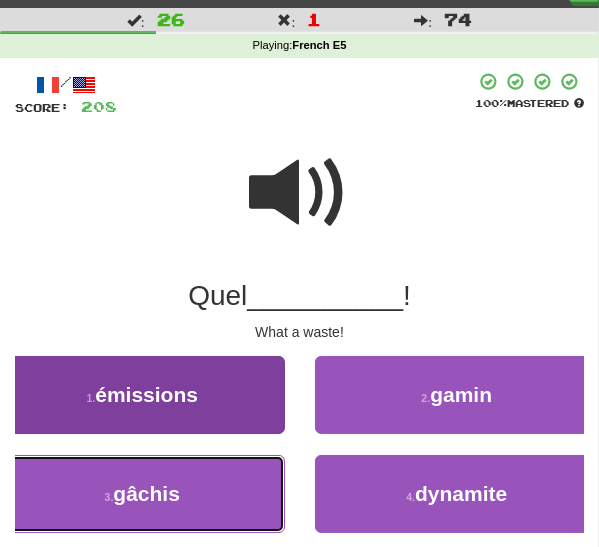 click on "3 .  gâchis" at bounding box center (142, 494) 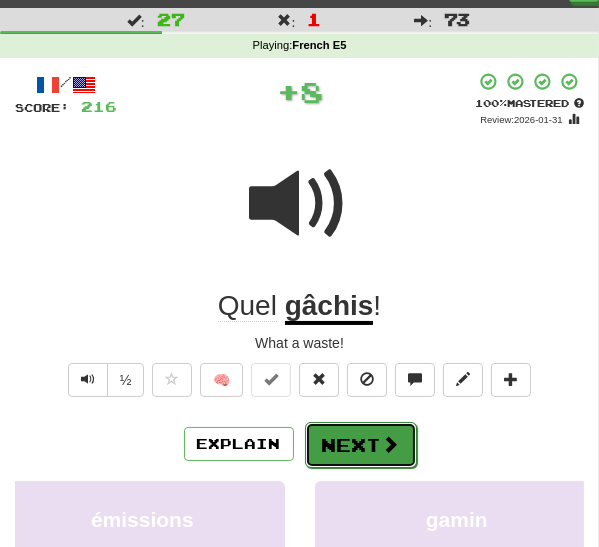 click on "Next" at bounding box center (361, 445) 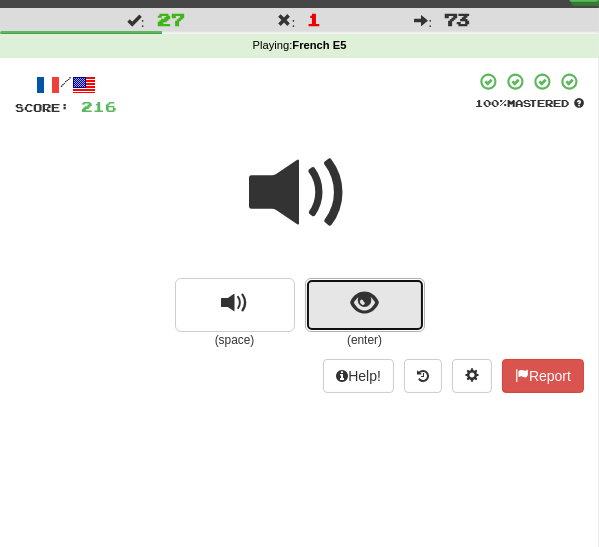 click at bounding box center [364, 303] 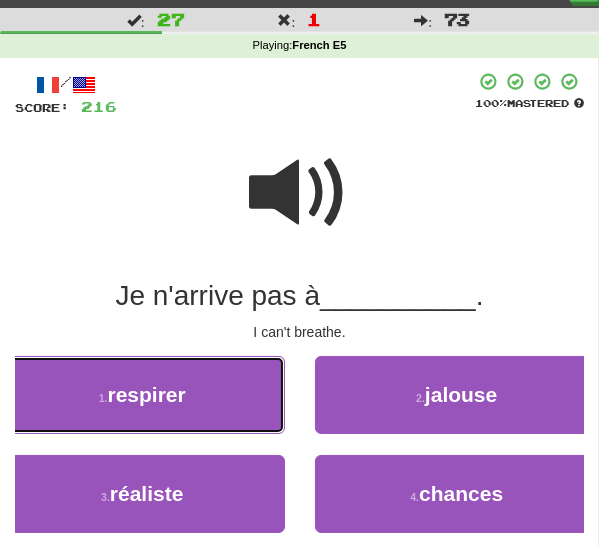 click on "1 .  respirer" at bounding box center [142, 395] 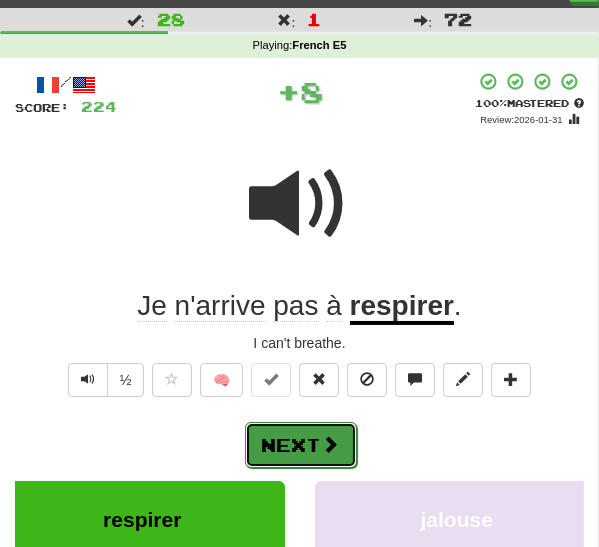 click on "Next" at bounding box center (301, 445) 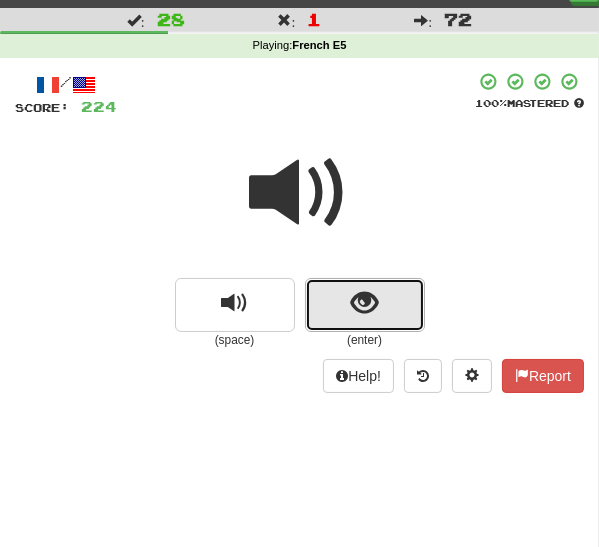 click at bounding box center (364, 303) 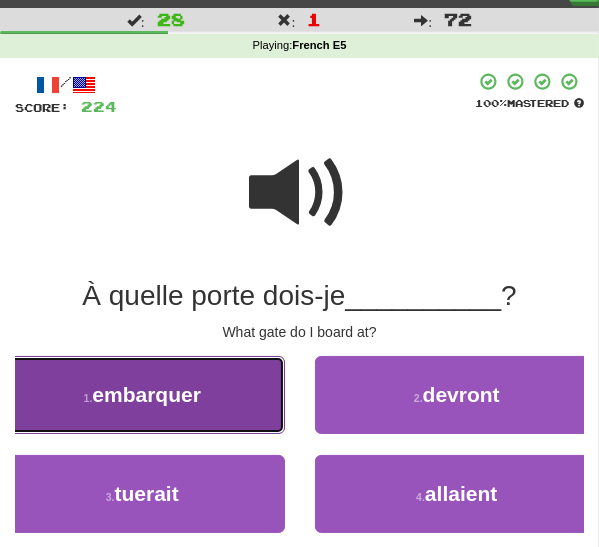 click on "1 .  embarquer" at bounding box center (142, 395) 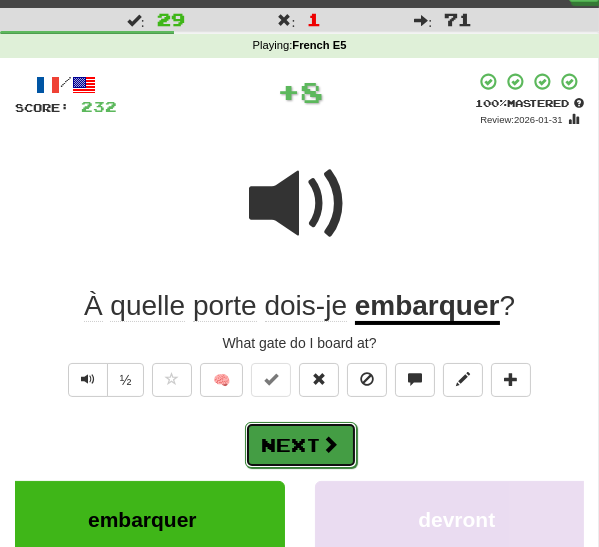 click on "Next" at bounding box center [301, 445] 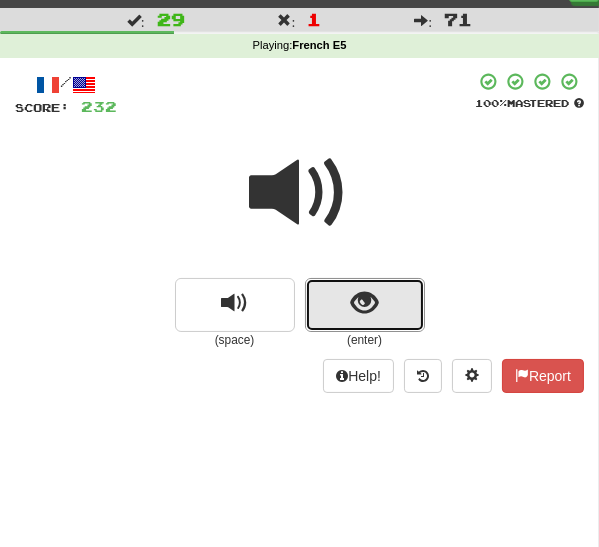 click at bounding box center [364, 303] 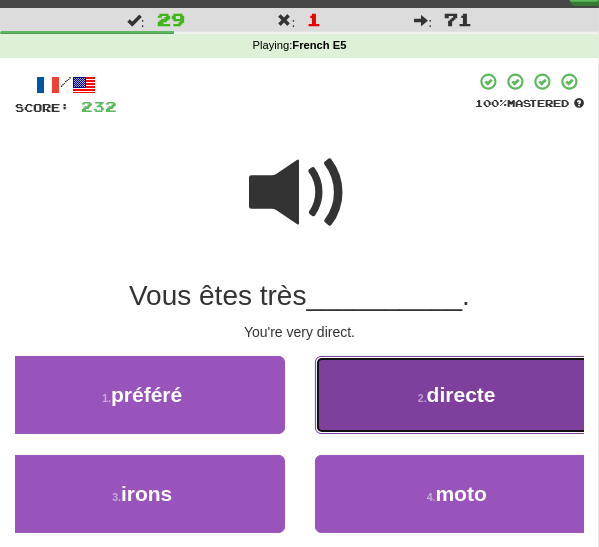 click on "2 .  directe" at bounding box center (457, 395) 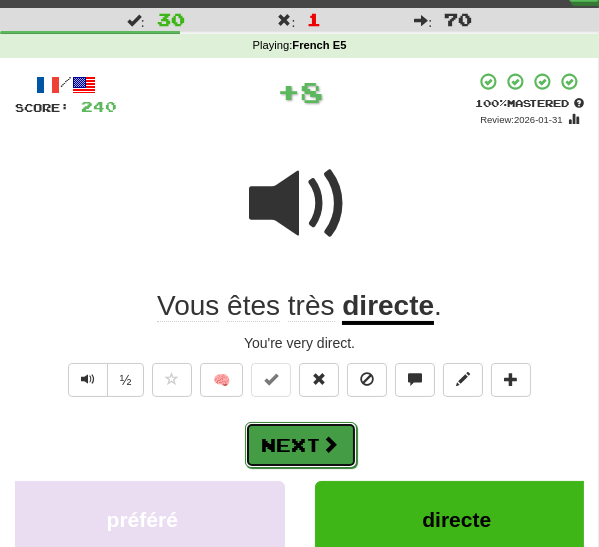 click at bounding box center [331, 444] 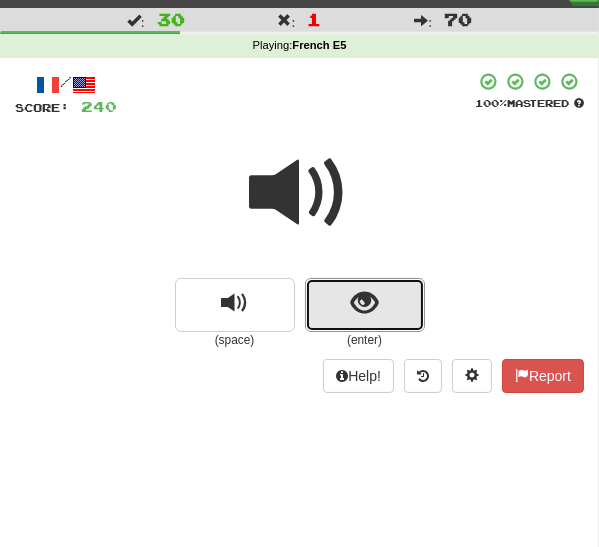 click at bounding box center [365, 305] 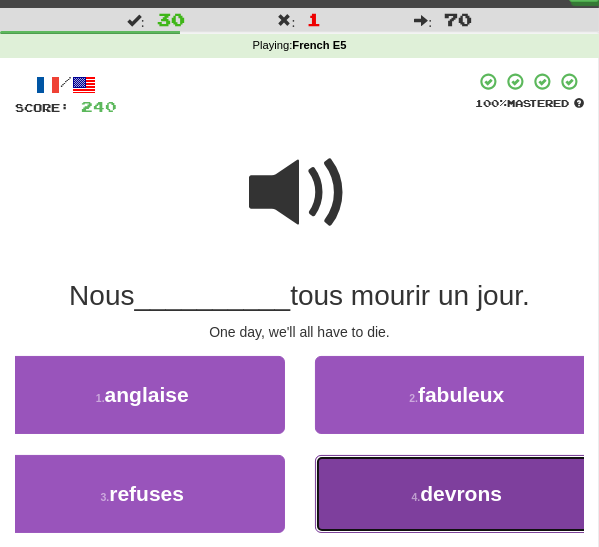 click on "4 .  devrons" at bounding box center (457, 494) 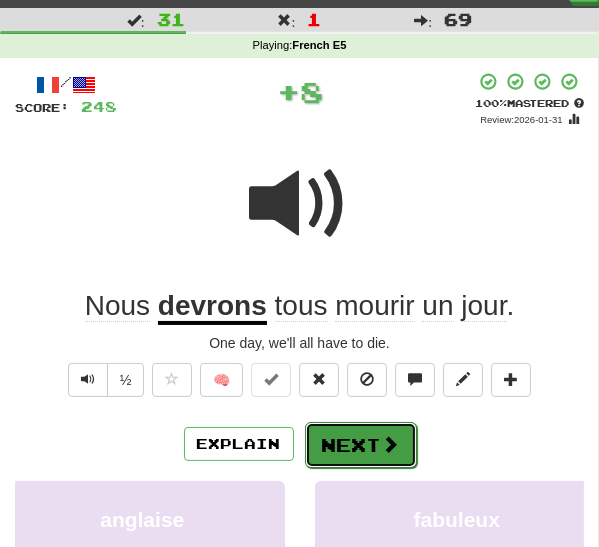 click on "Next" at bounding box center [361, 445] 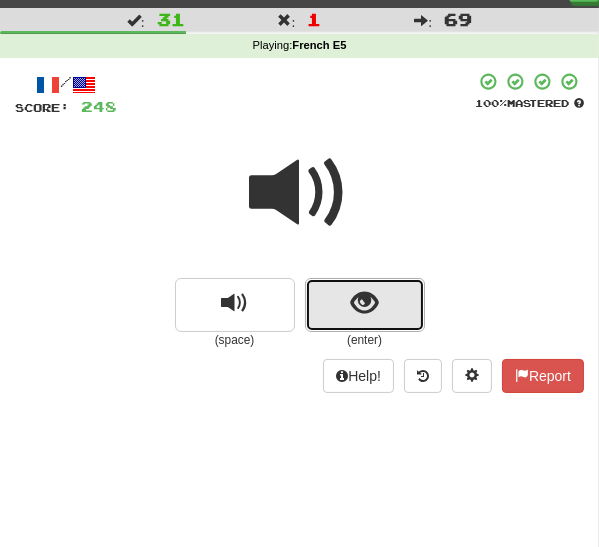 click at bounding box center [364, 303] 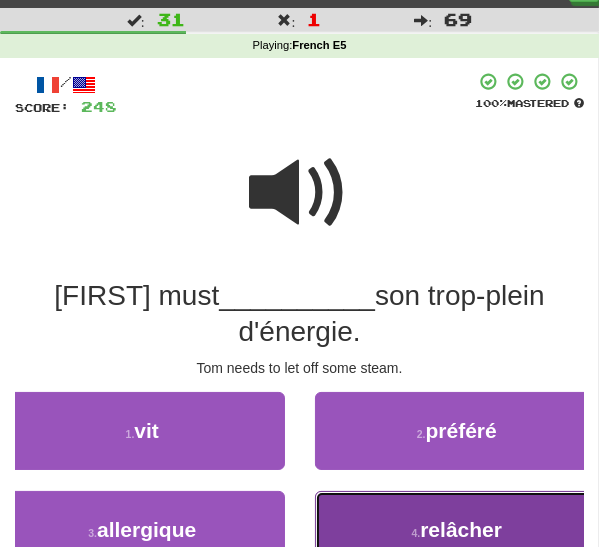 click on "relâcher" at bounding box center (461, 529) 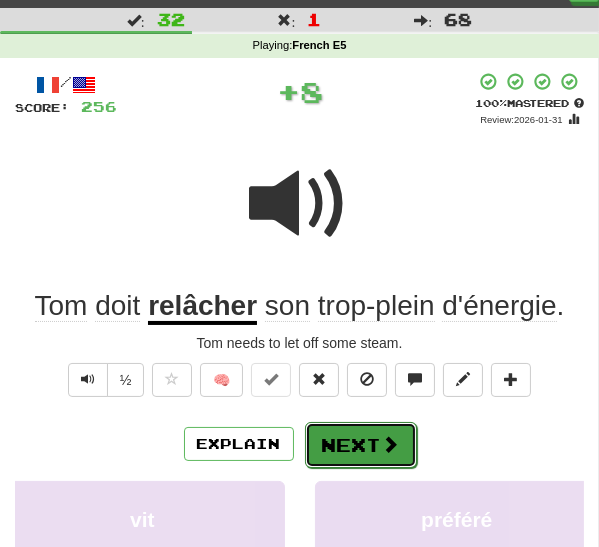 click on "Next" at bounding box center (361, 445) 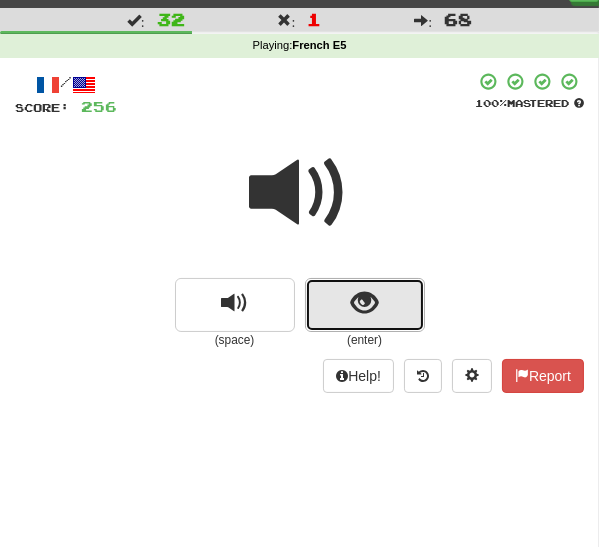click at bounding box center (365, 305) 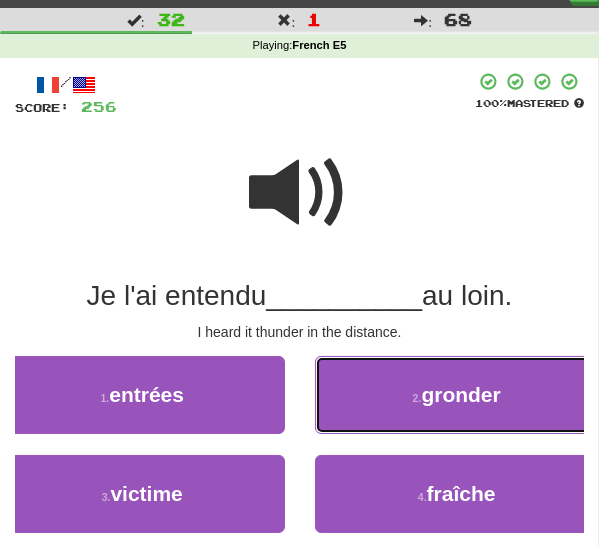 click on "2 .  gronder" at bounding box center (457, 395) 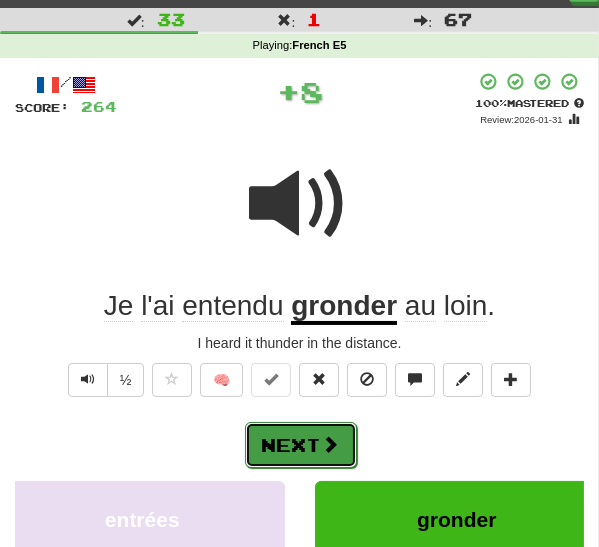 click on "Next" at bounding box center [301, 445] 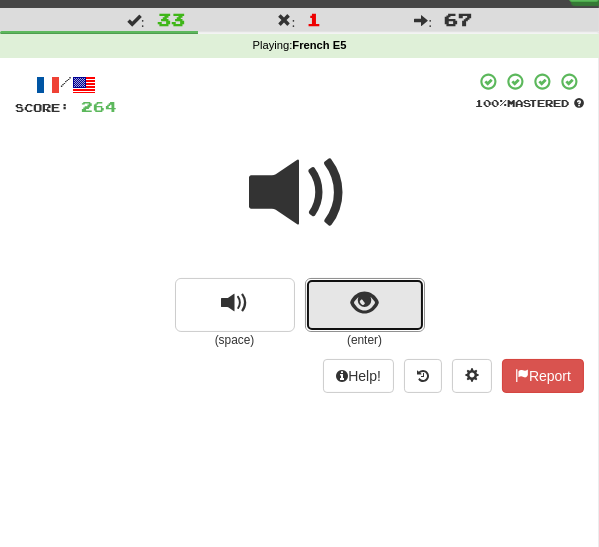click at bounding box center (364, 303) 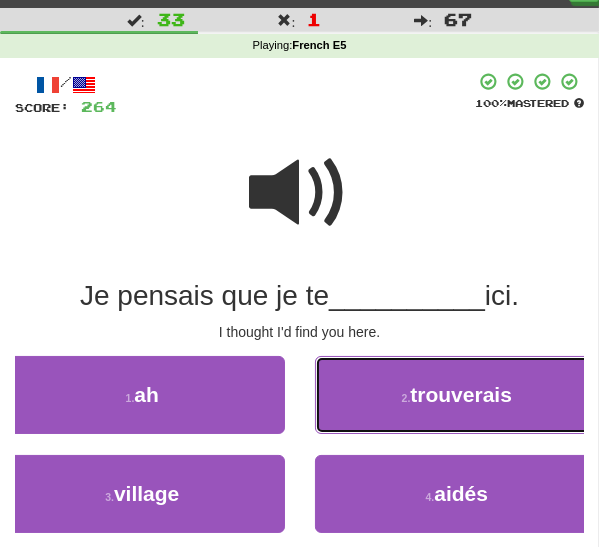 click on "2 .  trouverais" at bounding box center [457, 395] 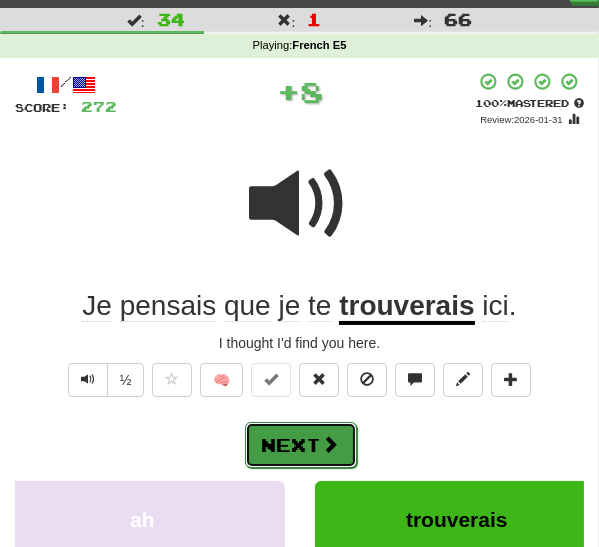 click at bounding box center (331, 444) 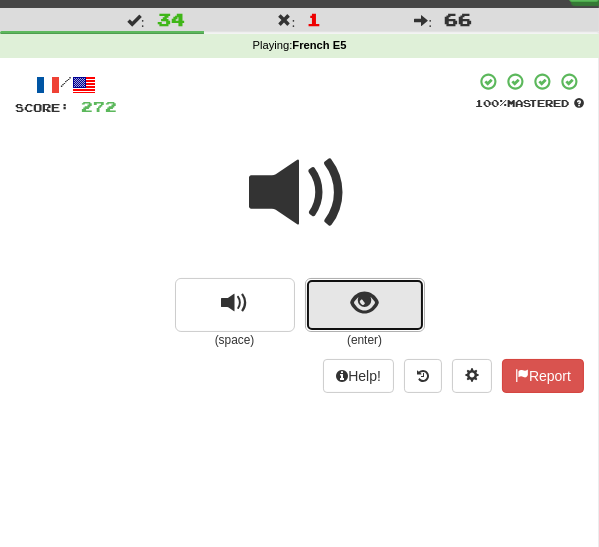 click at bounding box center [365, 305] 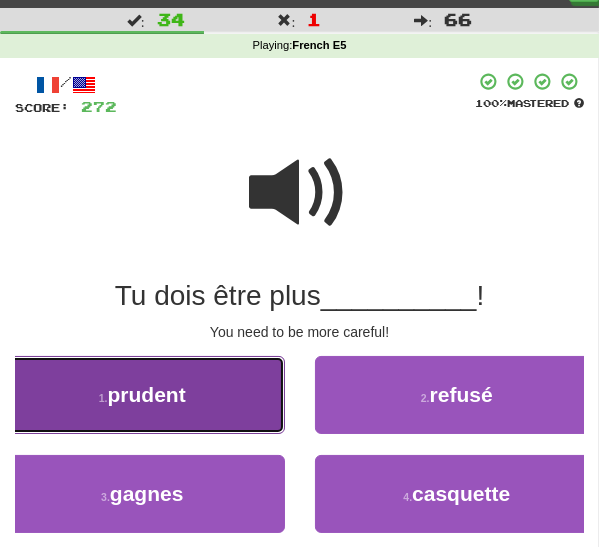 click on "prudent" at bounding box center [147, 394] 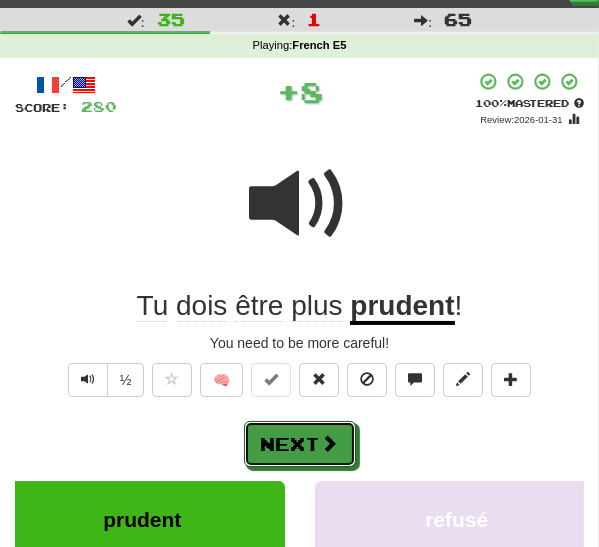 click at bounding box center (330, 443) 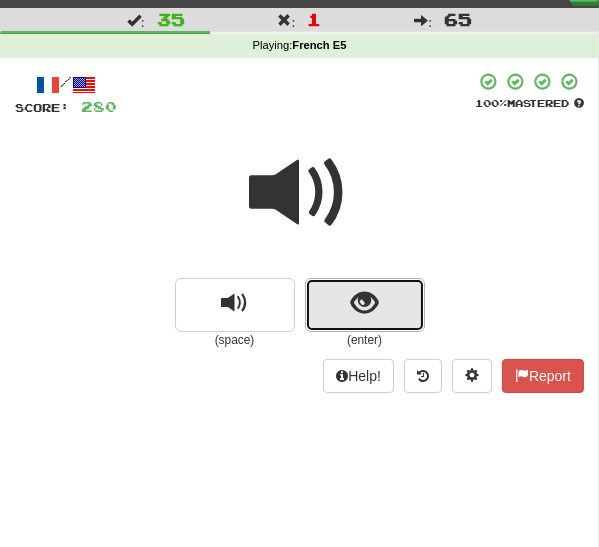 click at bounding box center (365, 305) 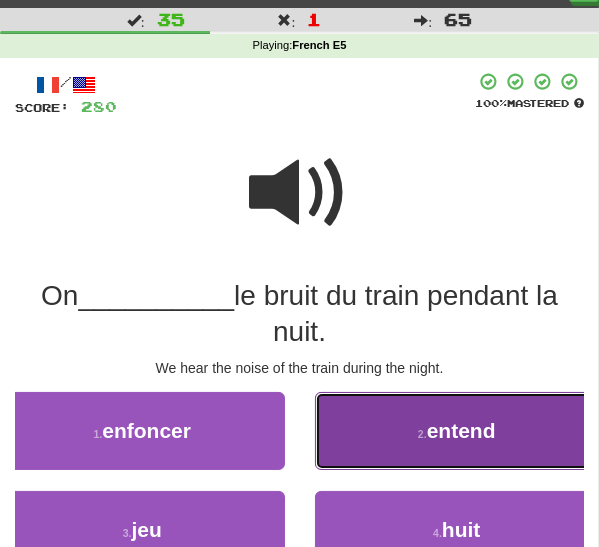 click on "2 .  entend" at bounding box center [457, 431] 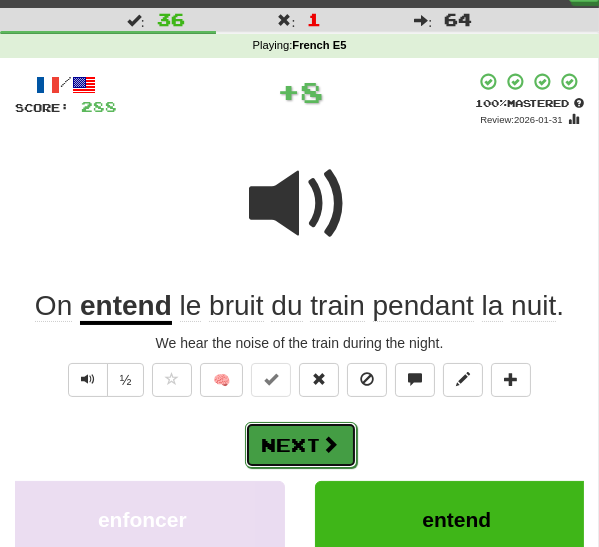 click at bounding box center (331, 444) 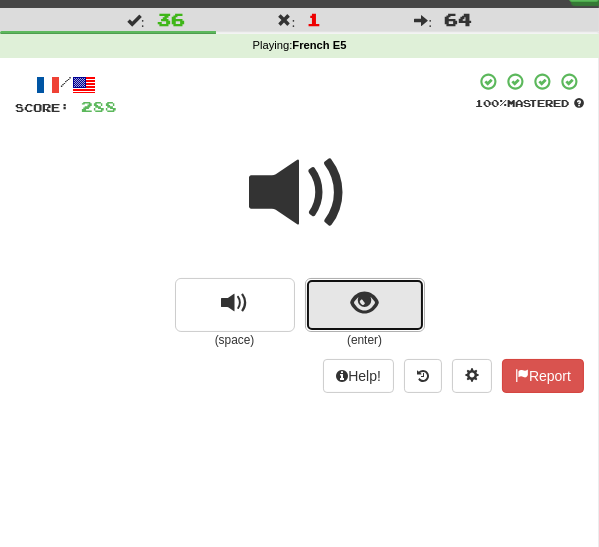 click at bounding box center [365, 305] 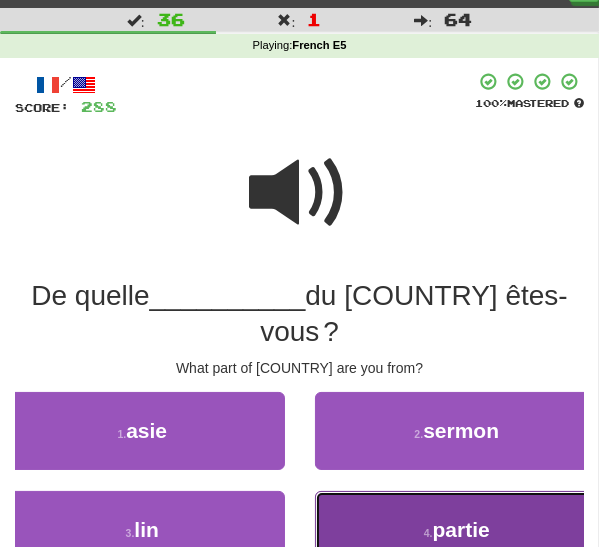 click on "4 .  partie" at bounding box center (457, 530) 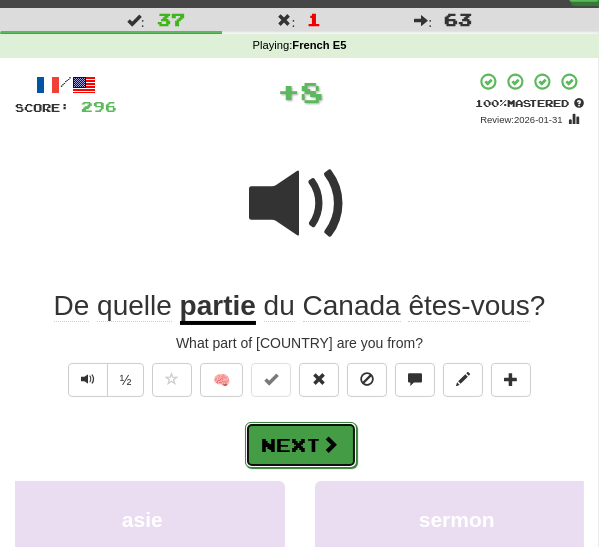 click on "Next" at bounding box center (301, 445) 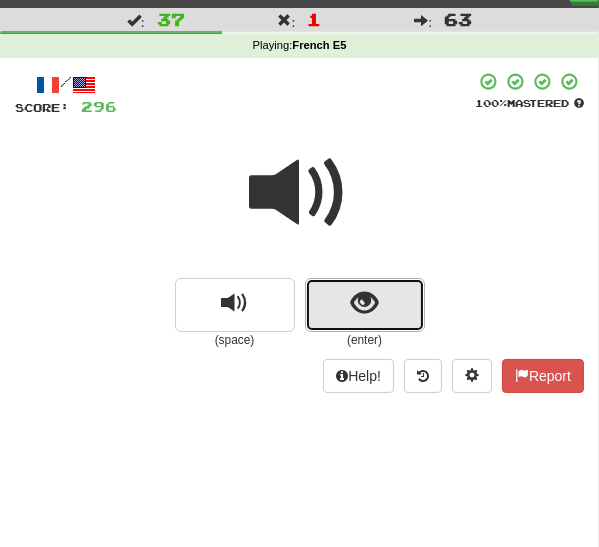 click at bounding box center [365, 305] 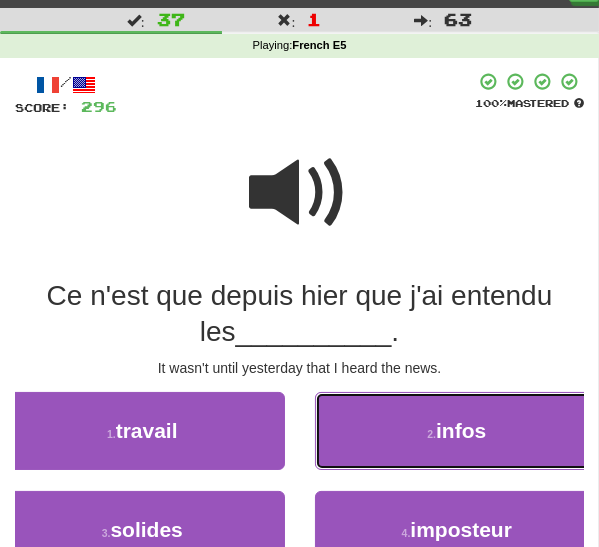 click on "2 .  infos" at bounding box center [457, 431] 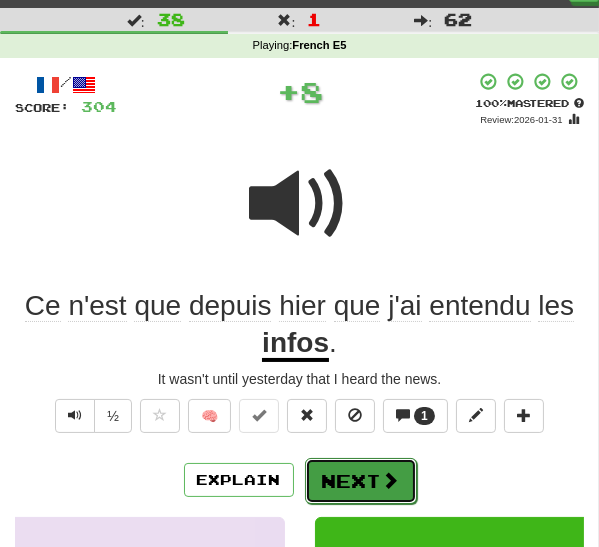 click on "Next" at bounding box center (361, 481) 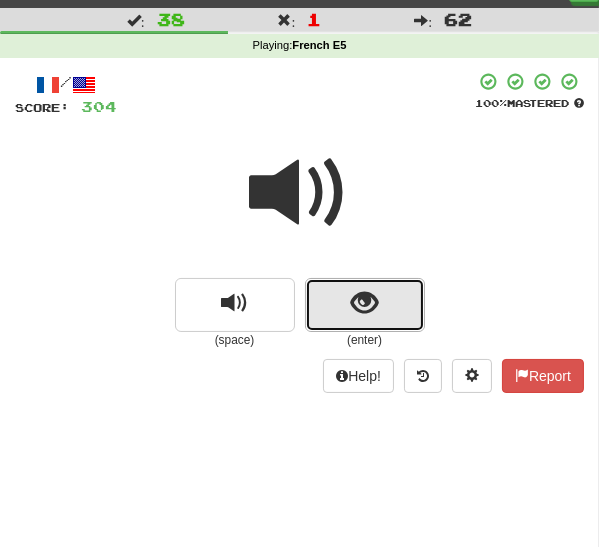 click at bounding box center [365, 305] 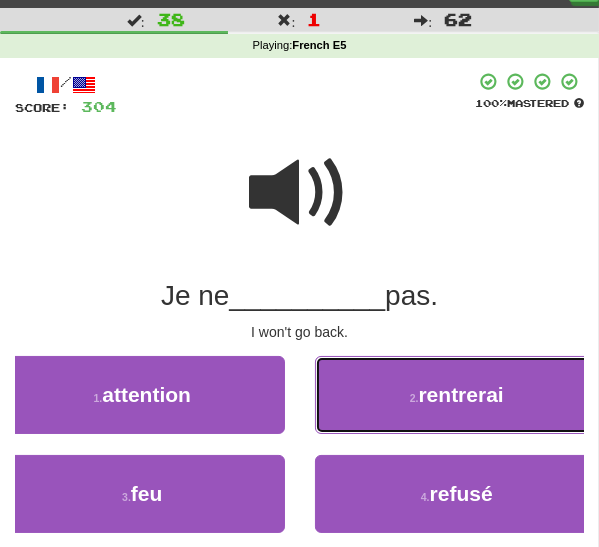 click on "2 .  rentrerai" at bounding box center [457, 395] 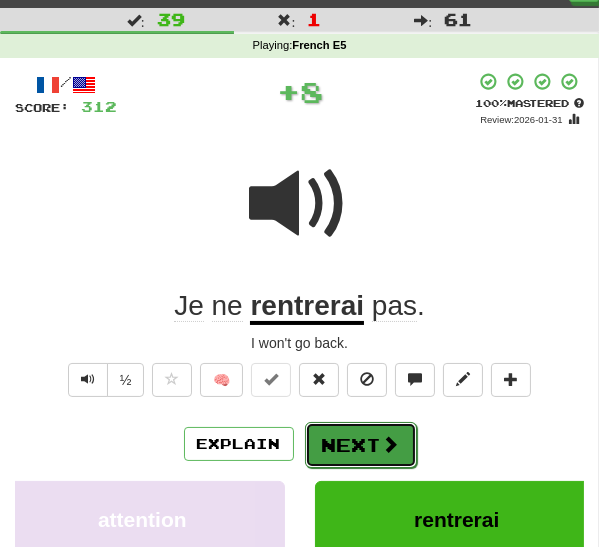 click on "Next" at bounding box center (361, 445) 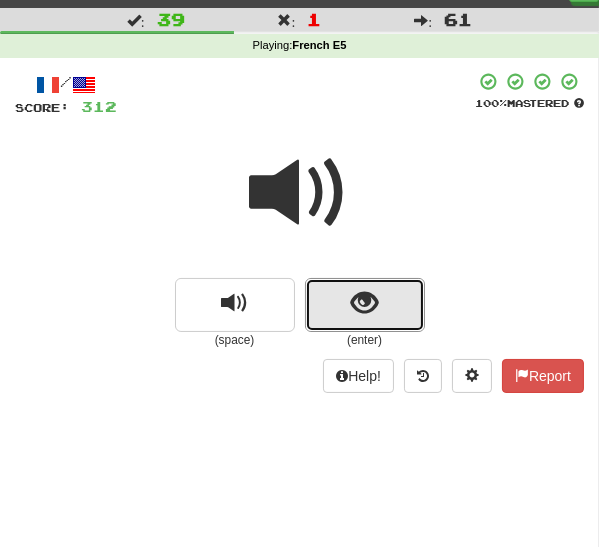 drag, startPoint x: 355, startPoint y: 298, endPoint x: 345, endPoint y: 320, distance: 24.166092 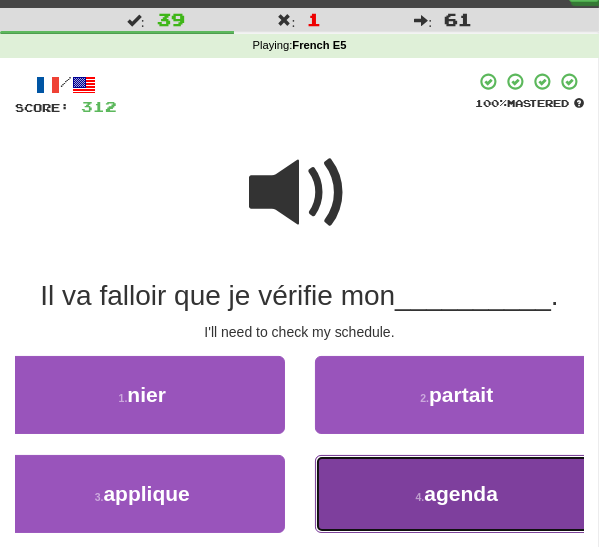 click on "4 .  agenda" at bounding box center (457, 494) 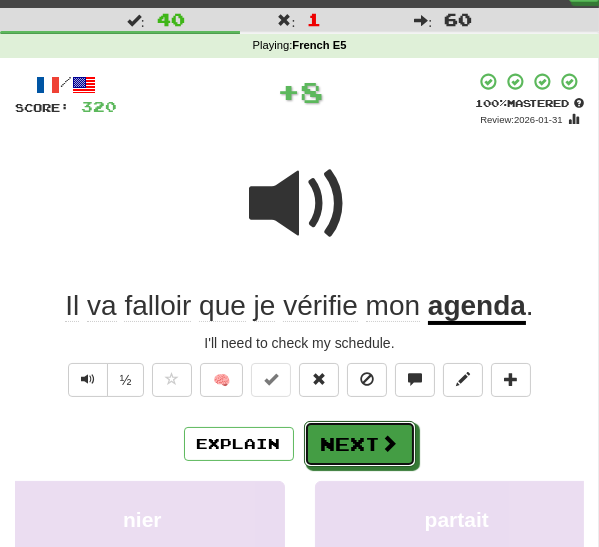 drag, startPoint x: 330, startPoint y: 447, endPoint x: 362, endPoint y: 429, distance: 36.71512 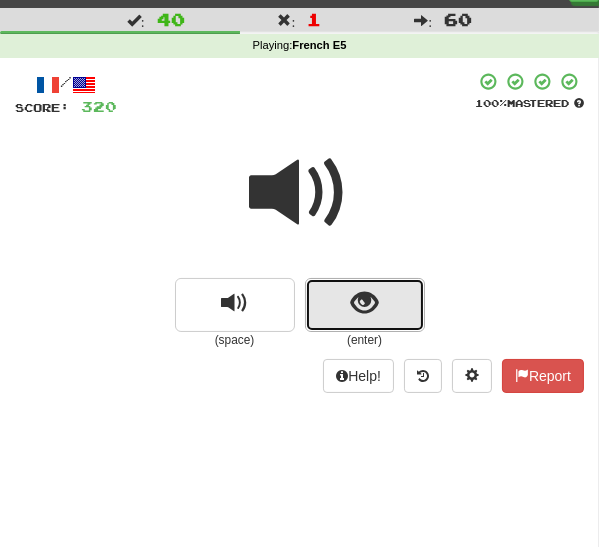 click at bounding box center [365, 305] 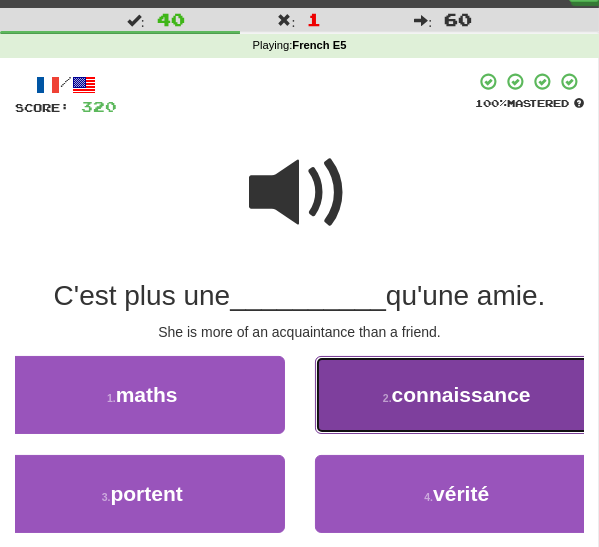 click on "2 .  connaissance" at bounding box center [457, 395] 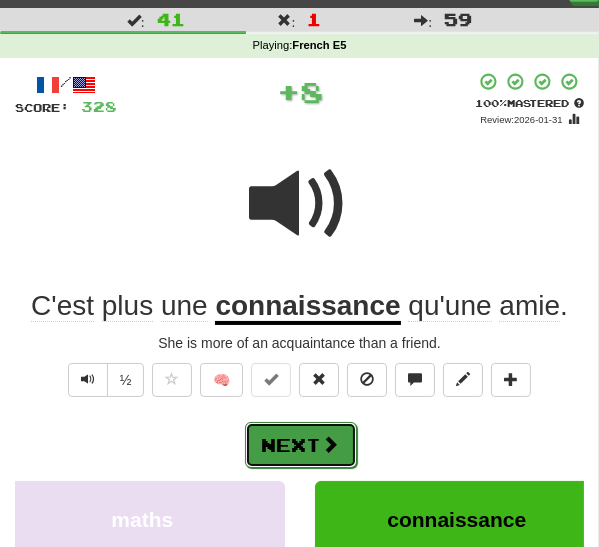 click on "Next" at bounding box center [301, 445] 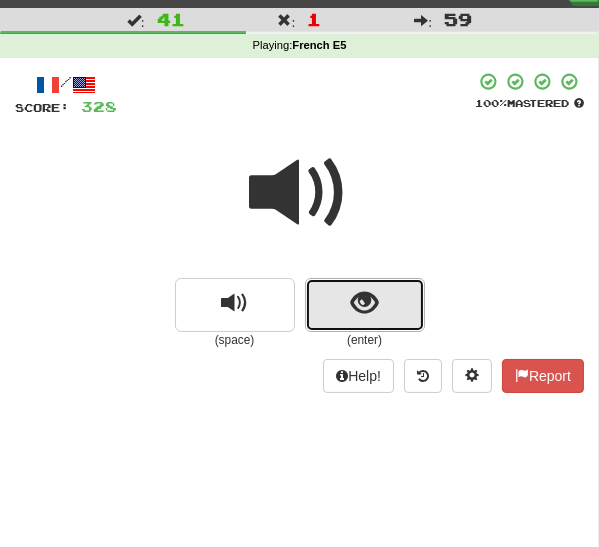 click at bounding box center (364, 303) 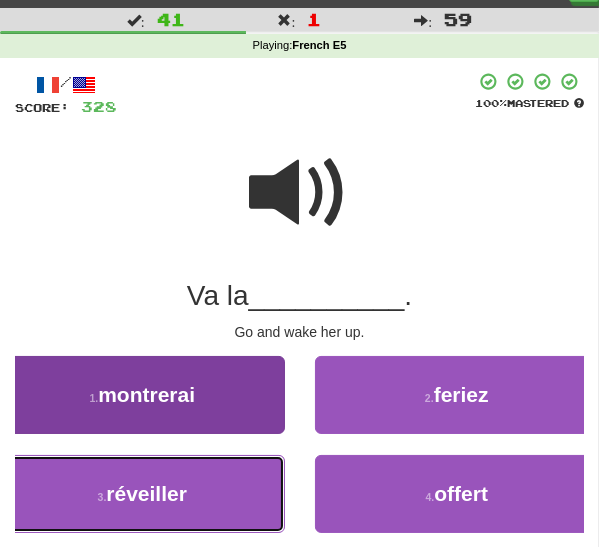 click on "réveiller" at bounding box center (146, 493) 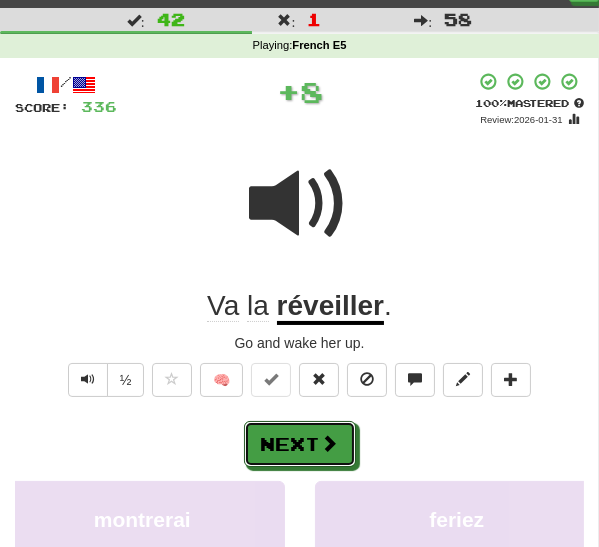 click on "Next" at bounding box center (300, 444) 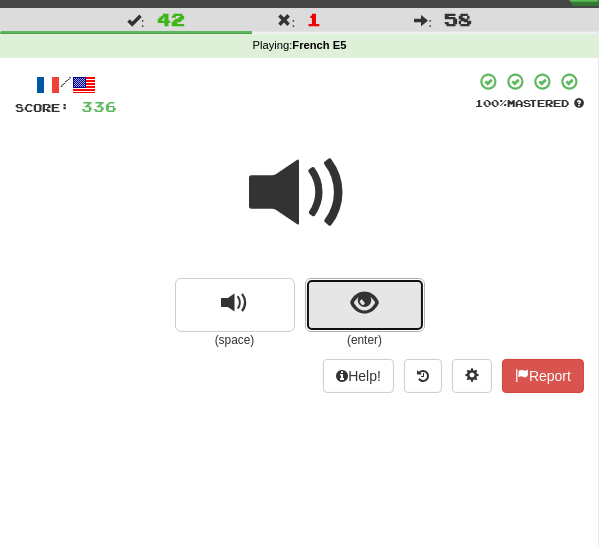 click at bounding box center [364, 303] 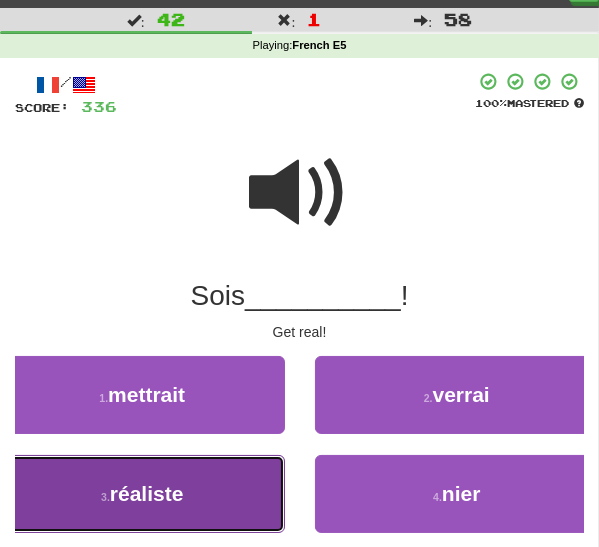 click on "3 .  réaliste" at bounding box center (142, 494) 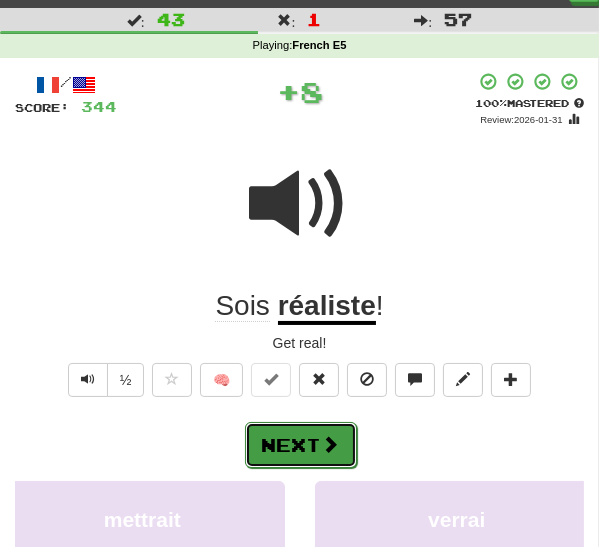 click on "Next" at bounding box center [301, 445] 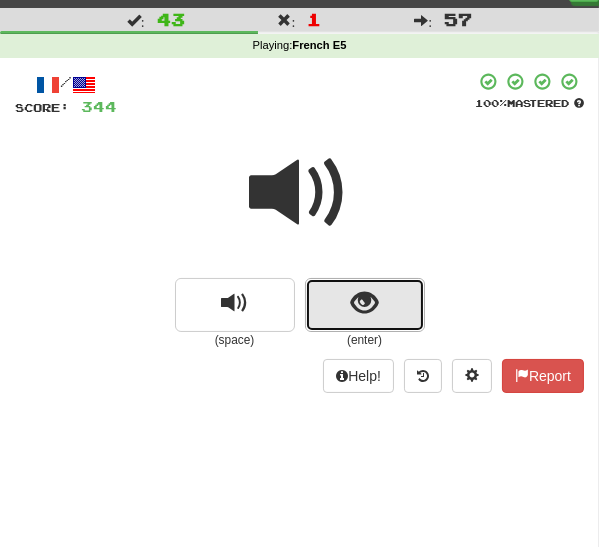 click at bounding box center [364, 303] 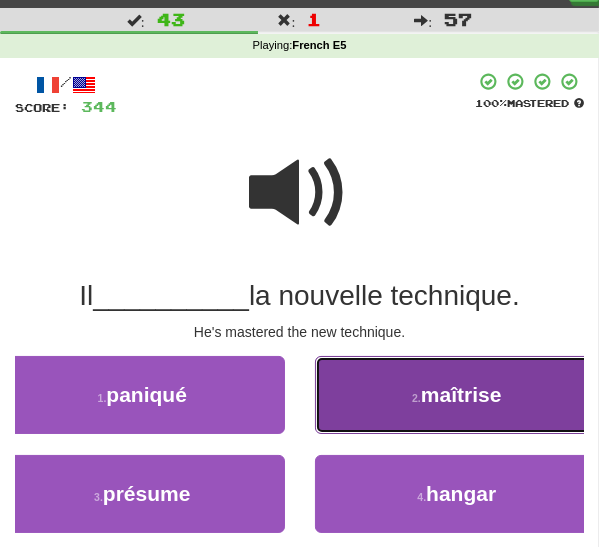 click on "2 .  maîtrise" at bounding box center [457, 395] 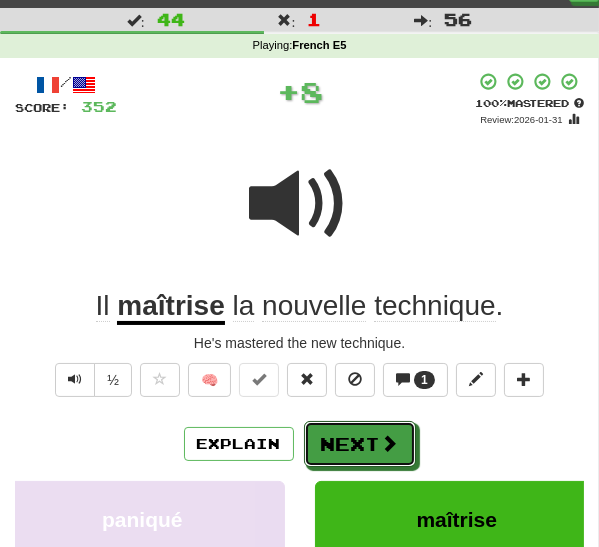 click on "Next" at bounding box center (360, 444) 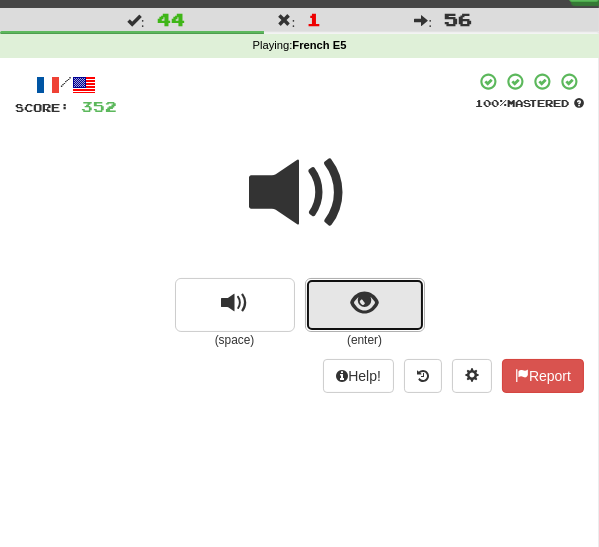 click at bounding box center [364, 303] 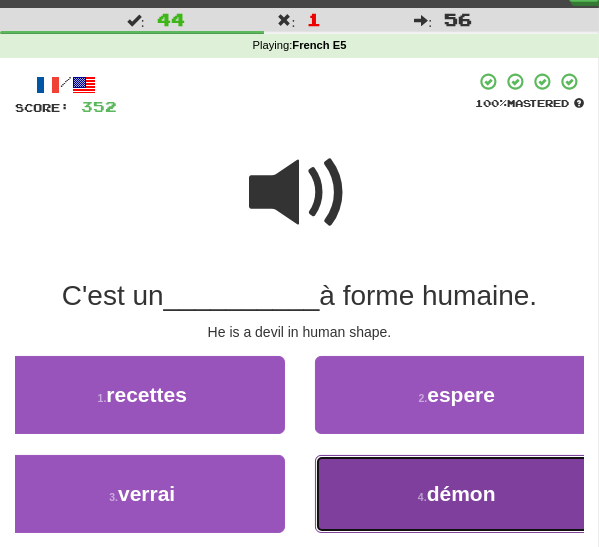 click on "démon" at bounding box center (461, 493) 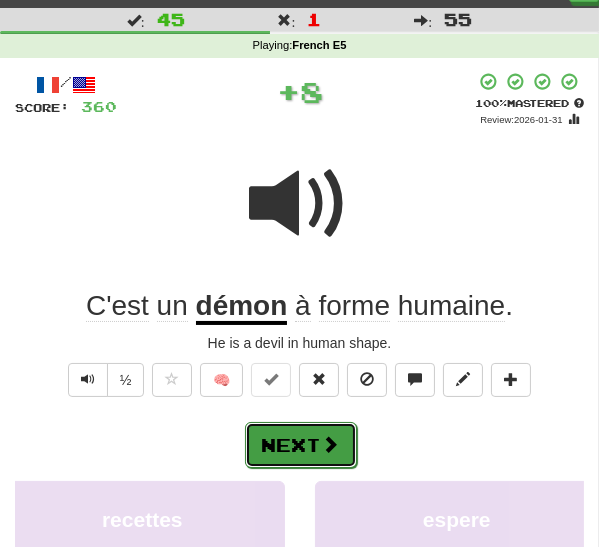 click on "Next" at bounding box center [301, 445] 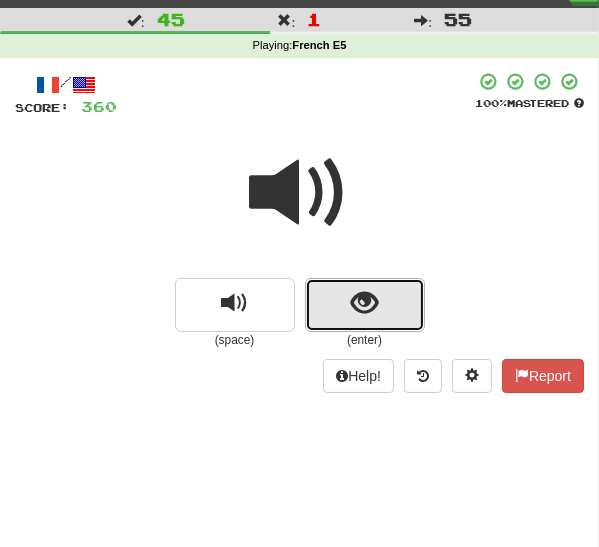 click at bounding box center (364, 303) 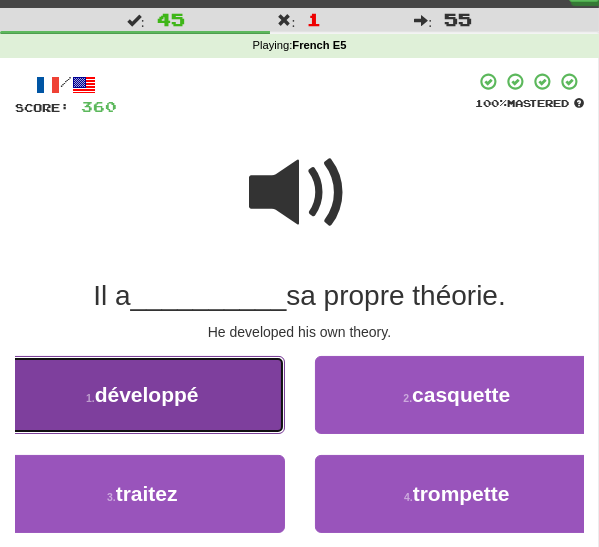 click on "1 .  développé" at bounding box center [142, 395] 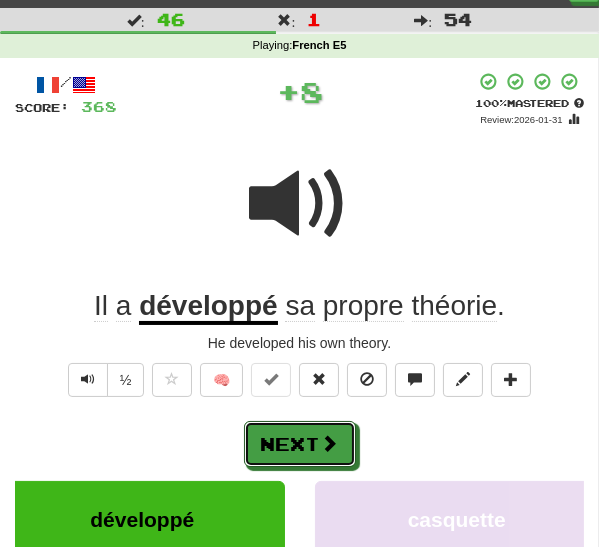 click on "Next" at bounding box center (300, 444) 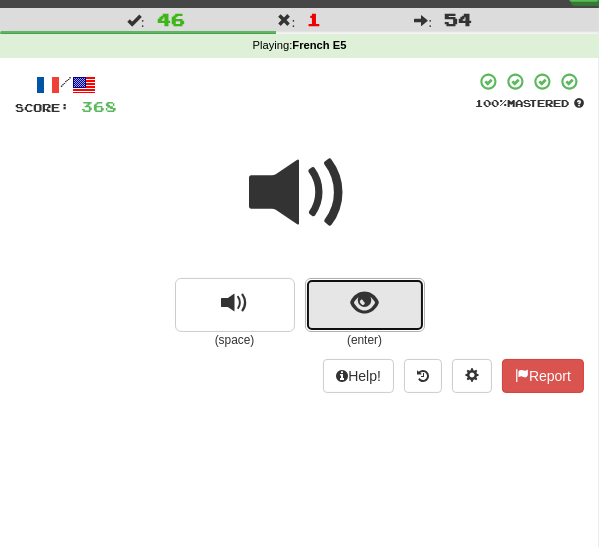 click at bounding box center [365, 305] 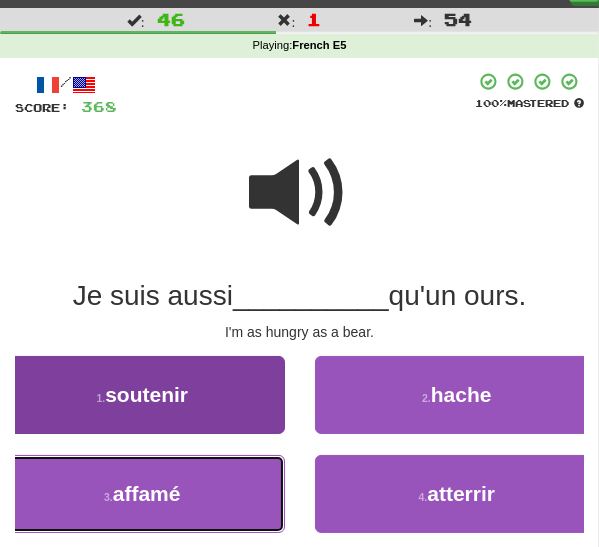 click on "3 .  affamé" at bounding box center [142, 494] 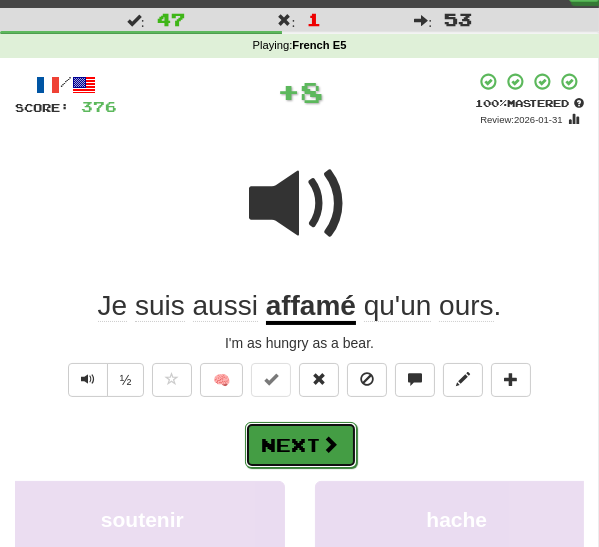 click on "Next" at bounding box center (301, 445) 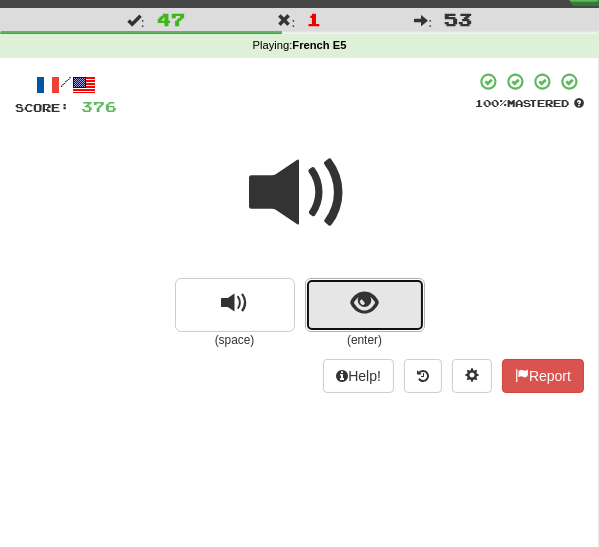 click at bounding box center (365, 305) 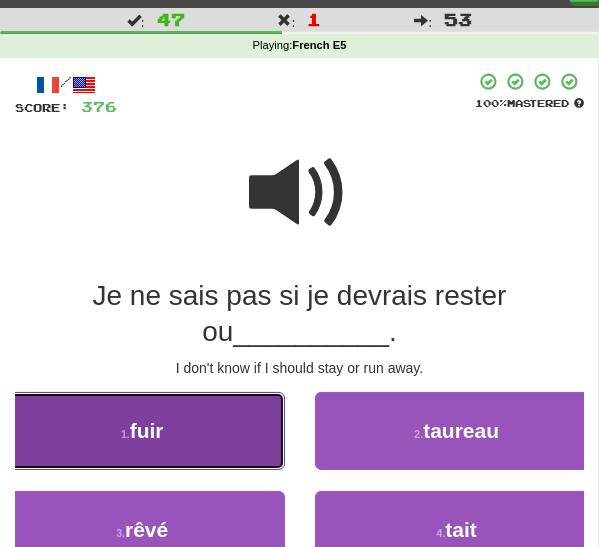 click on "1 .  fuir" at bounding box center [142, 431] 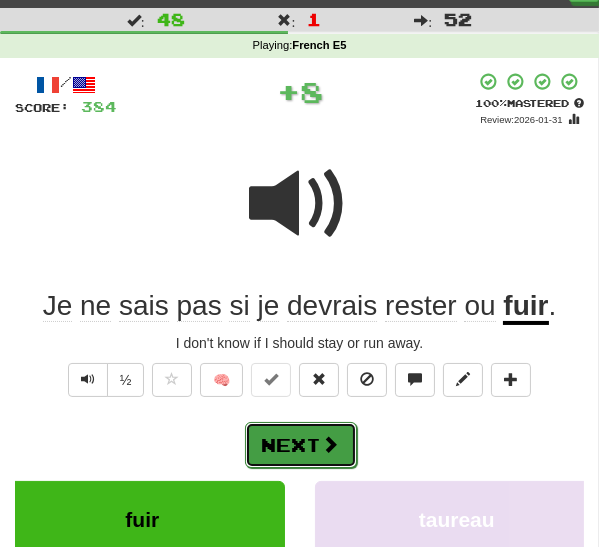 click on "Next" at bounding box center [301, 445] 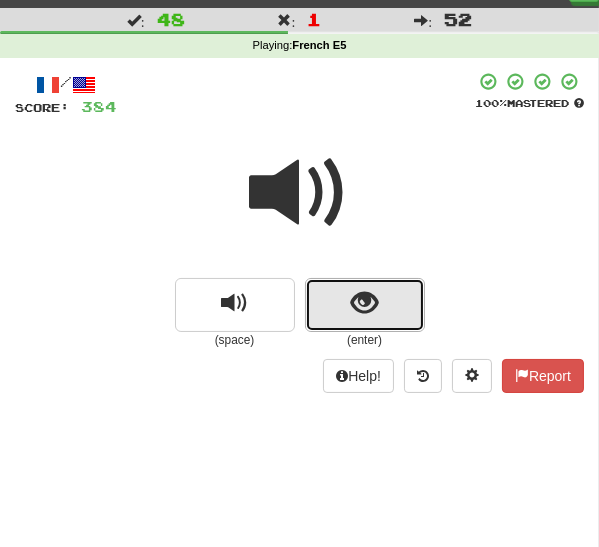 click at bounding box center [364, 303] 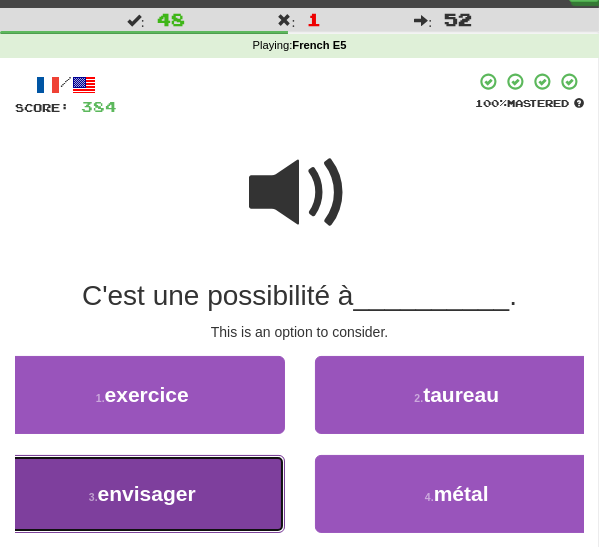 click on "3 .  envisager" at bounding box center [142, 494] 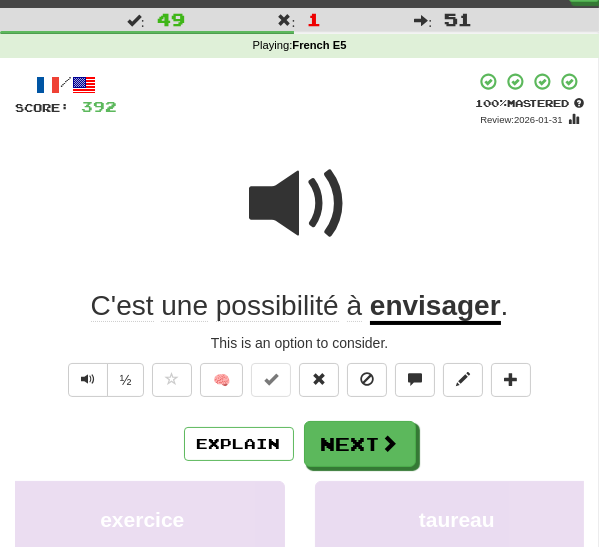 click on "envisager" at bounding box center (435, 307) 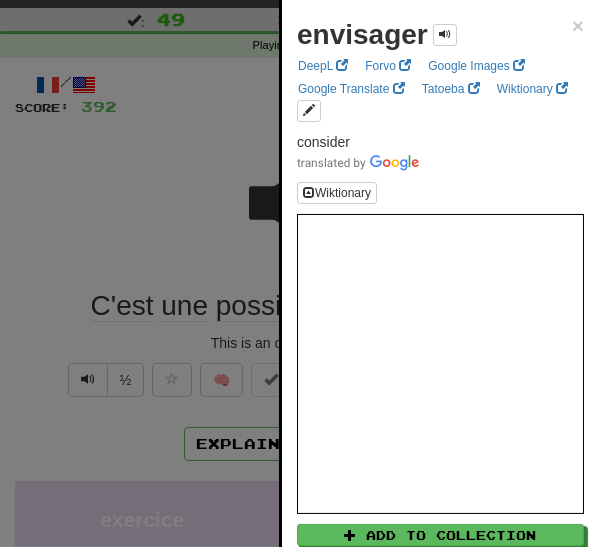 click at bounding box center (299, 273) 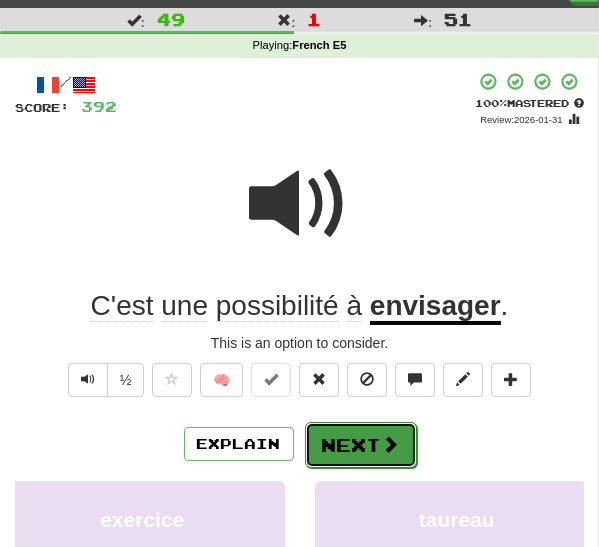 click on "Next" at bounding box center [361, 445] 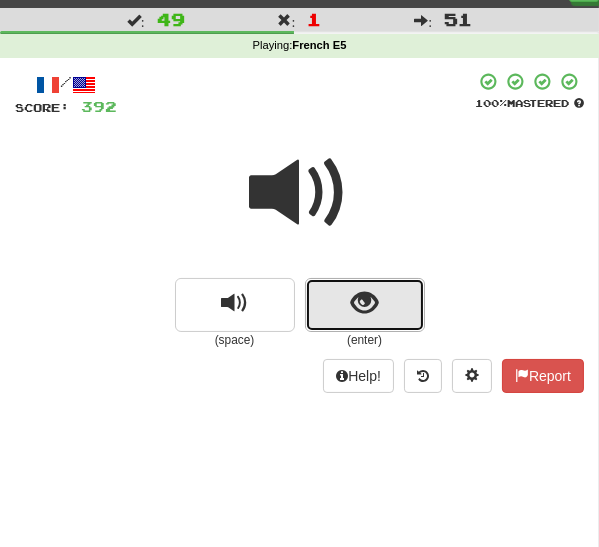 click at bounding box center [365, 305] 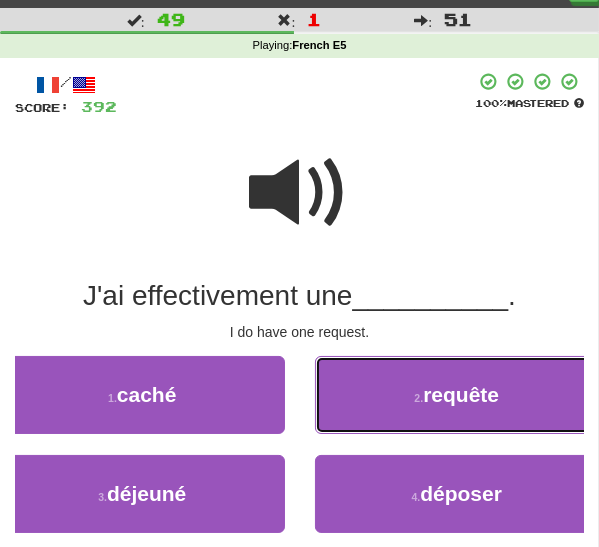 click on "2 .  requête" at bounding box center (457, 395) 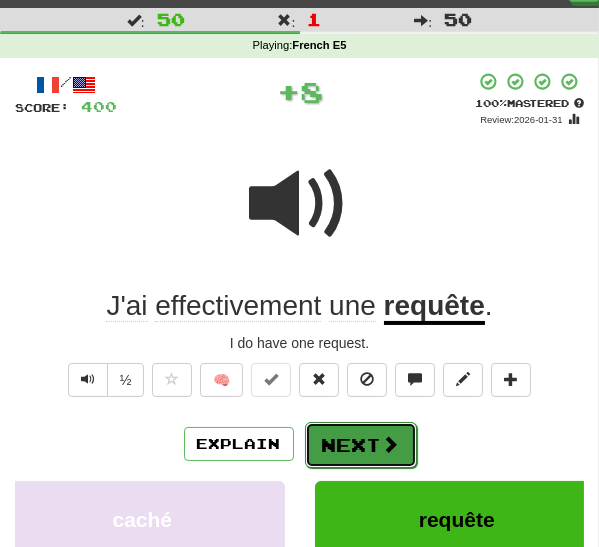 click on "Next" at bounding box center (361, 445) 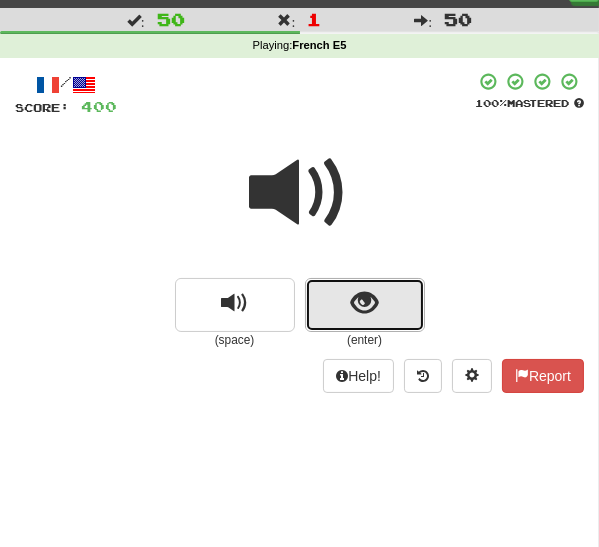 click at bounding box center (364, 303) 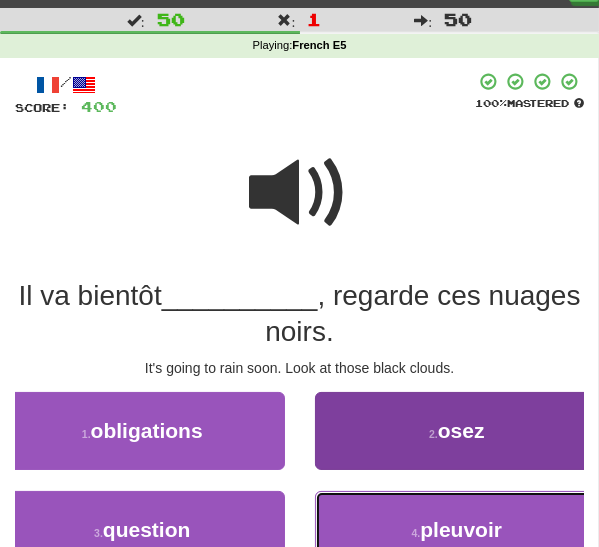 click on "4 .  pleuvoir" at bounding box center [457, 530] 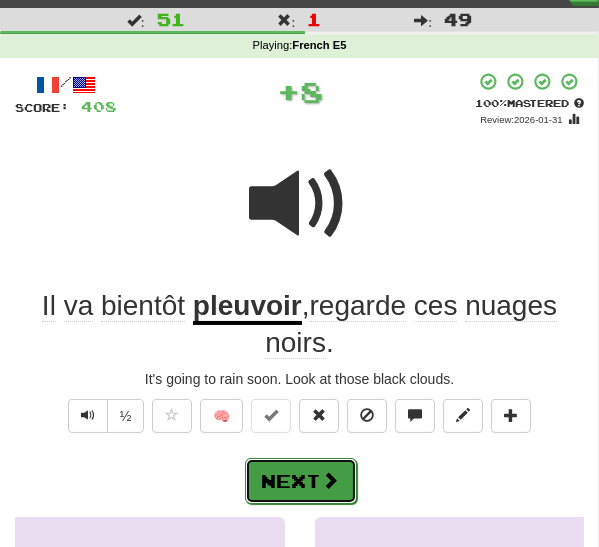 click at bounding box center (331, 480) 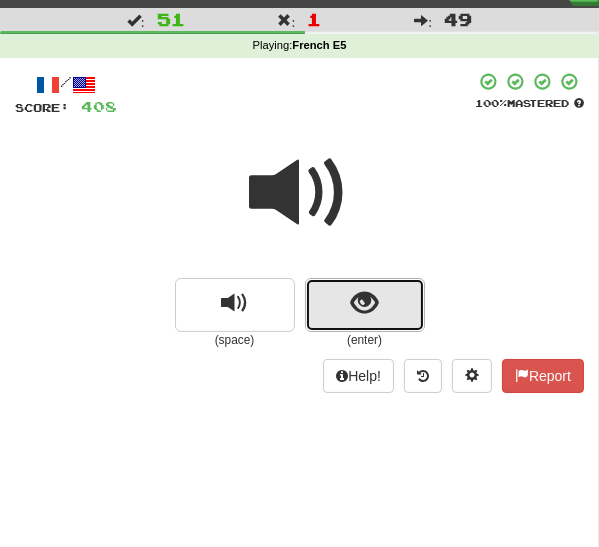 click at bounding box center [364, 303] 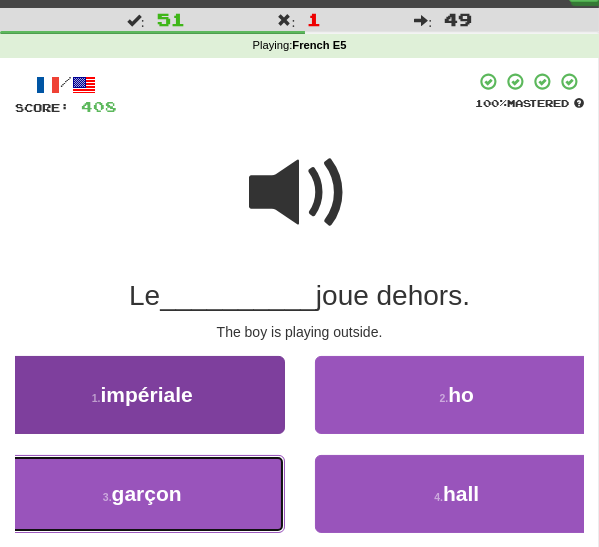 click on "3 .  garçon" at bounding box center [142, 494] 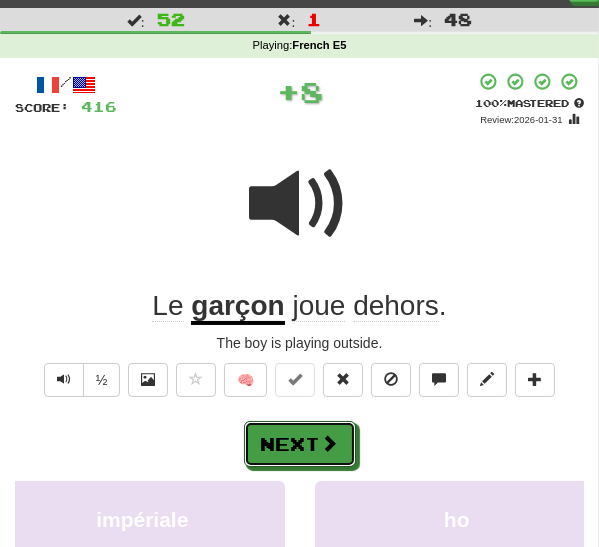 click at bounding box center (330, 443) 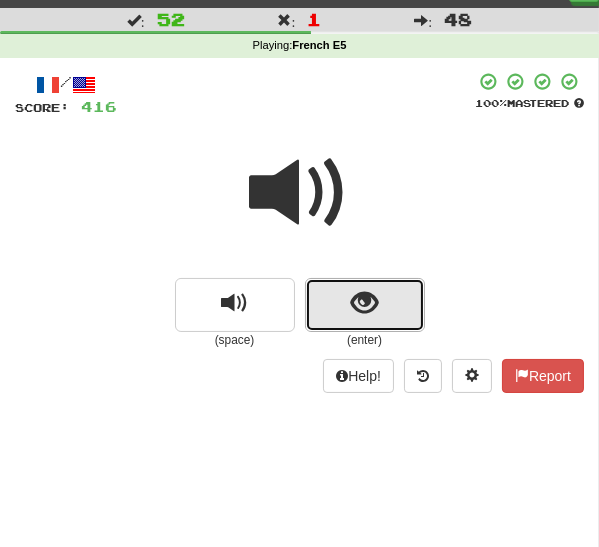 click at bounding box center (364, 303) 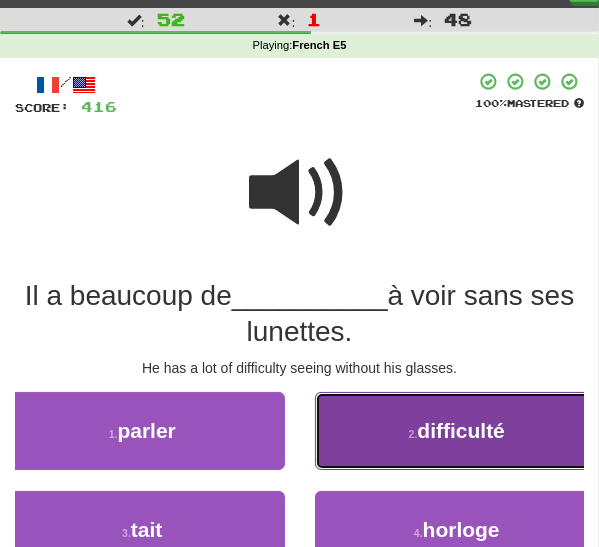 click on "2 .  difficulté" at bounding box center (457, 431) 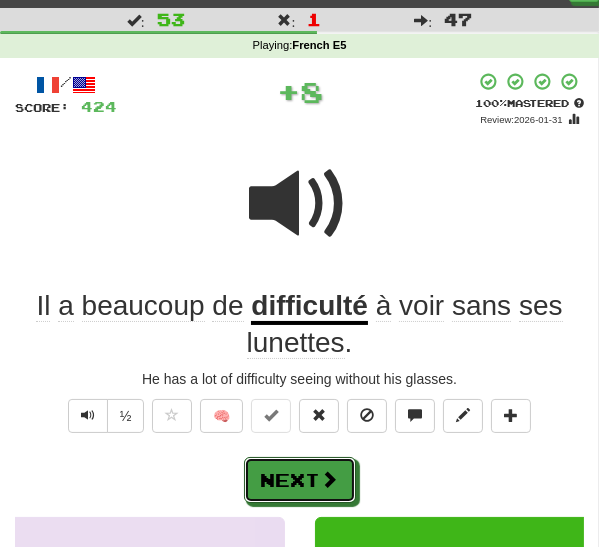 drag, startPoint x: 315, startPoint y: 468, endPoint x: 370, endPoint y: 429, distance: 67.424034 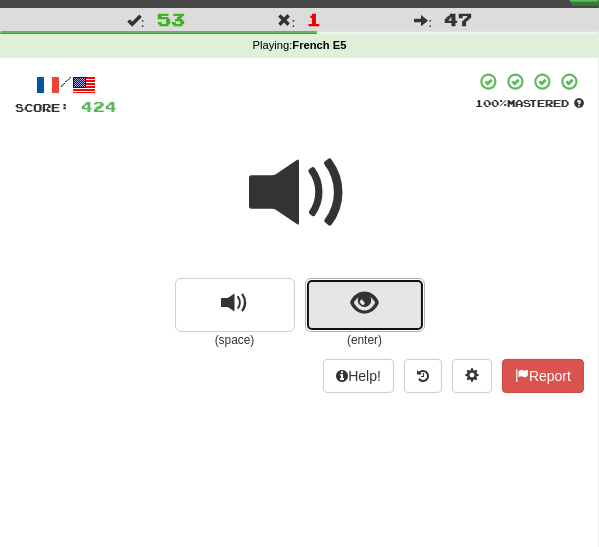 click at bounding box center [364, 303] 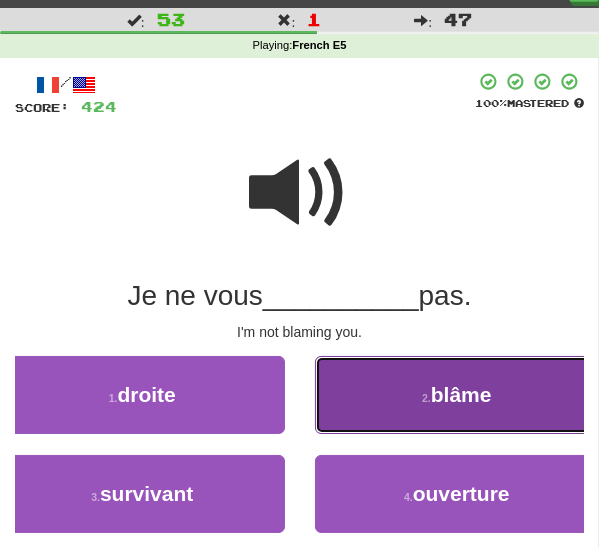 click on "2 .  blâme" at bounding box center (457, 395) 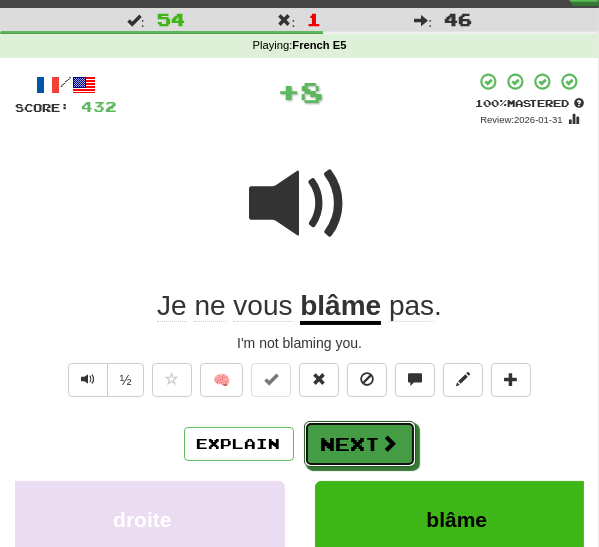 click on "Next" at bounding box center [360, 444] 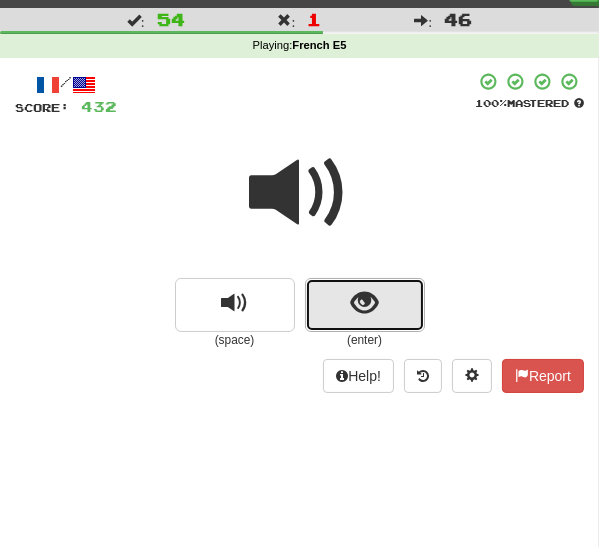 click at bounding box center (365, 305) 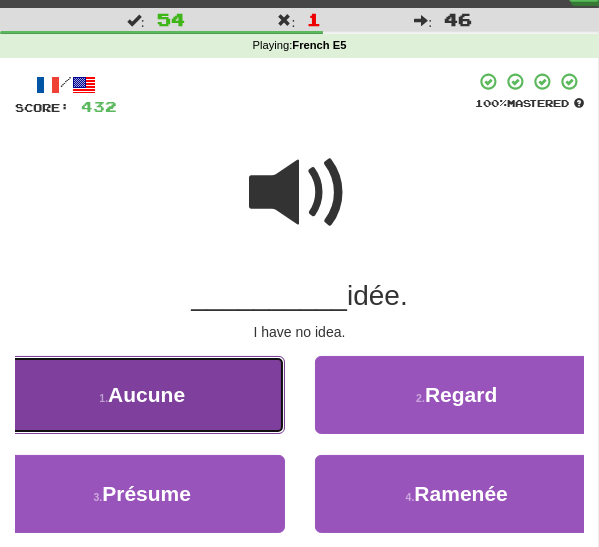 click on "1 .  Aucune" at bounding box center [142, 395] 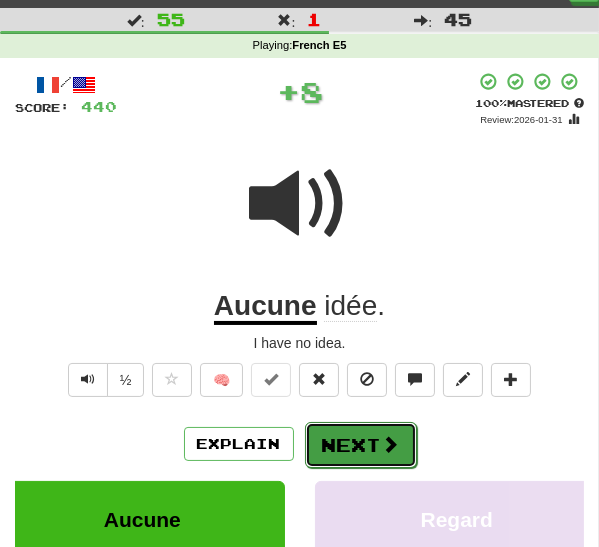 click on "Next" at bounding box center (361, 445) 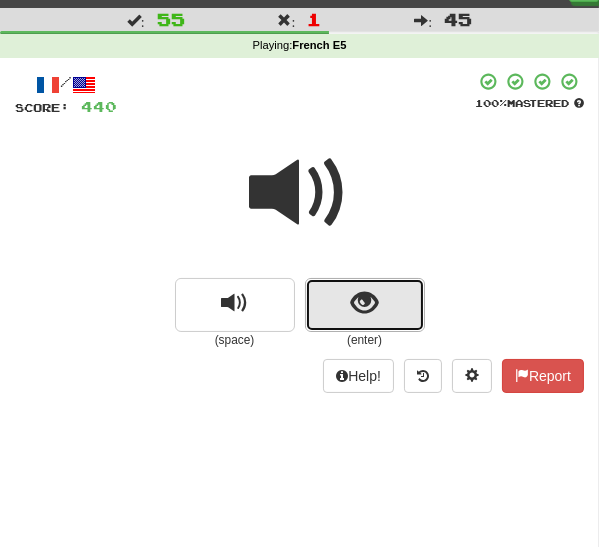 click at bounding box center [365, 305] 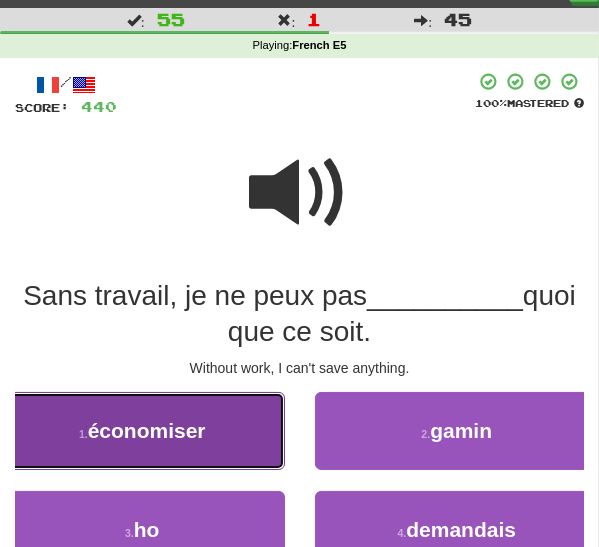 click on "économiser" at bounding box center [147, 430] 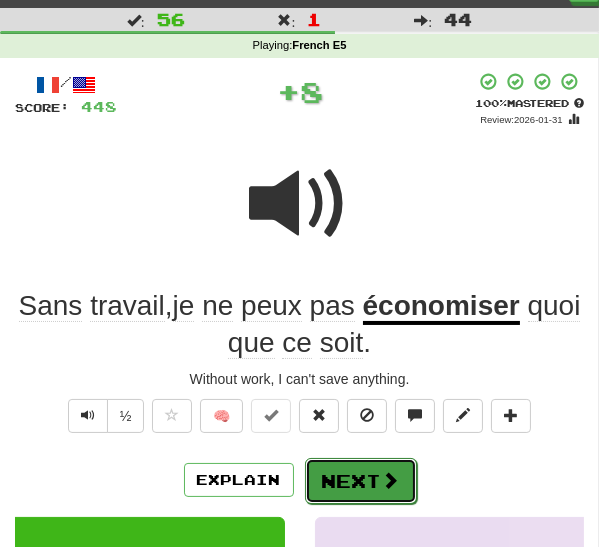 click on "Next" at bounding box center (361, 481) 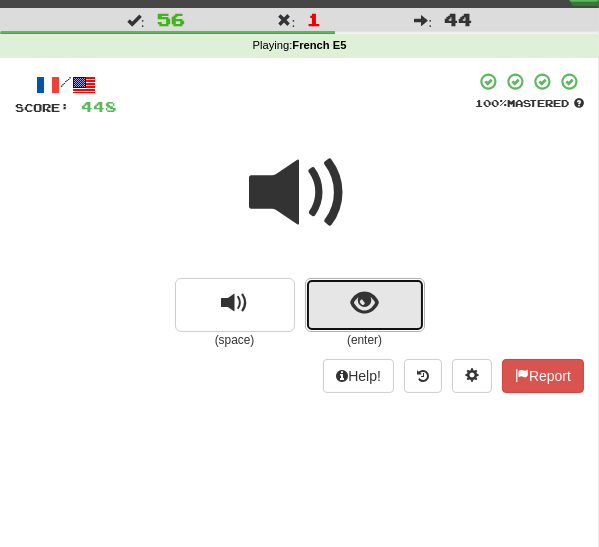 click at bounding box center [365, 305] 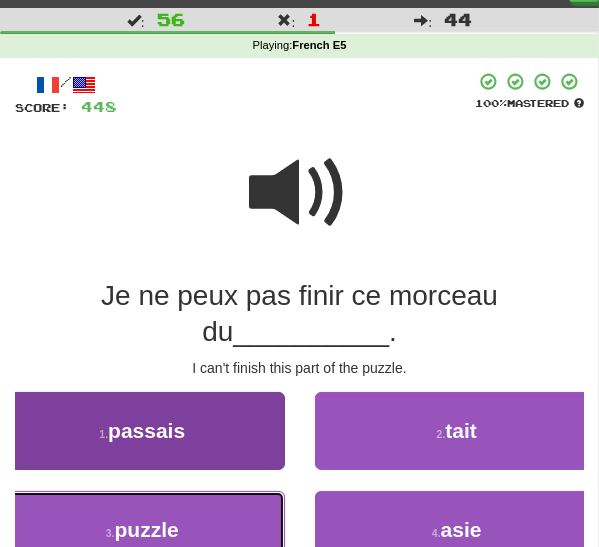 click on "3 .  puzzle" at bounding box center [142, 530] 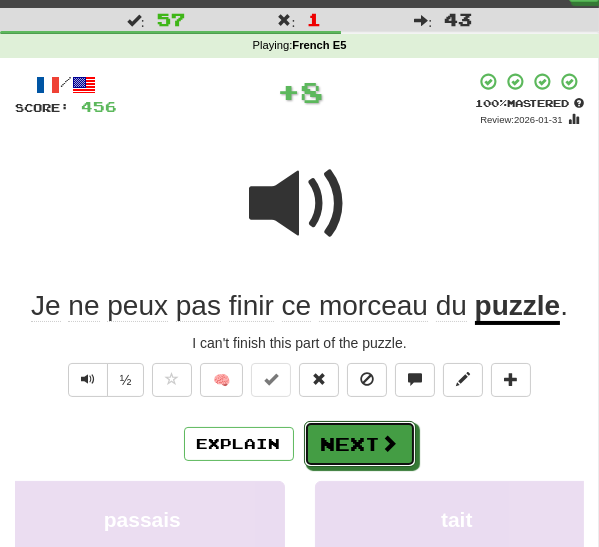drag, startPoint x: 373, startPoint y: 436, endPoint x: 390, endPoint y: 430, distance: 18.027756 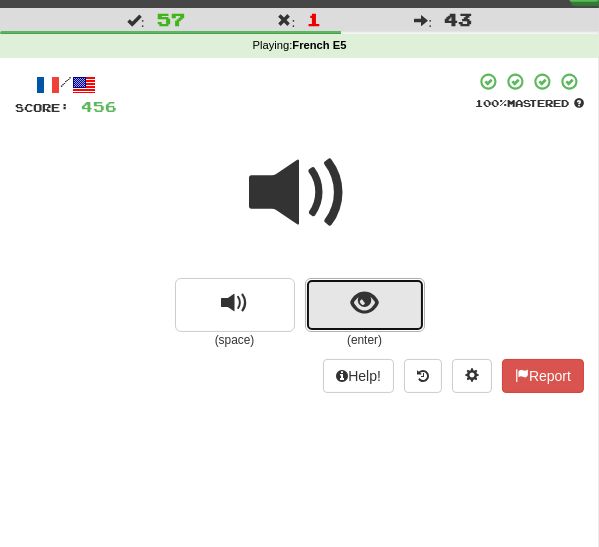 click at bounding box center (365, 305) 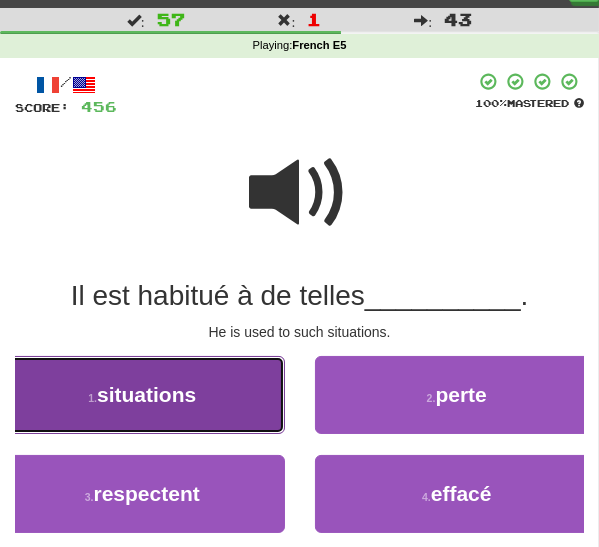 click on "1 .  situations" at bounding box center (142, 395) 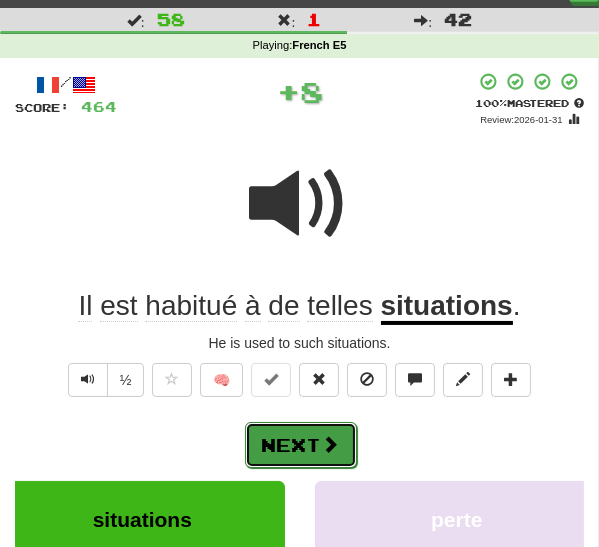 click on "Next" at bounding box center (301, 445) 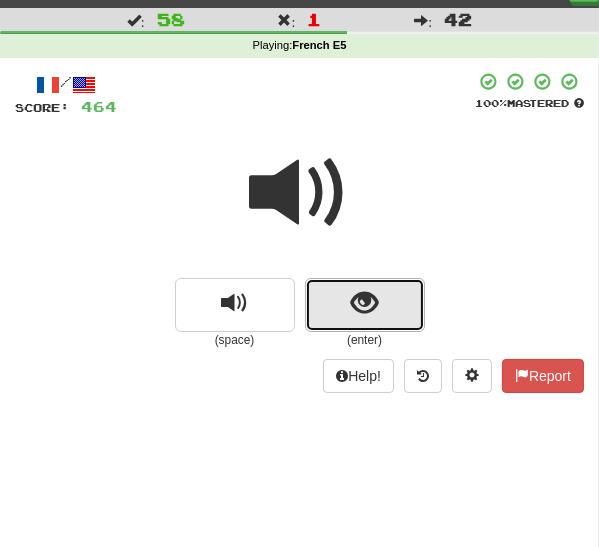 click at bounding box center [365, 305] 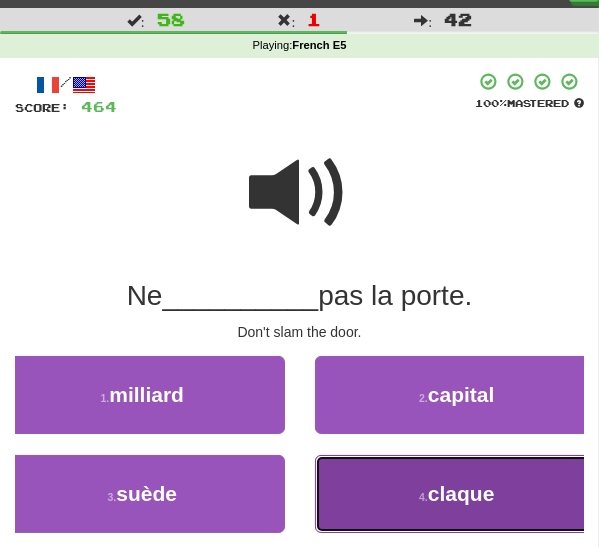click on "4 .  claque" at bounding box center [457, 494] 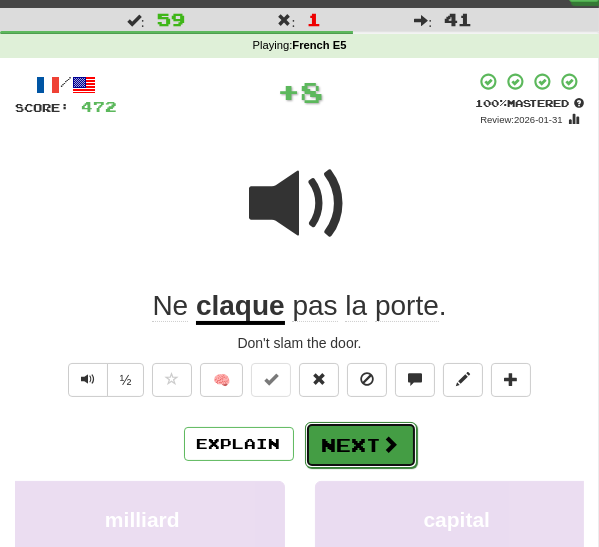 click on "Next" at bounding box center [361, 445] 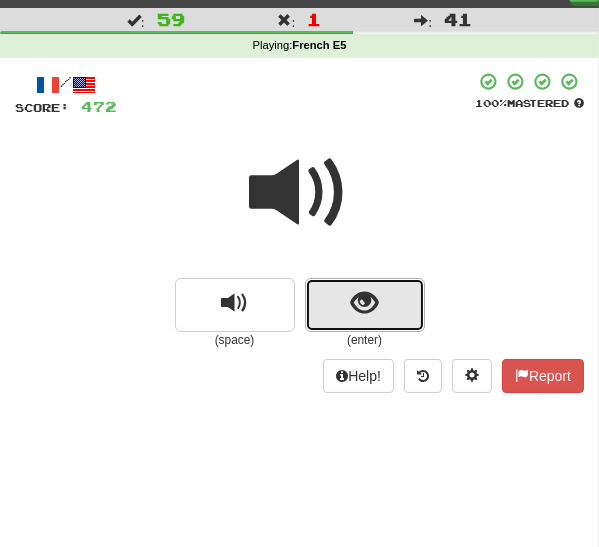click at bounding box center [365, 305] 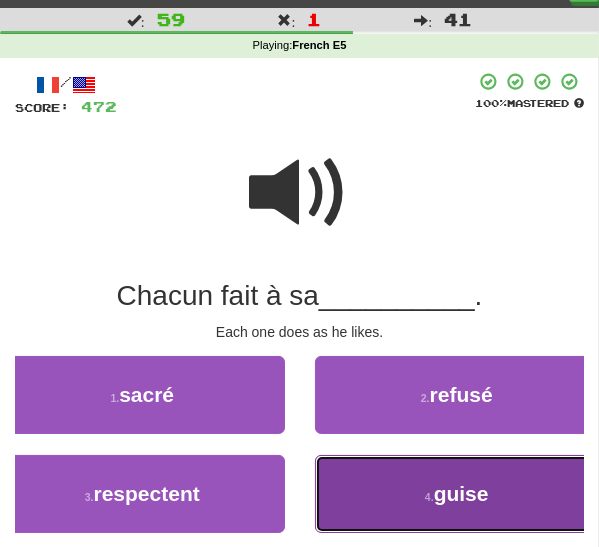 click on "4 .  guise" at bounding box center (457, 494) 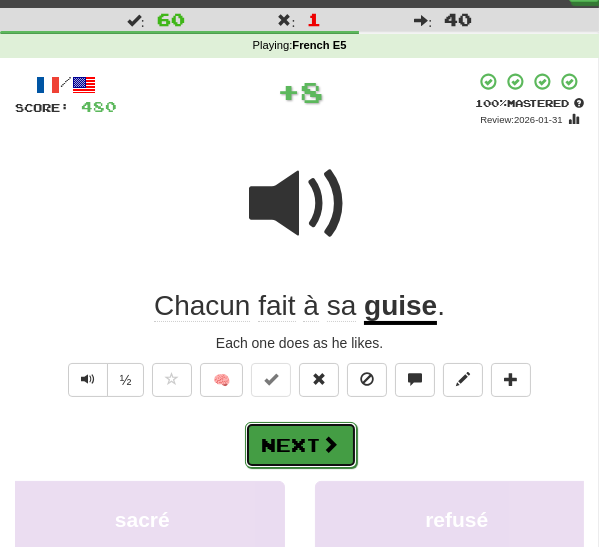 click at bounding box center (331, 444) 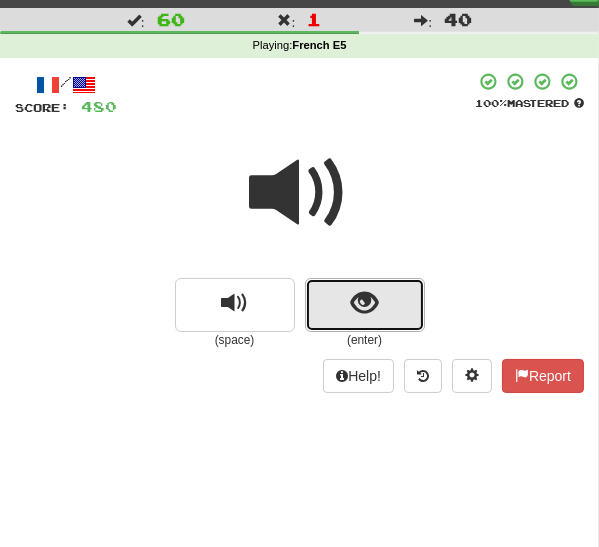 click at bounding box center (364, 303) 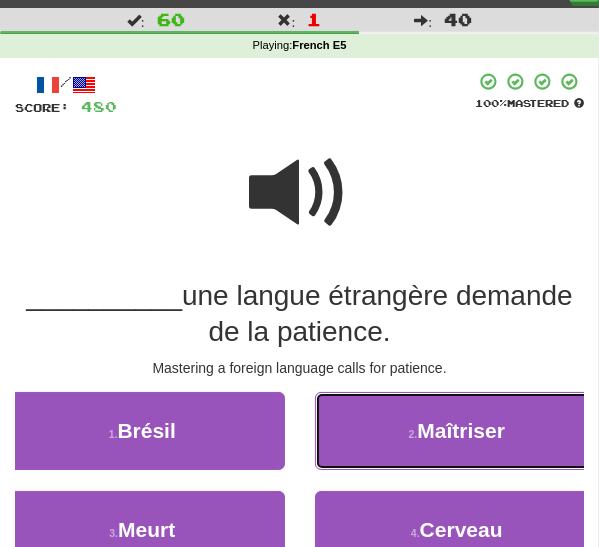 click on "2 .  Maîtriser" at bounding box center (457, 431) 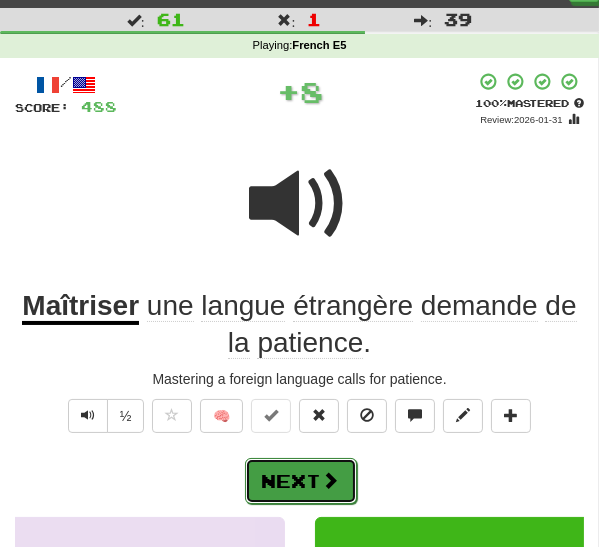 click on "Next" at bounding box center (301, 481) 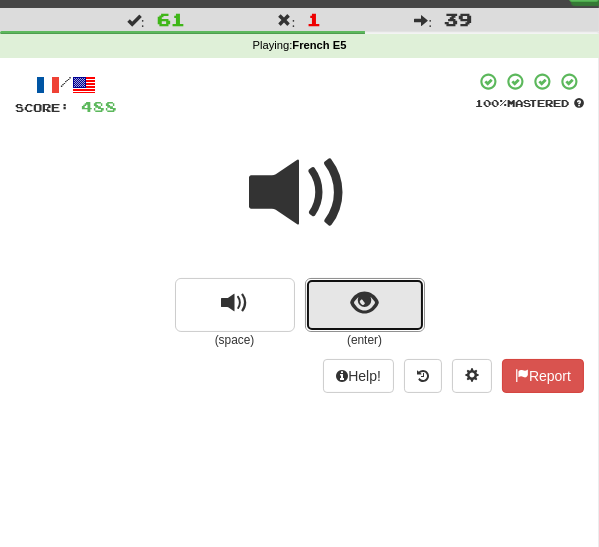 drag, startPoint x: 340, startPoint y: 310, endPoint x: 315, endPoint y: 348, distance: 45.486263 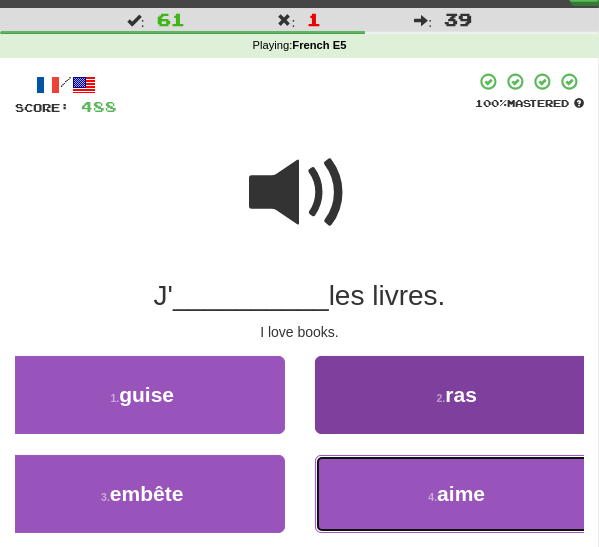 click on "4 .  aime" at bounding box center [457, 494] 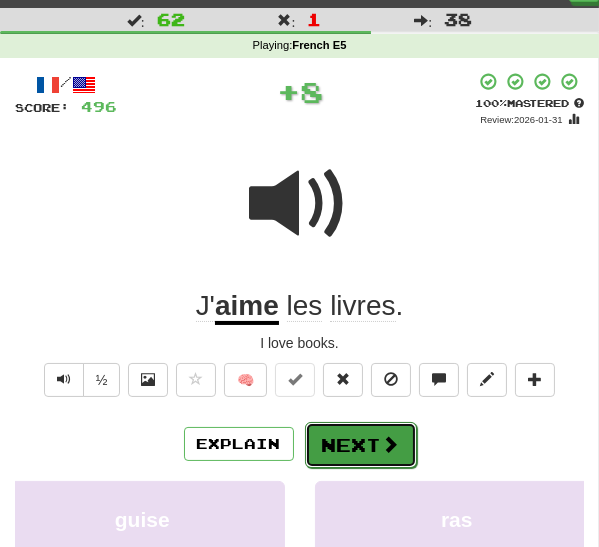 click on "Next" at bounding box center (361, 445) 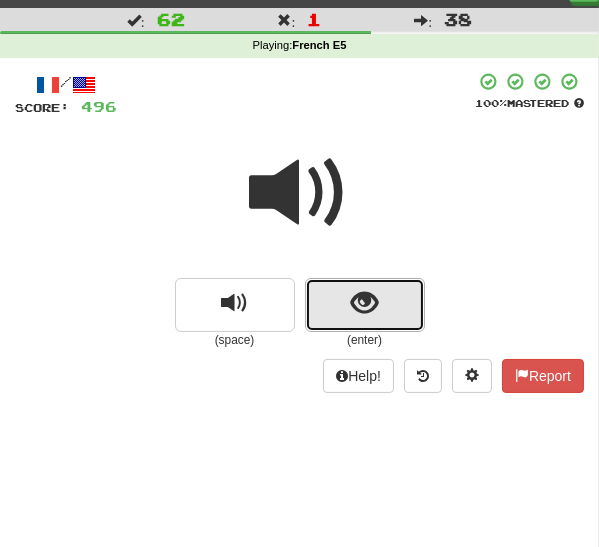 click at bounding box center [365, 305] 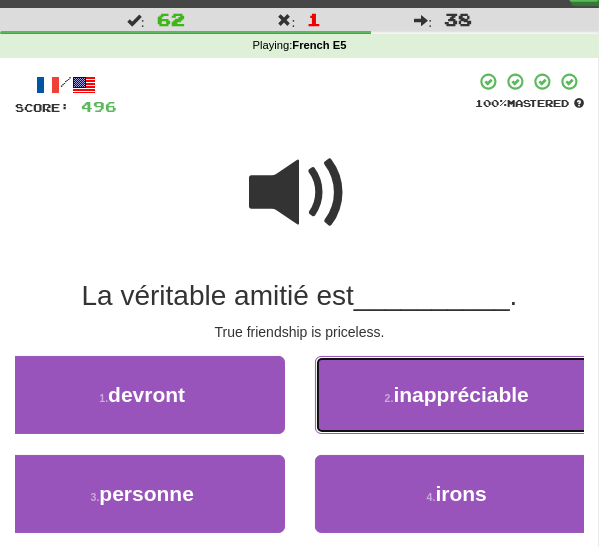 click on "2 .  inappréciable" at bounding box center [457, 395] 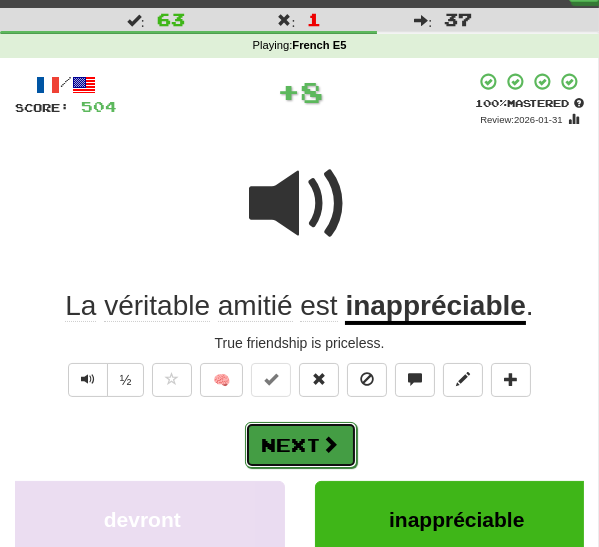 click at bounding box center (331, 444) 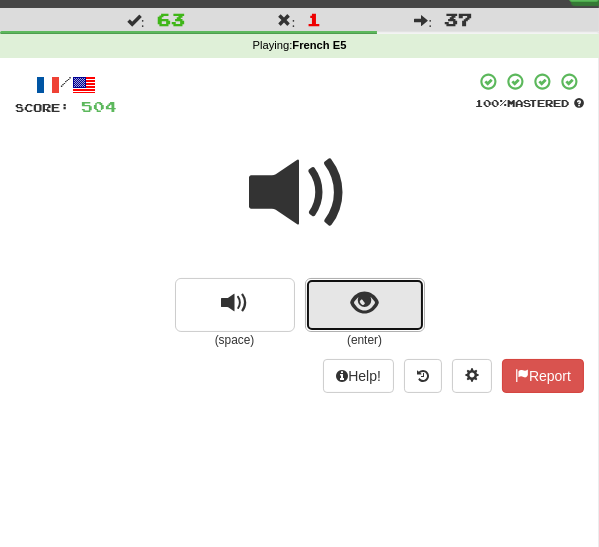 click at bounding box center (365, 305) 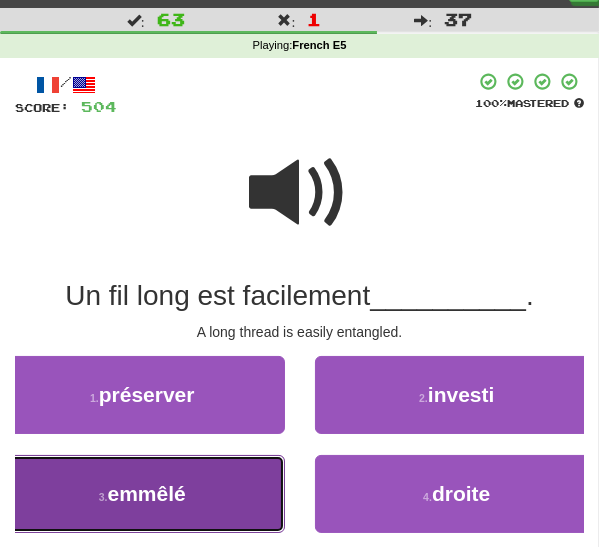 click on "3 .  emmêlé" at bounding box center [142, 494] 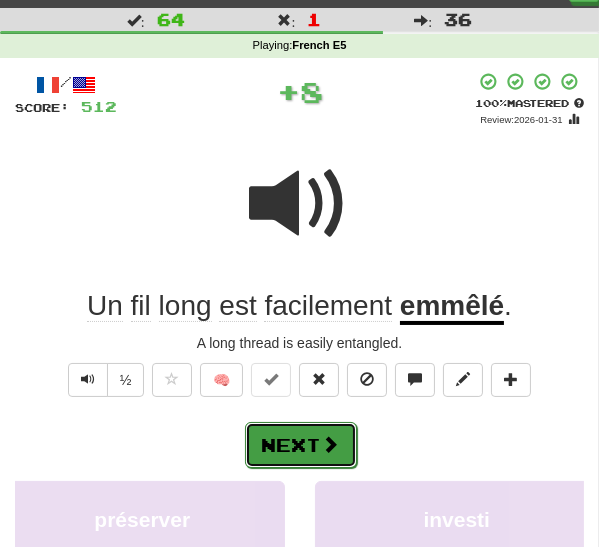 click at bounding box center [331, 444] 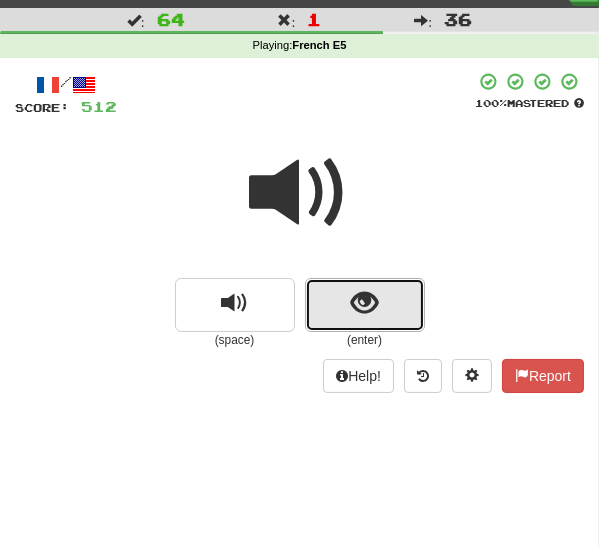 click at bounding box center [364, 303] 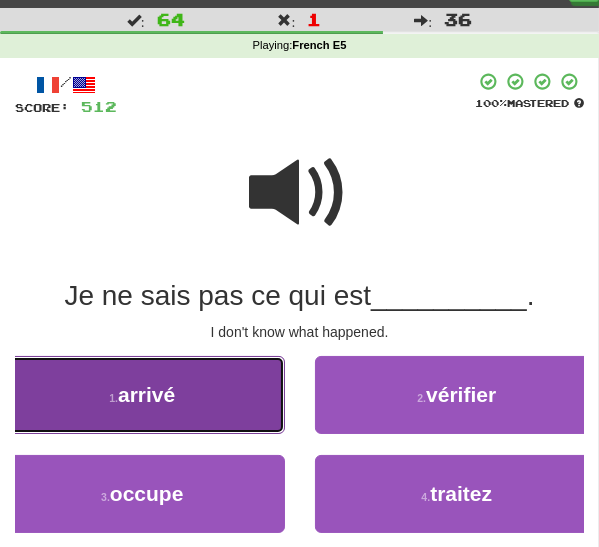 click on "1 .  arrivé" at bounding box center (142, 395) 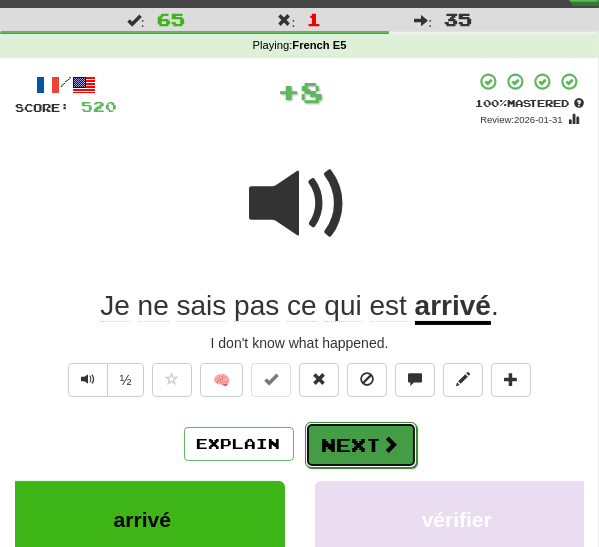 click on "Next" at bounding box center (361, 445) 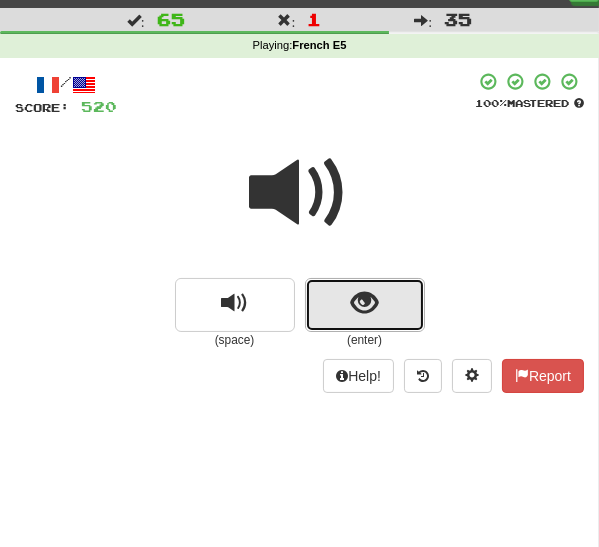 click at bounding box center [365, 305] 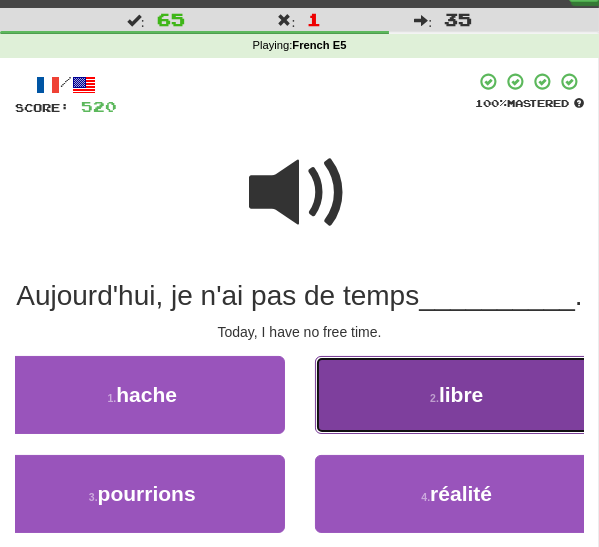click on "2 .  libre" at bounding box center (457, 395) 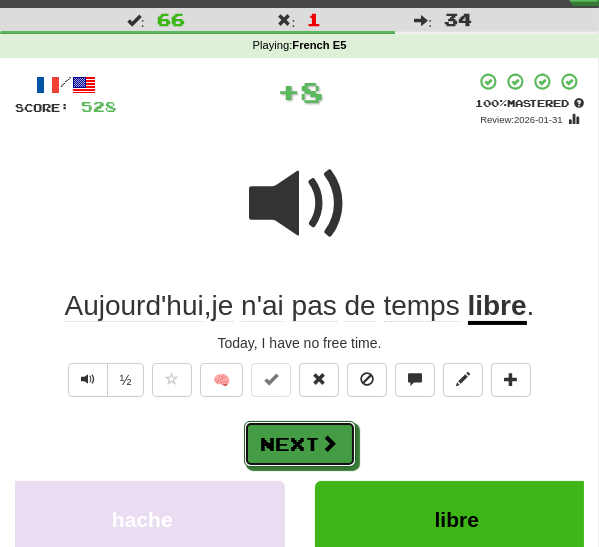 drag, startPoint x: 327, startPoint y: 451, endPoint x: 323, endPoint y: 462, distance: 11.7046995 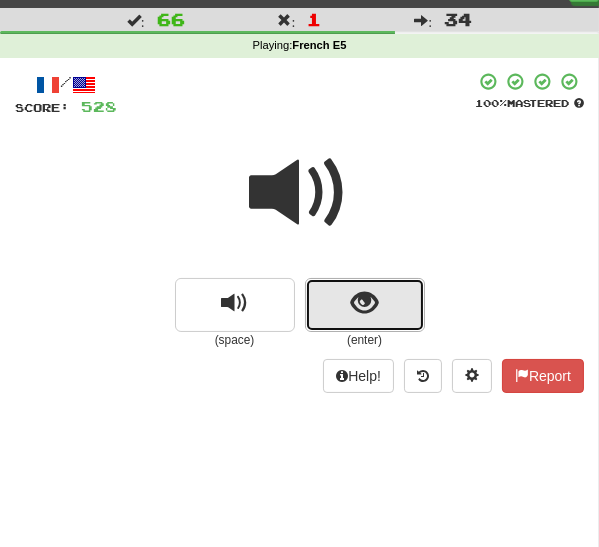click at bounding box center [365, 305] 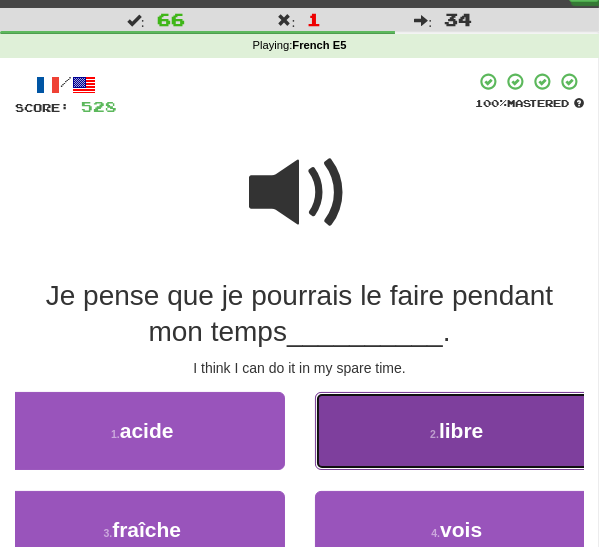 click on "2 .  libre" at bounding box center (457, 431) 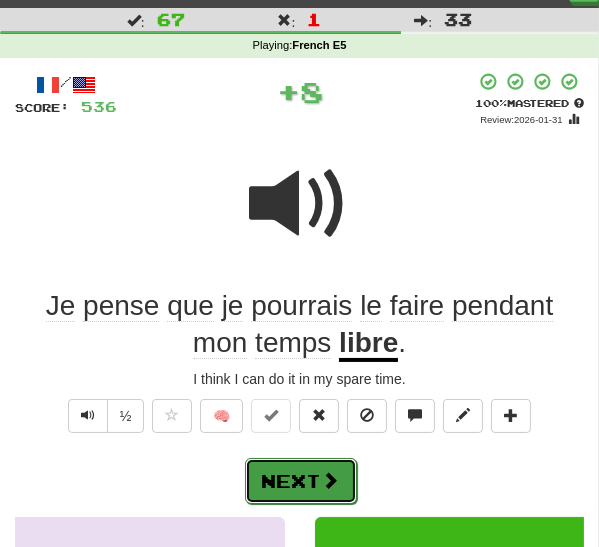 click on "Next" at bounding box center (301, 481) 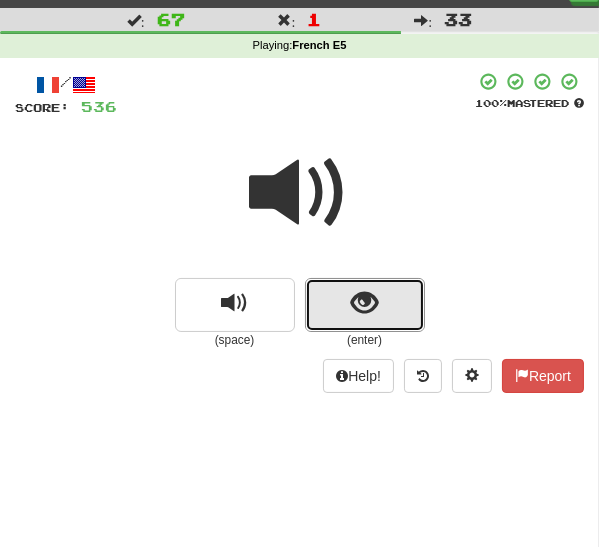 drag, startPoint x: 350, startPoint y: 301, endPoint x: 331, endPoint y: 320, distance: 26.870058 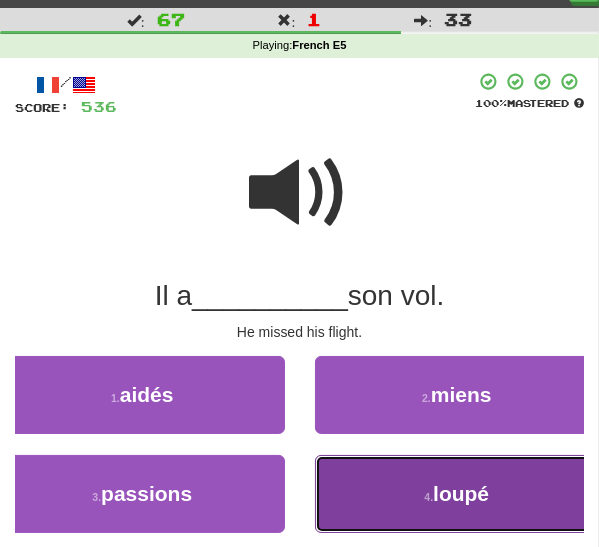click on "4 .  loupé" at bounding box center (457, 494) 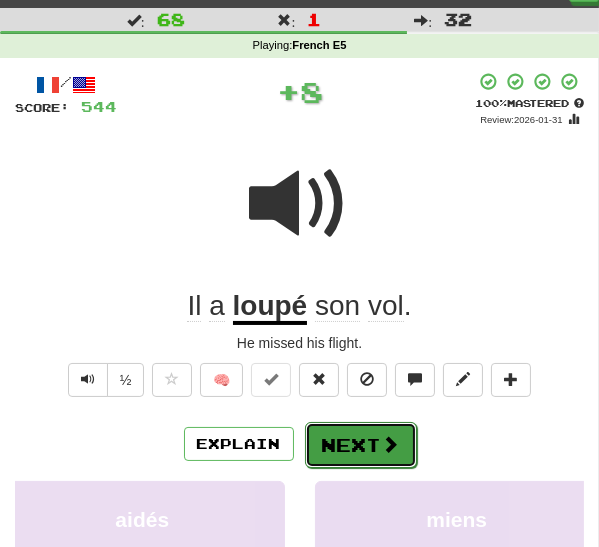 click on "Next" at bounding box center (361, 445) 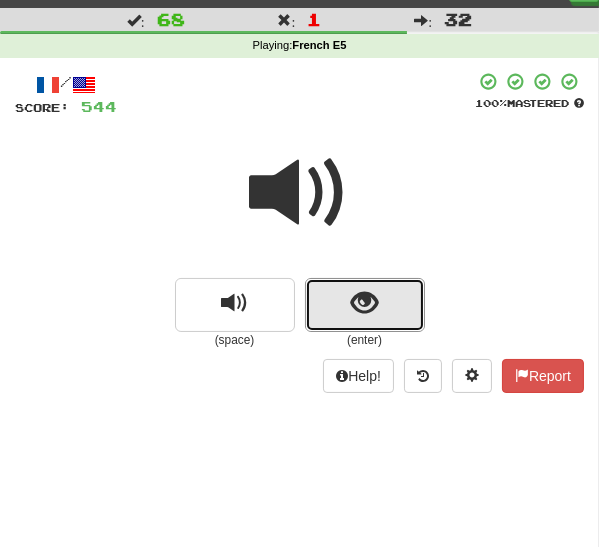 drag, startPoint x: 340, startPoint y: 300, endPoint x: 300, endPoint y: 320, distance: 44.72136 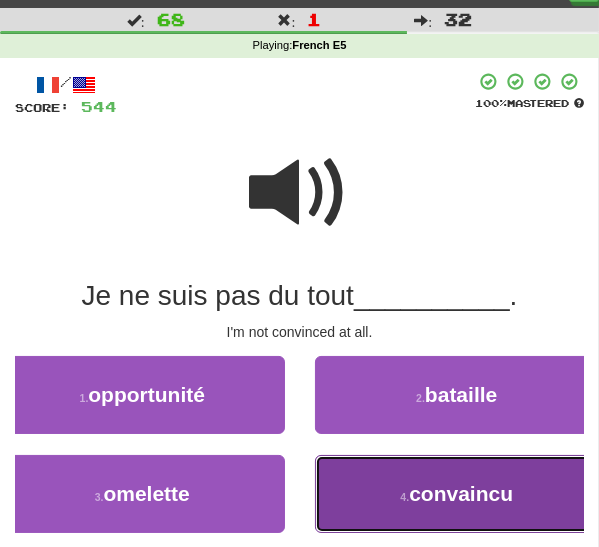 click on "convaincu" at bounding box center [461, 493] 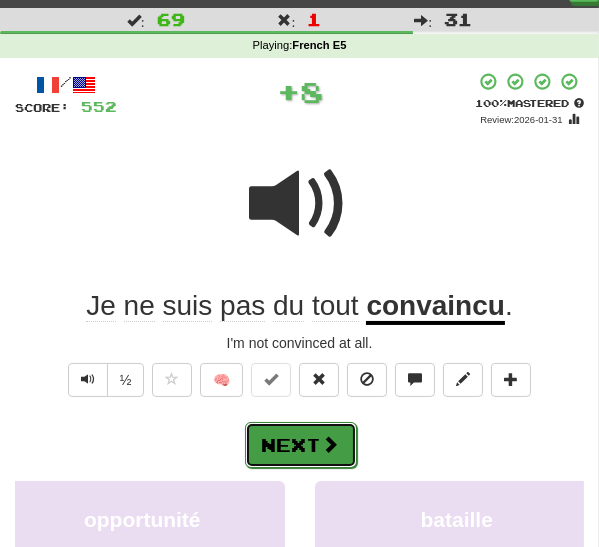 click on "Next" at bounding box center [301, 445] 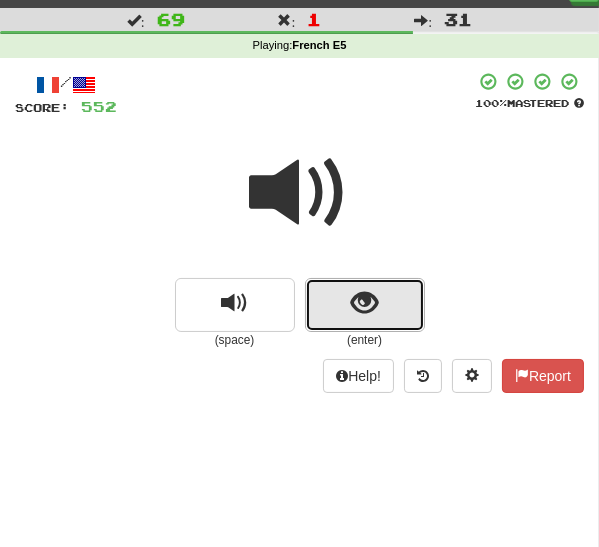 click at bounding box center (365, 305) 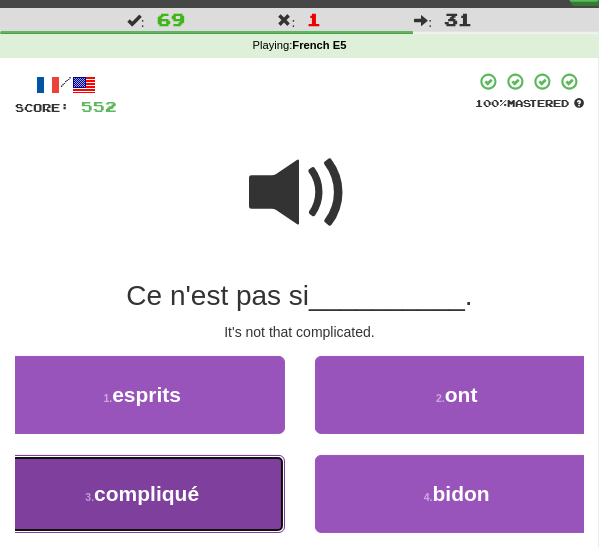 click on "compliqué" at bounding box center [146, 493] 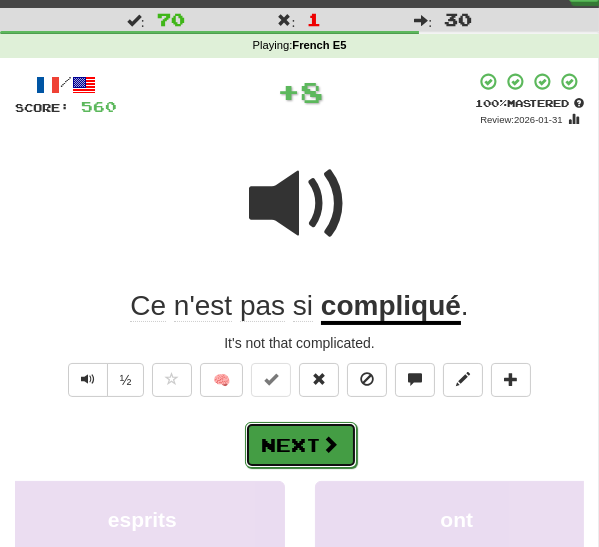 click on "Next" at bounding box center [301, 445] 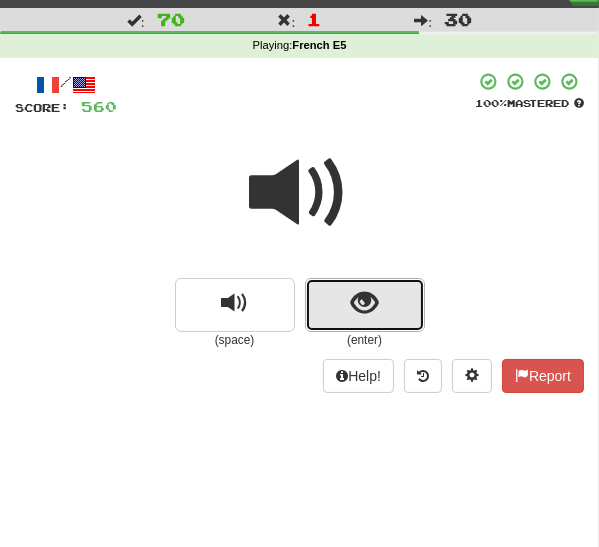 click at bounding box center (365, 305) 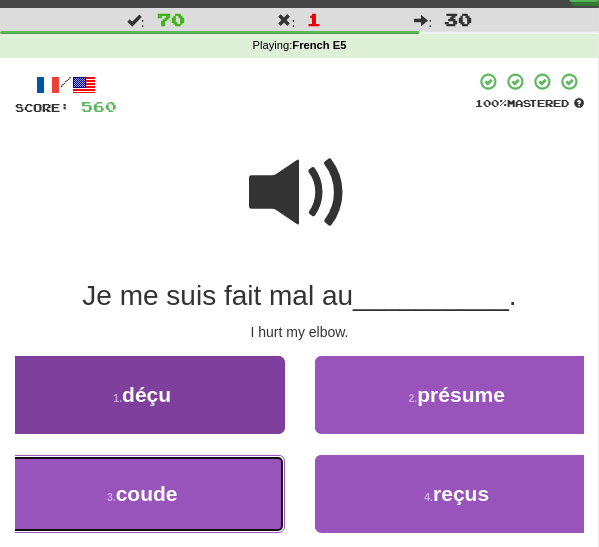 click on "3 .  coude" at bounding box center (142, 494) 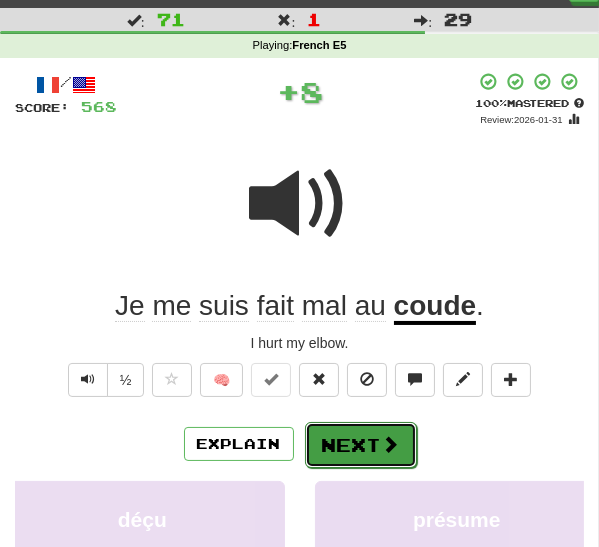 click on "Next" at bounding box center (361, 445) 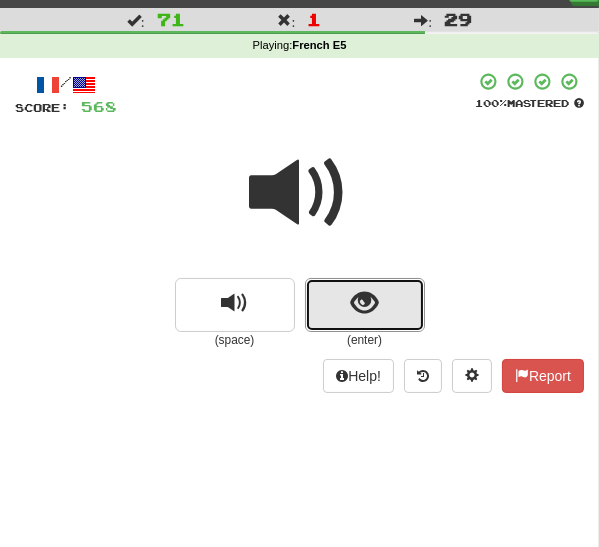 drag, startPoint x: 348, startPoint y: 301, endPoint x: 341, endPoint y: 318, distance: 18.384777 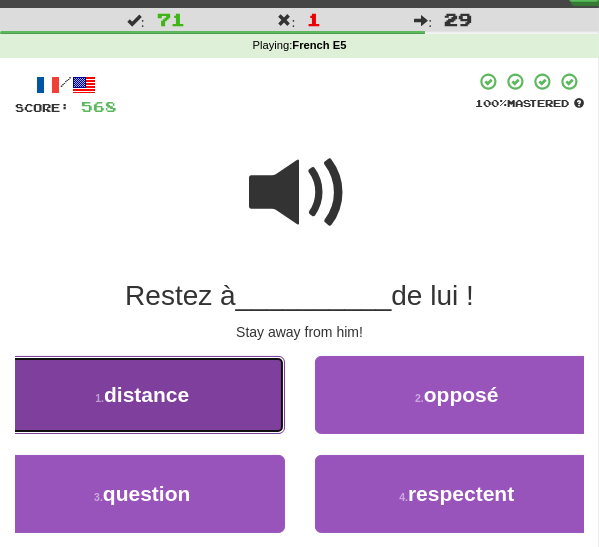 click on "distance" at bounding box center (146, 394) 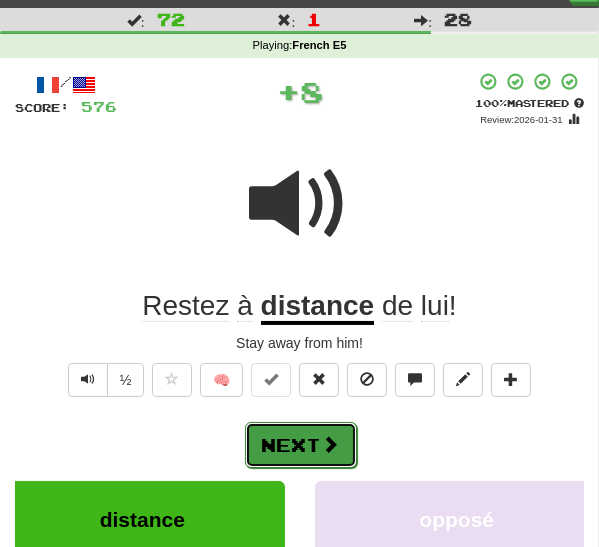 click on "Next" at bounding box center [301, 445] 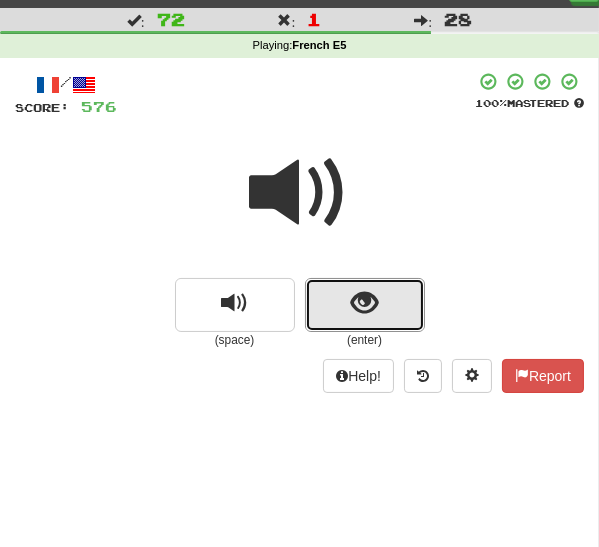 drag, startPoint x: 351, startPoint y: 303, endPoint x: 346, endPoint y: 320, distance: 17.720045 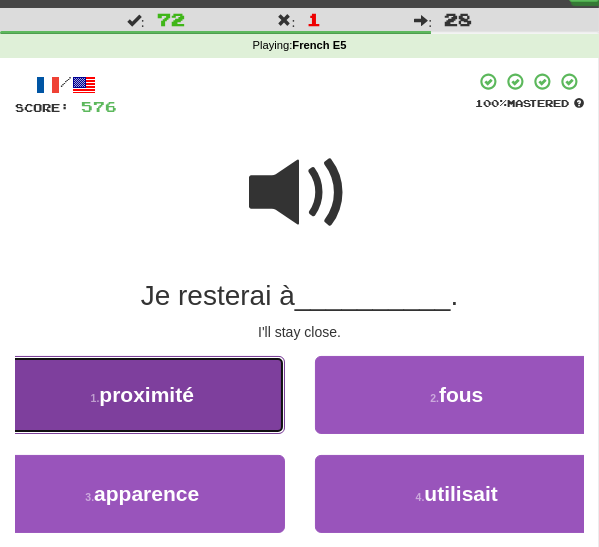 click on "1 .  proximité" at bounding box center (142, 395) 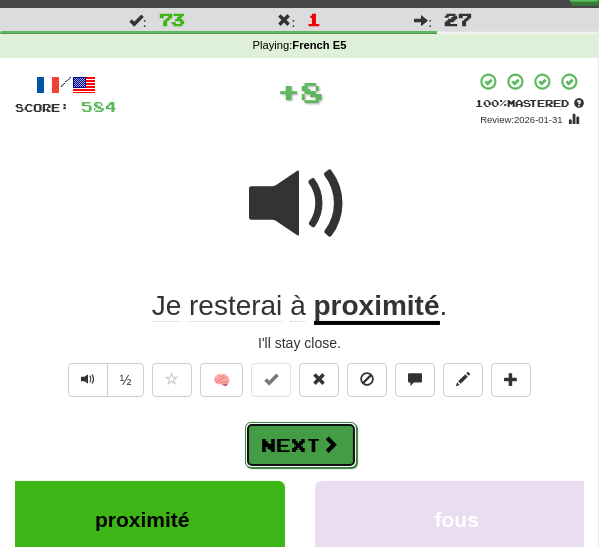click on "Next" at bounding box center [301, 445] 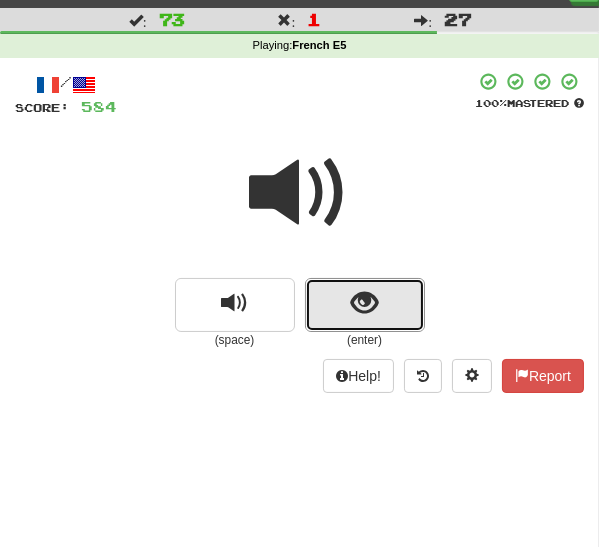 drag, startPoint x: 354, startPoint y: 304, endPoint x: 340, endPoint y: 318, distance: 19.79899 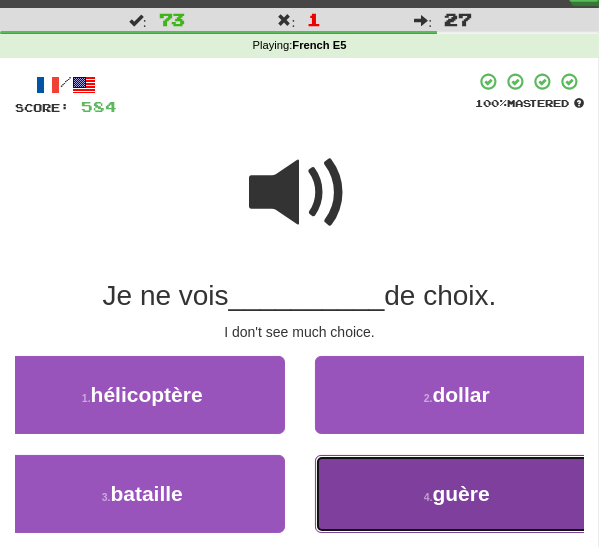 click on "4 .  guère" at bounding box center (457, 494) 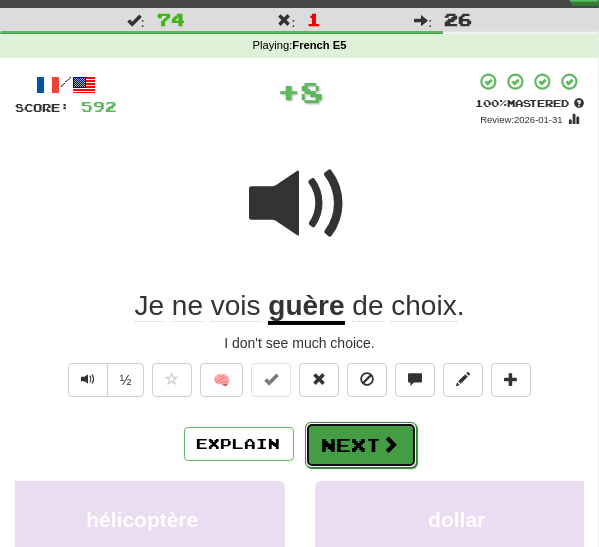 click on "Next" at bounding box center (361, 445) 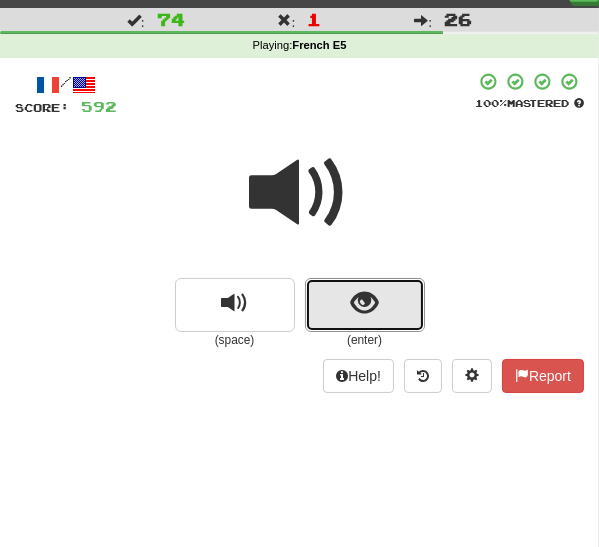 drag, startPoint x: 347, startPoint y: 304, endPoint x: 325, endPoint y: 319, distance: 26.627054 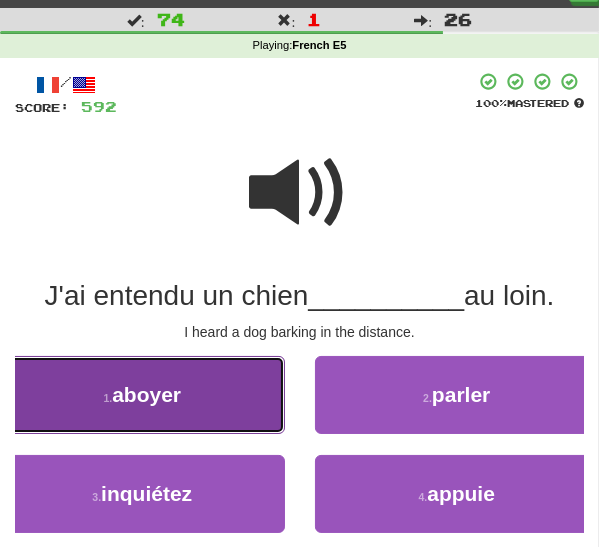 click on "1 .  aboyer" at bounding box center [142, 395] 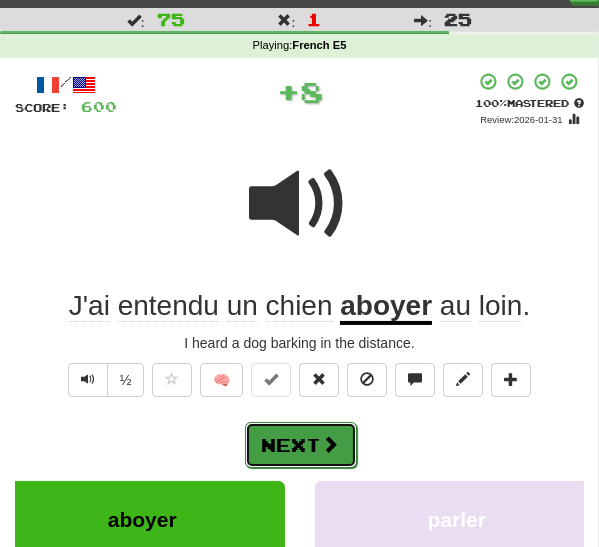 click on "Next" at bounding box center (301, 445) 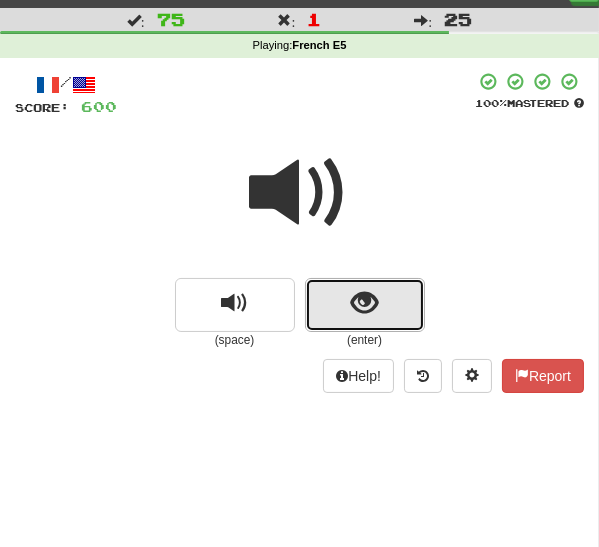 click at bounding box center [364, 303] 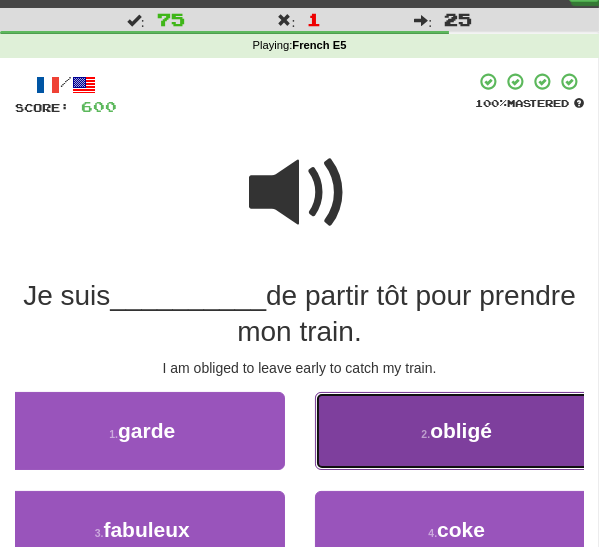 click on "2 .  obligé" at bounding box center [457, 431] 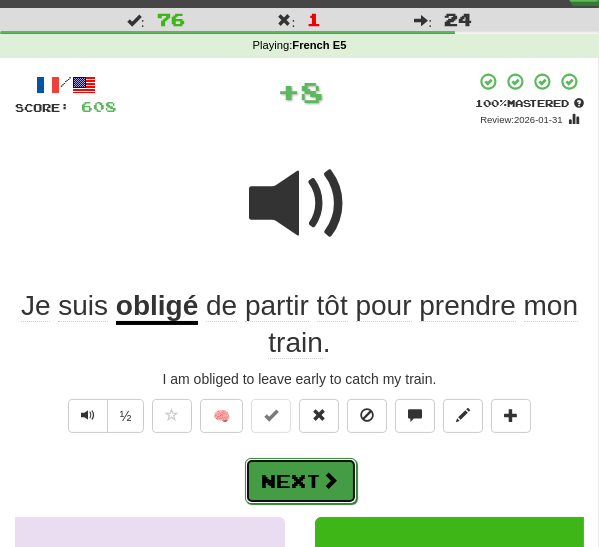 click on "Next" at bounding box center (301, 481) 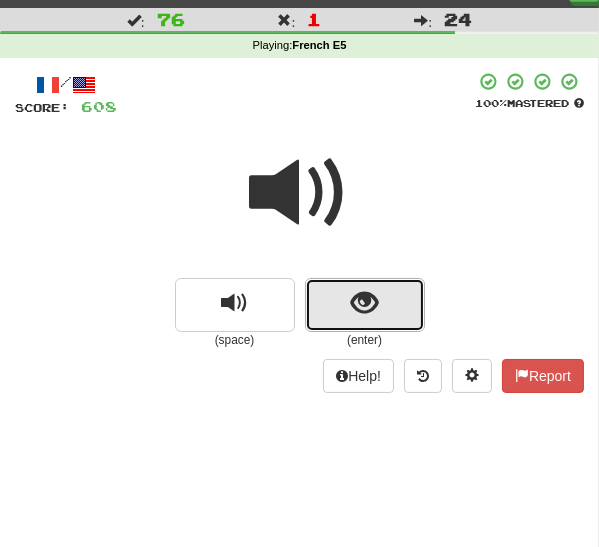 click at bounding box center [364, 303] 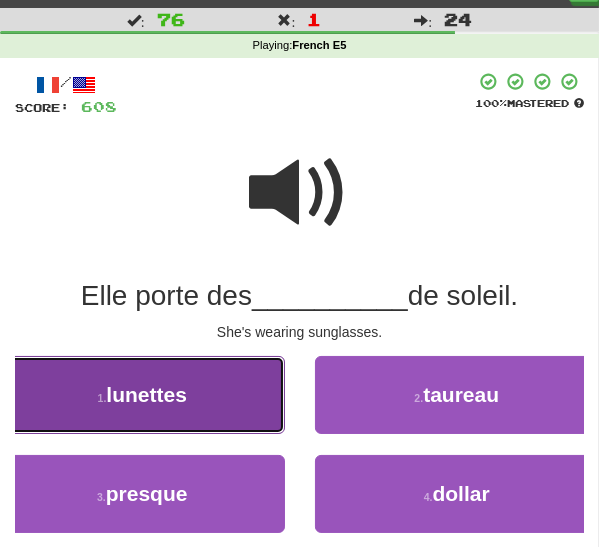 click on "1 .  lunettes" at bounding box center [142, 395] 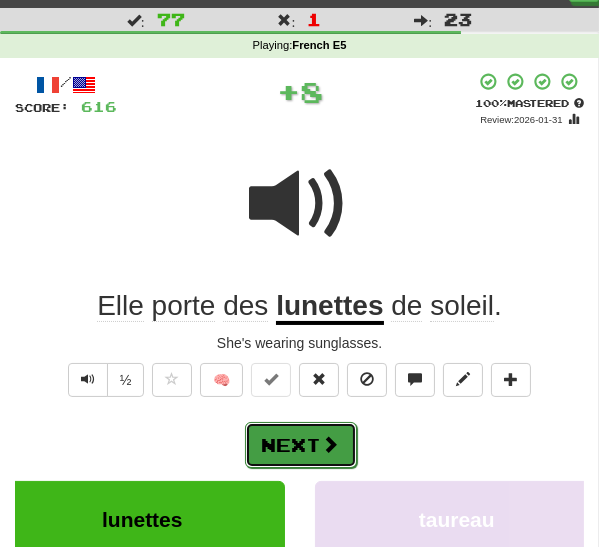 click on "Next" at bounding box center [301, 445] 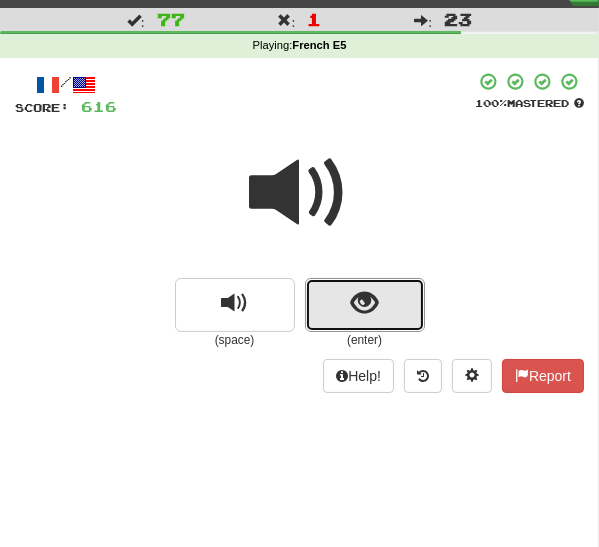 drag, startPoint x: 356, startPoint y: 309, endPoint x: 350, endPoint y: 319, distance: 11.661903 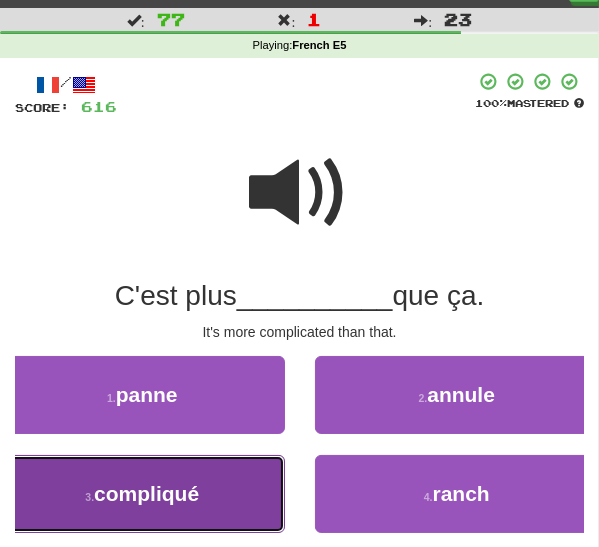 click on "3 .  compliqué" at bounding box center [142, 494] 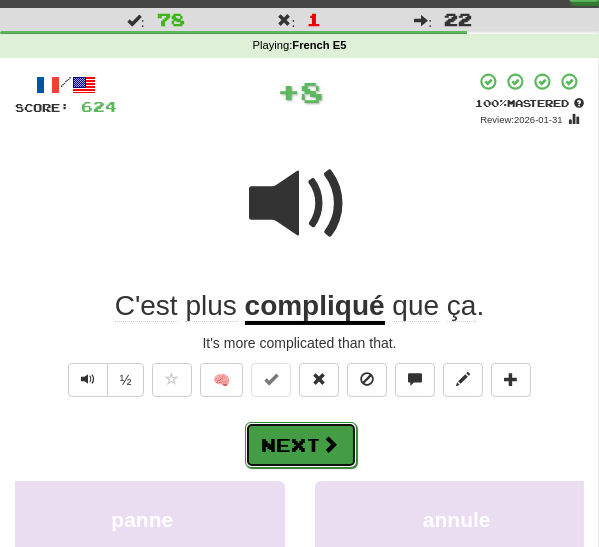 click on "Next" at bounding box center (301, 445) 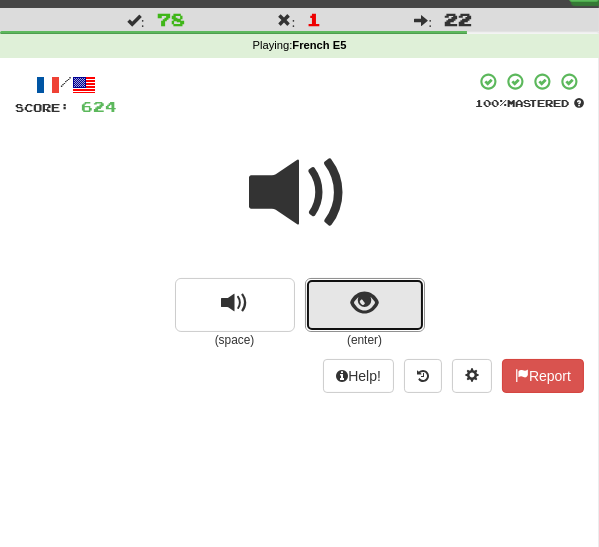 click at bounding box center [364, 303] 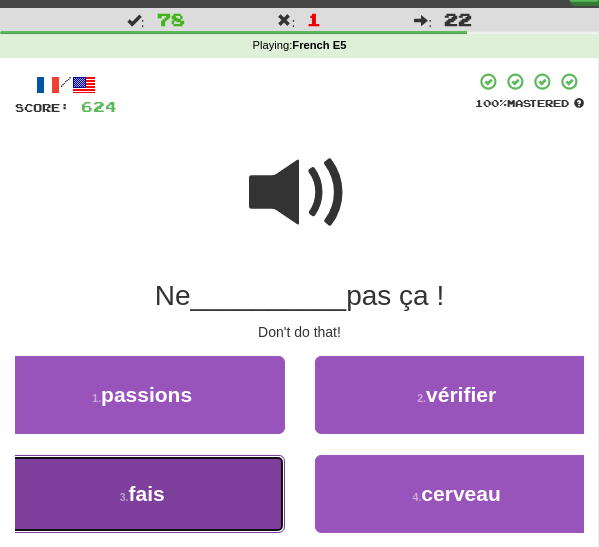 click on "3 .  fais" at bounding box center (142, 494) 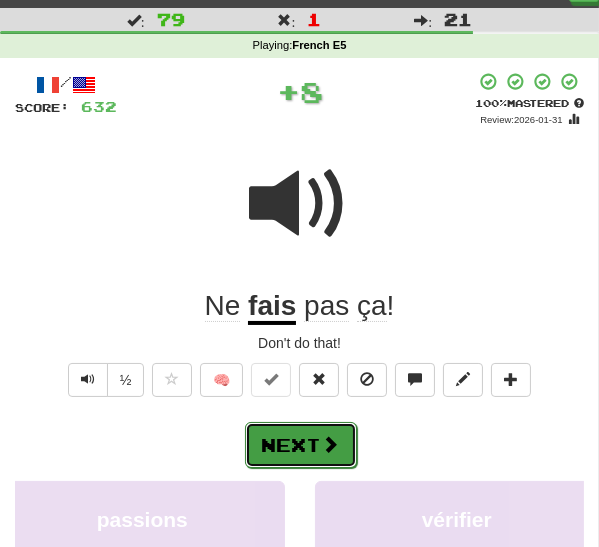 click on "Next" at bounding box center [301, 445] 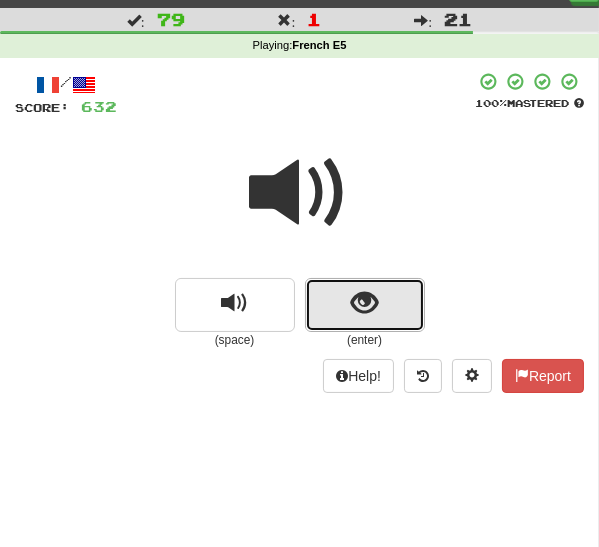 click at bounding box center [364, 303] 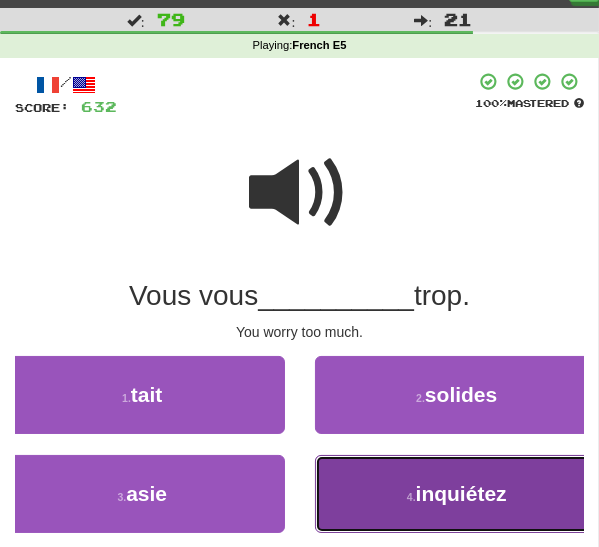 click on "inquiétez" at bounding box center (461, 493) 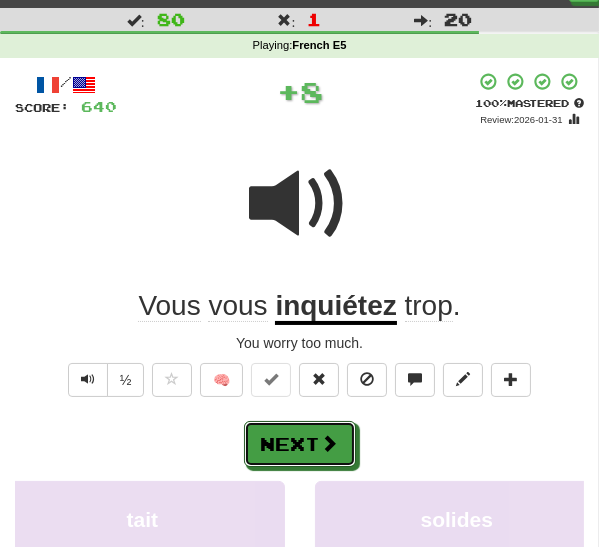 drag, startPoint x: 339, startPoint y: 444, endPoint x: 342, endPoint y: 434, distance: 10.440307 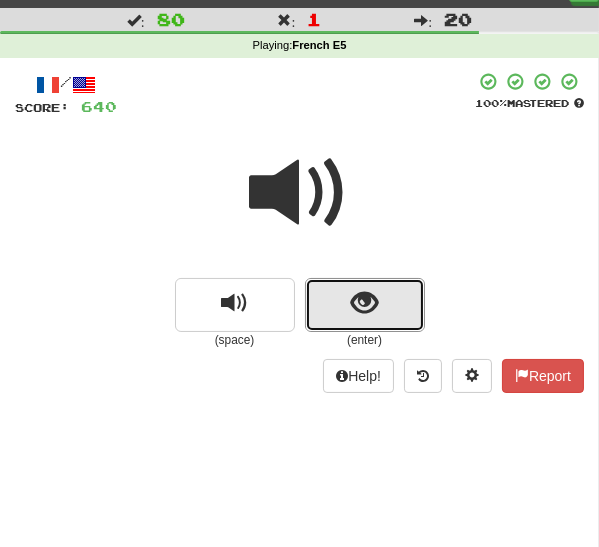 drag, startPoint x: 360, startPoint y: 309, endPoint x: 350, endPoint y: 318, distance: 13.453624 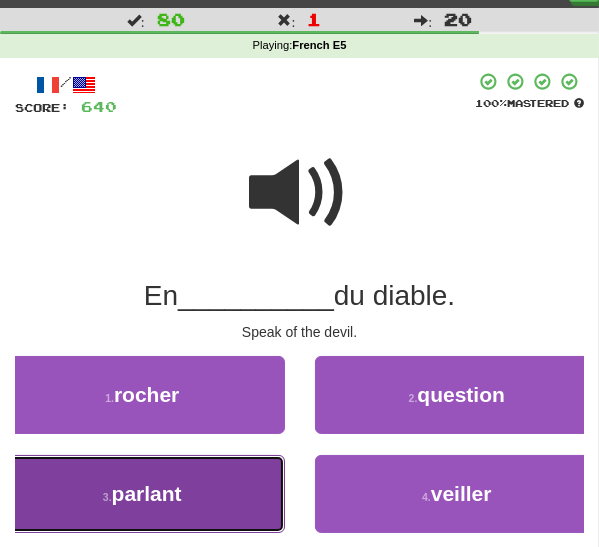 click on "3 .  parlant" at bounding box center [142, 494] 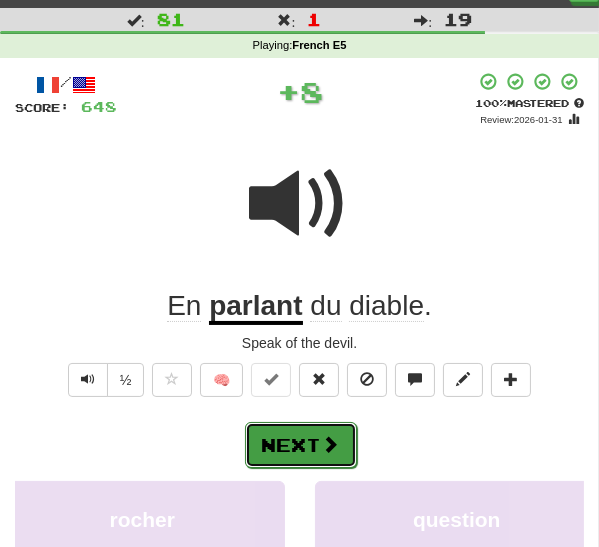 click on "Next" at bounding box center [301, 445] 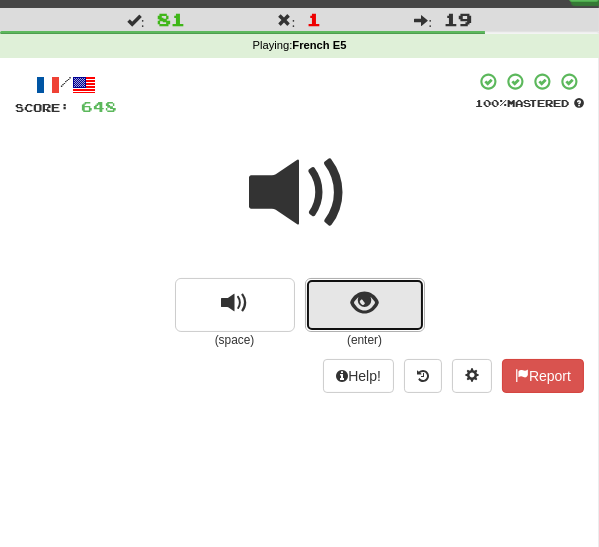 click at bounding box center [365, 305] 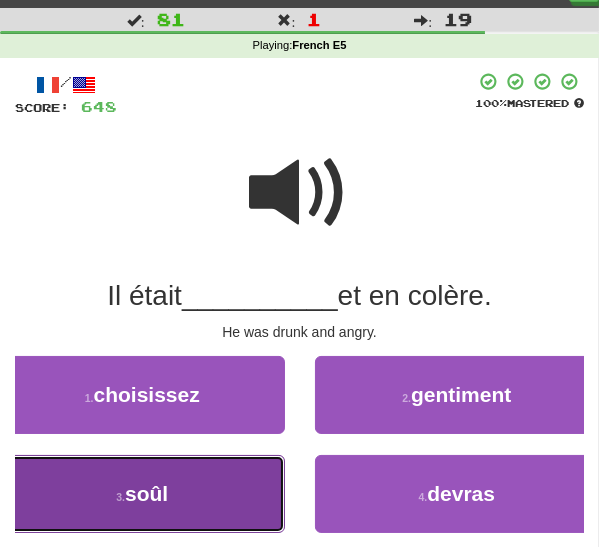click on "3 .  soûl" at bounding box center [142, 494] 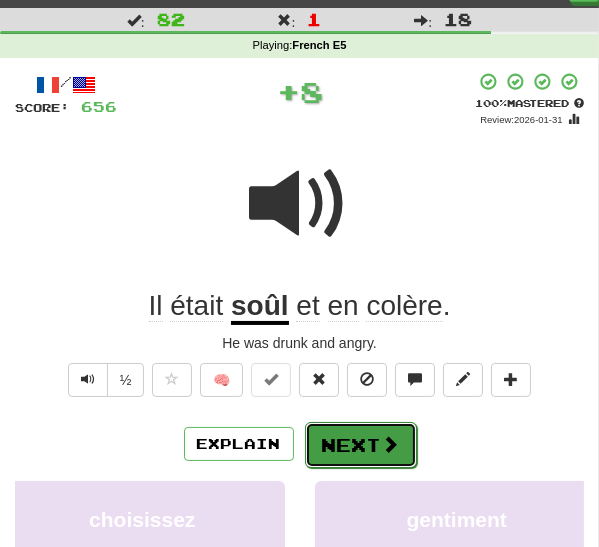click on "Next" at bounding box center [361, 445] 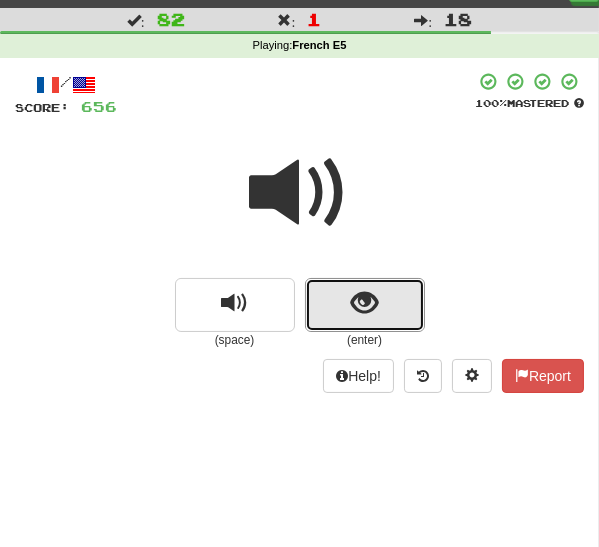 drag, startPoint x: 388, startPoint y: 313, endPoint x: 371, endPoint y: 320, distance: 18.384777 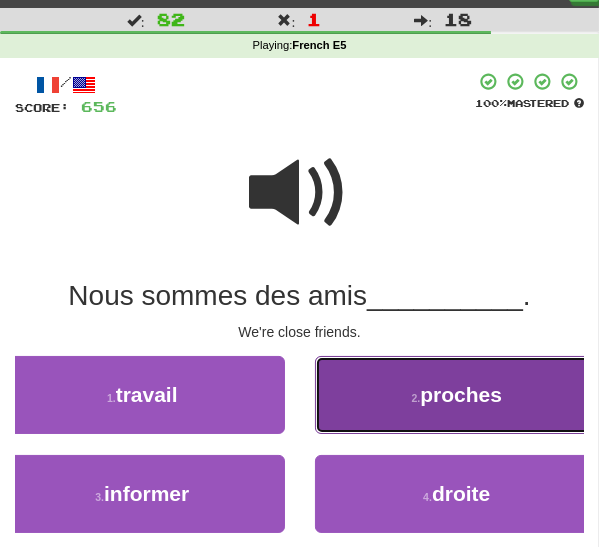 click on "2 .  proches" at bounding box center (457, 395) 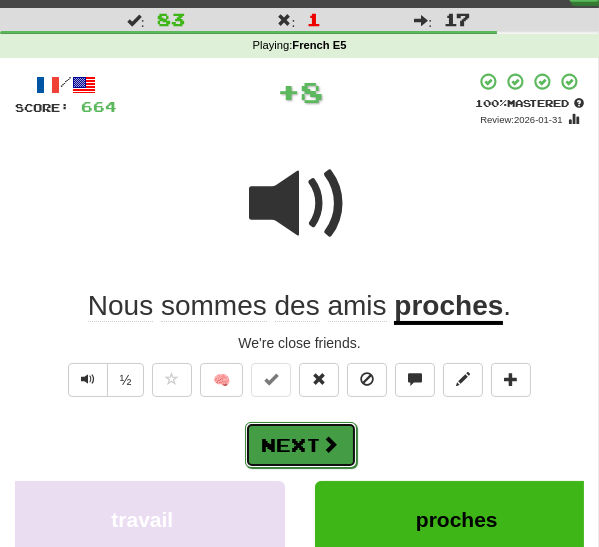 click on "Next" at bounding box center [301, 445] 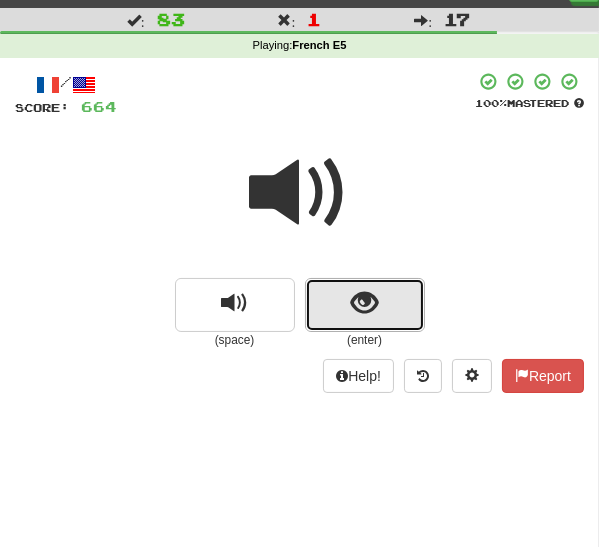 drag, startPoint x: 376, startPoint y: 308, endPoint x: 320, endPoint y: 319, distance: 57.070133 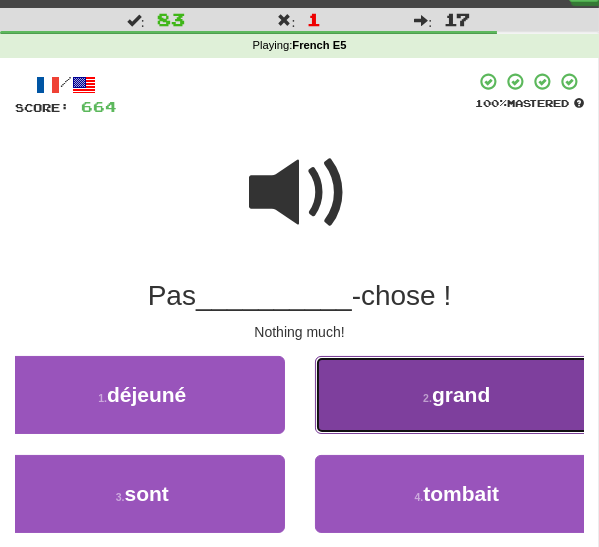 click on "2 .  grand" at bounding box center (457, 395) 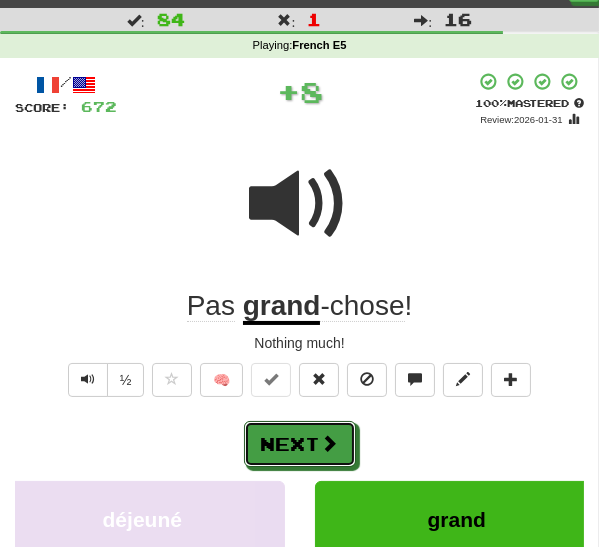 click at bounding box center (330, 443) 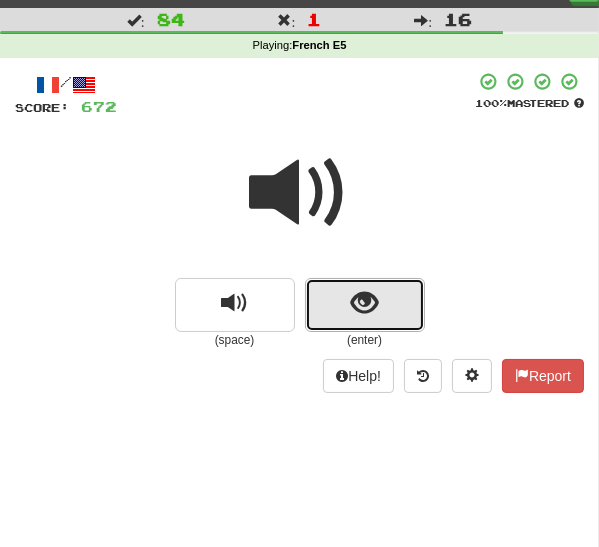 click at bounding box center [365, 305] 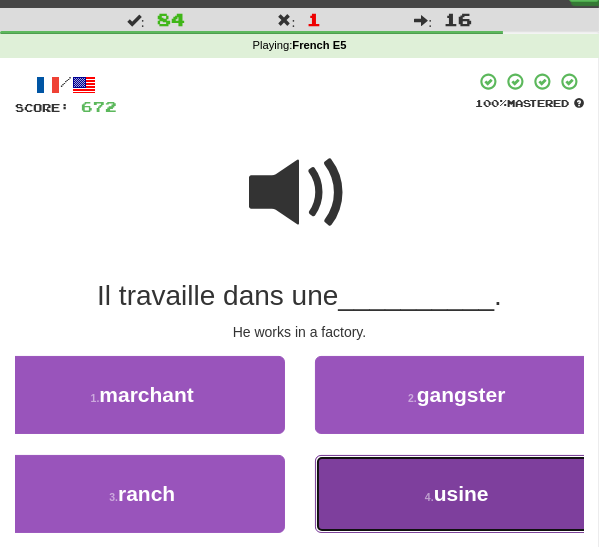 click on "4 .  usine" at bounding box center (457, 494) 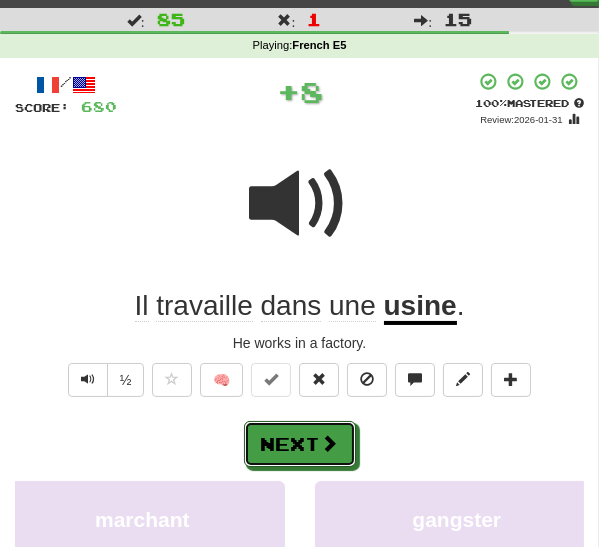 click at bounding box center [330, 443] 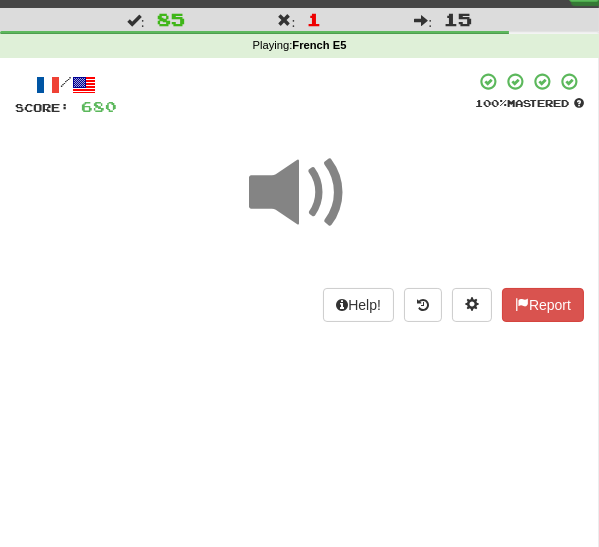 drag, startPoint x: 320, startPoint y: 198, endPoint x: 307, endPoint y: 236, distance: 40.16217 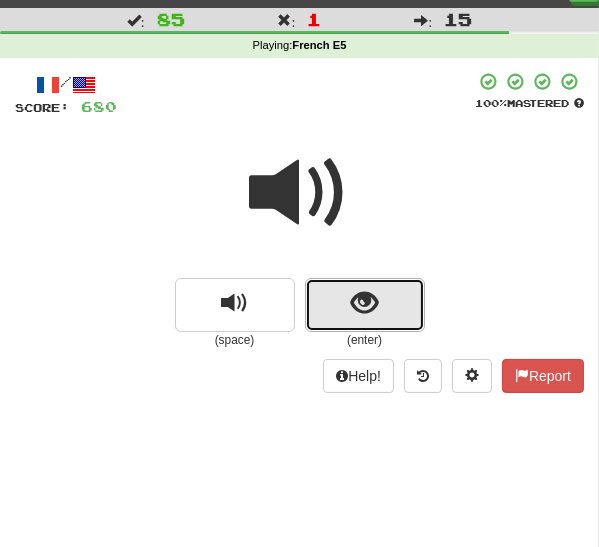 click at bounding box center (364, 303) 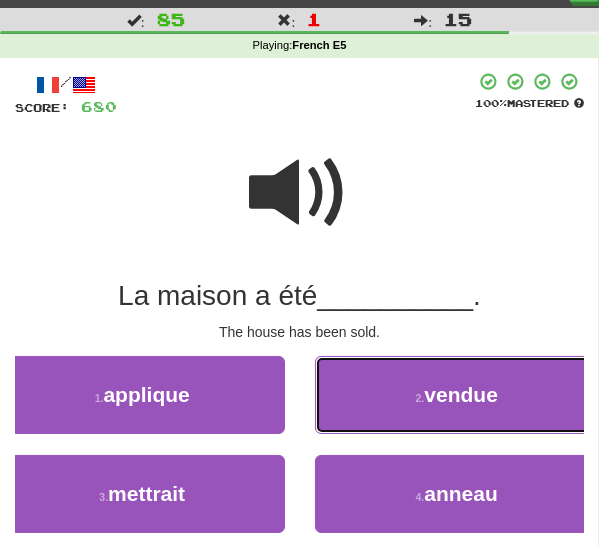 drag, startPoint x: 487, startPoint y: 396, endPoint x: 480, endPoint y: 404, distance: 10.630146 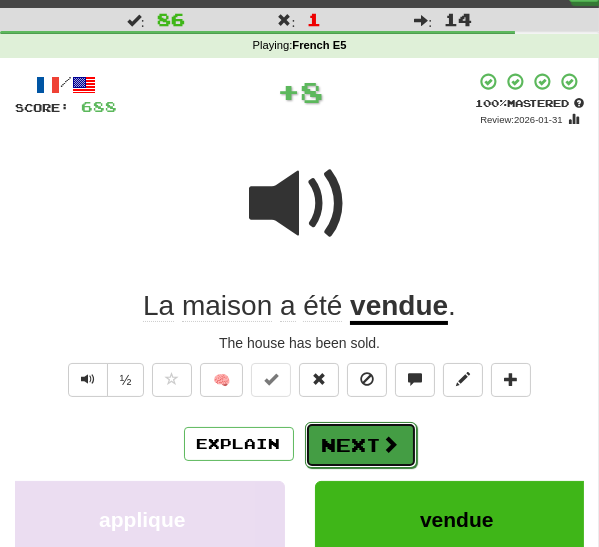 click on "Next" at bounding box center [361, 445] 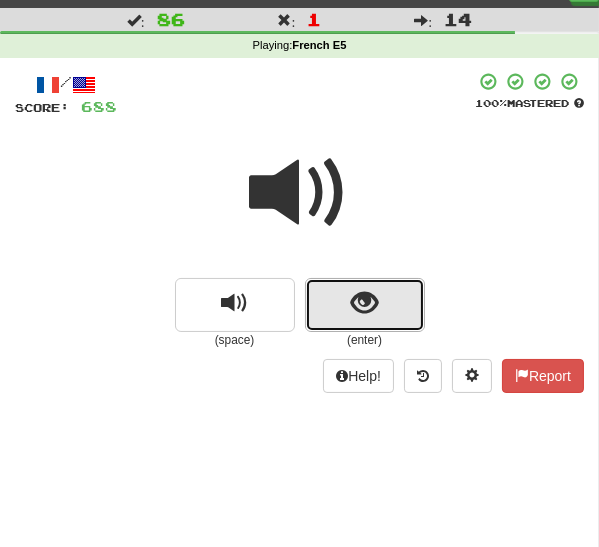 click at bounding box center [364, 303] 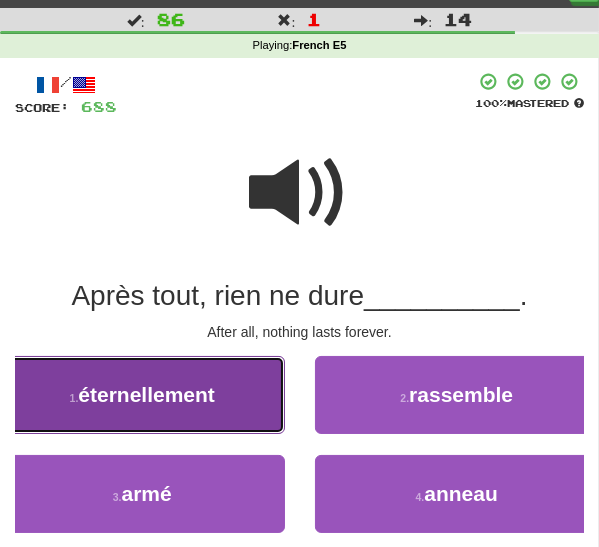 click on "1 .  éternellement" at bounding box center (142, 395) 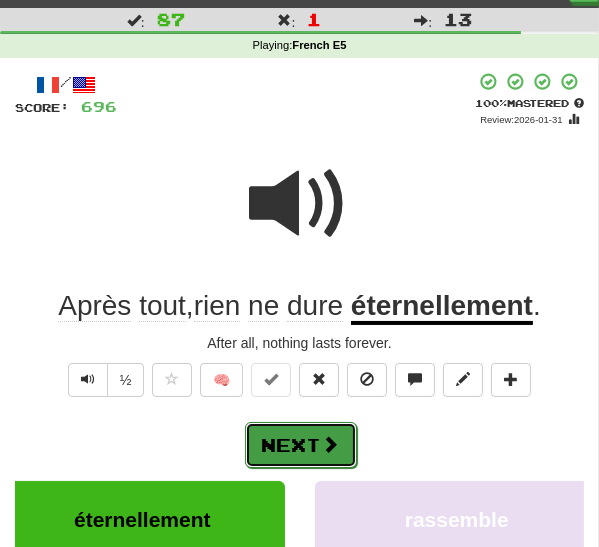 click at bounding box center (331, 444) 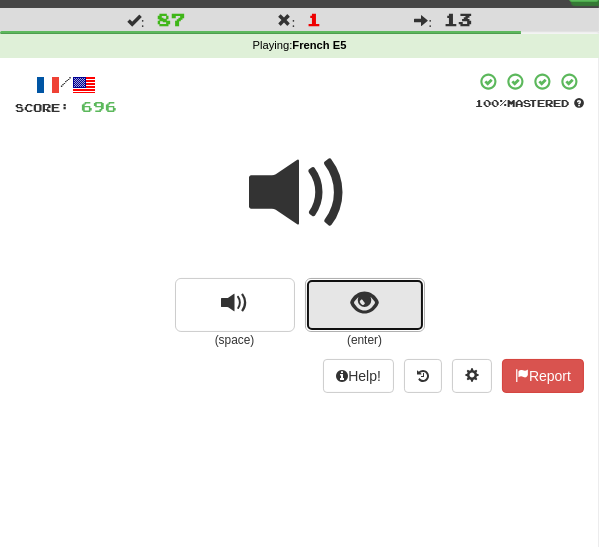 click at bounding box center [364, 303] 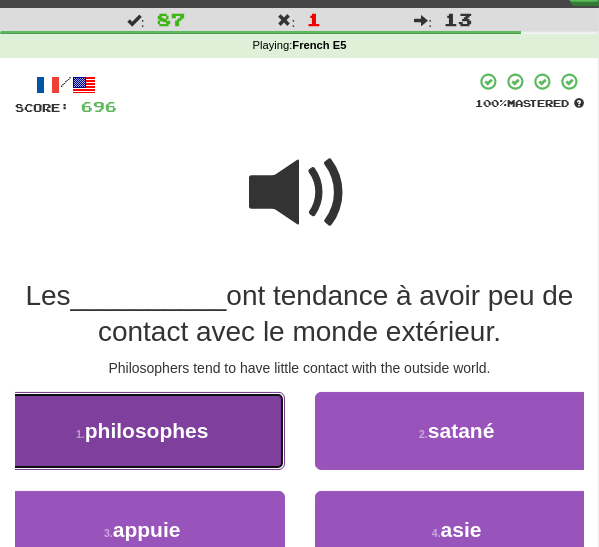 click on "1 .  philosophes" at bounding box center (142, 431) 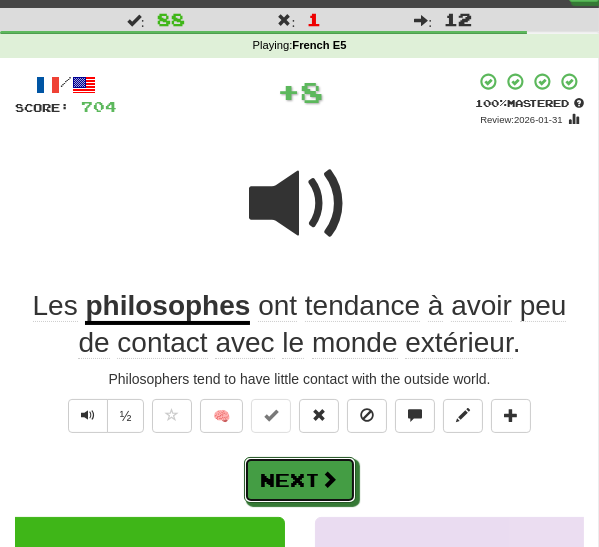 drag, startPoint x: 330, startPoint y: 471, endPoint x: 339, endPoint y: 466, distance: 10.29563 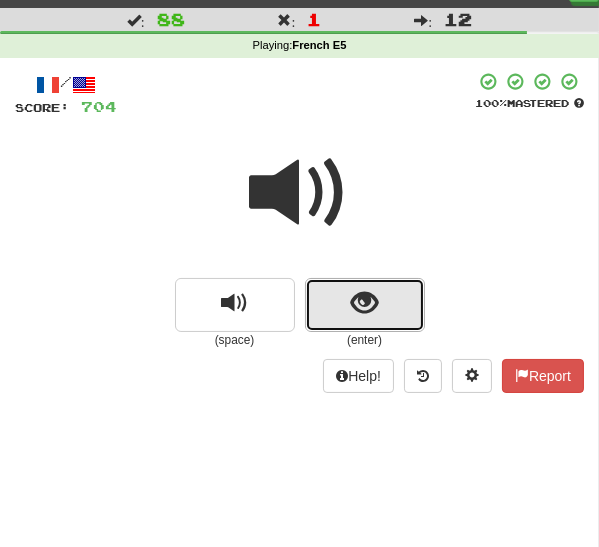 click at bounding box center (365, 305) 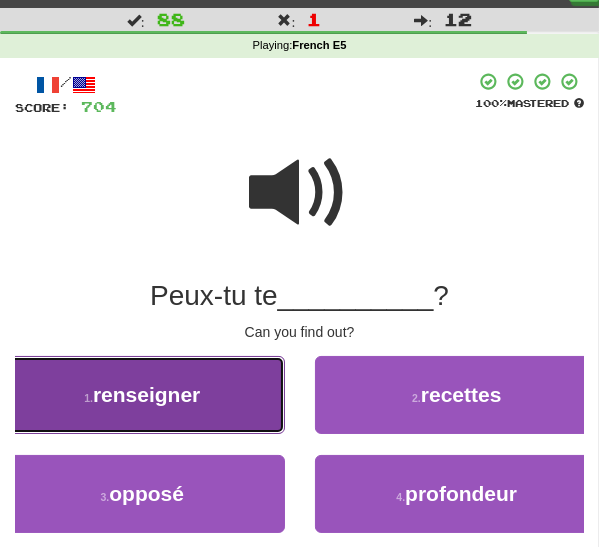 click on "1 .  renseigner" at bounding box center (142, 395) 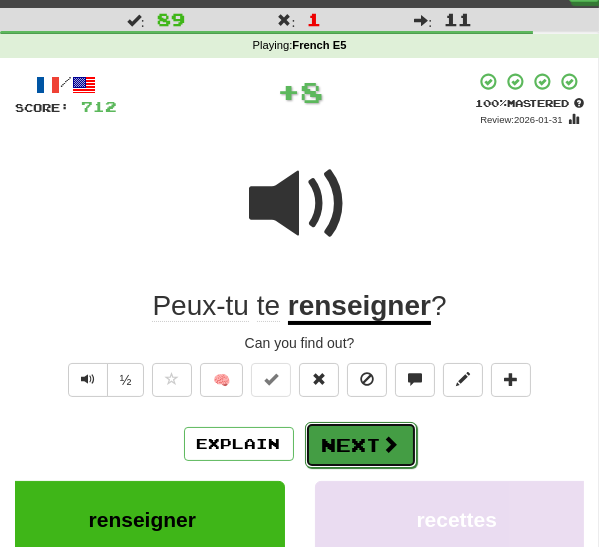 click on "Next" at bounding box center (361, 445) 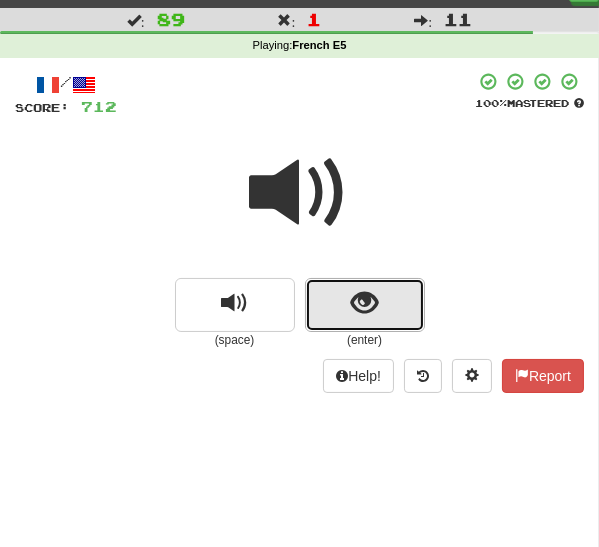 click at bounding box center (364, 303) 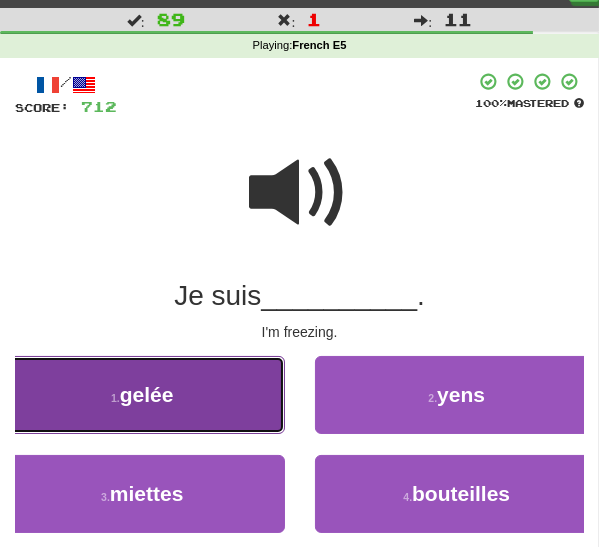 click on "1 .  gelée" at bounding box center (142, 395) 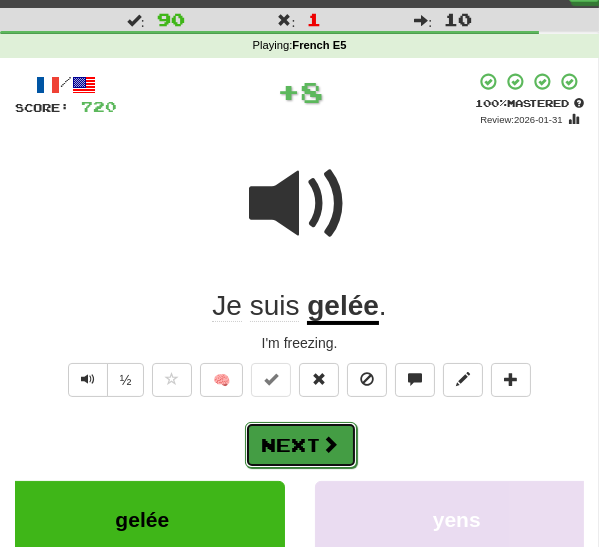 click on "Next" at bounding box center (301, 445) 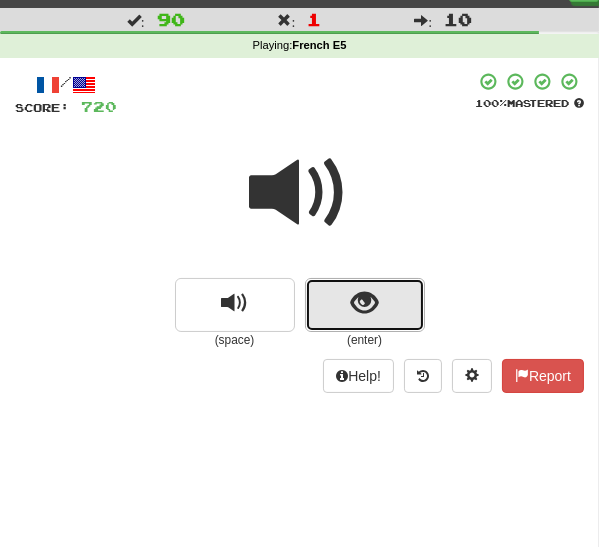 click at bounding box center (365, 305) 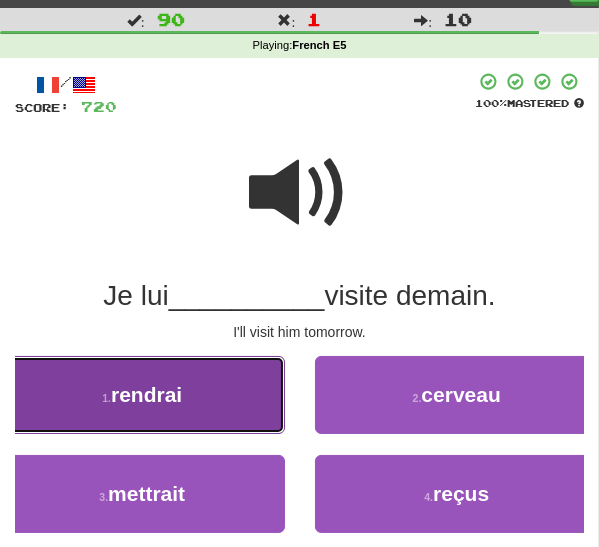 click on "1 .  rendrai" at bounding box center [142, 395] 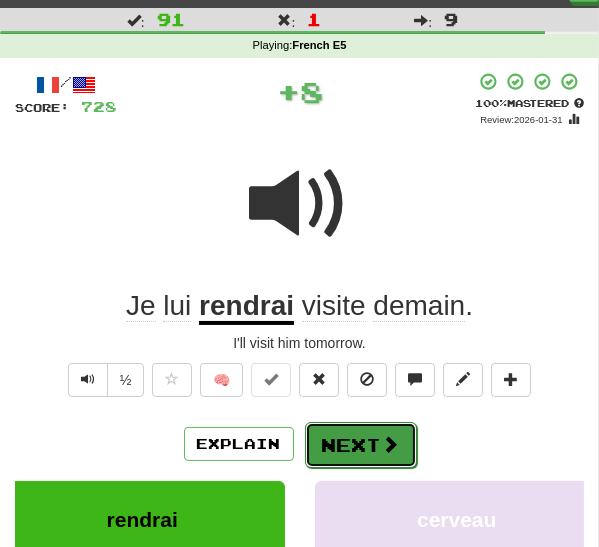 click on "Next" at bounding box center (361, 445) 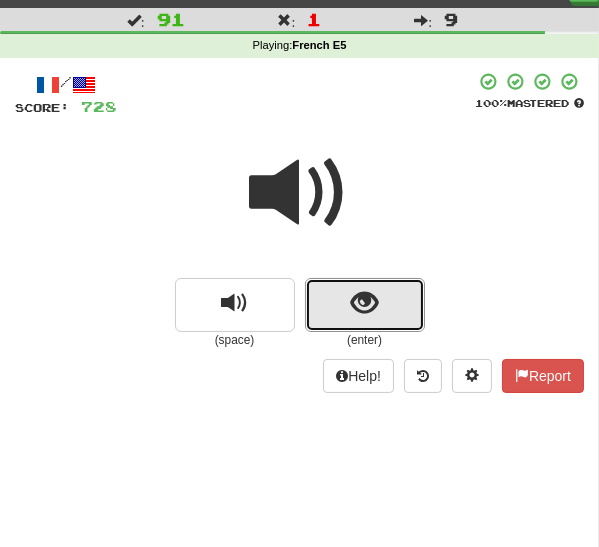 drag, startPoint x: 330, startPoint y: 323, endPoint x: 290, endPoint y: 349, distance: 47.707443 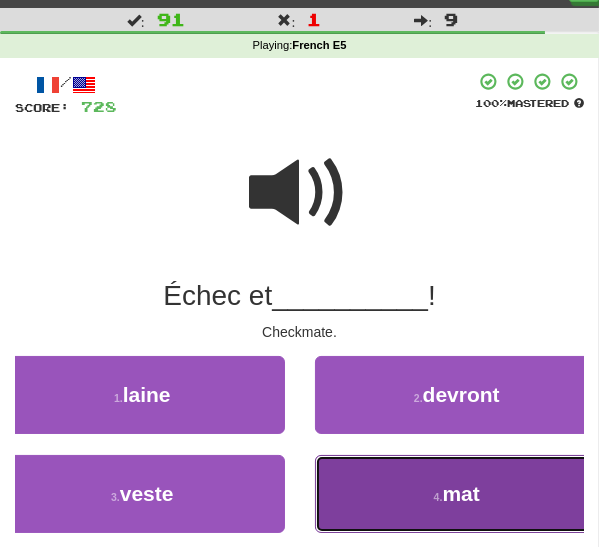 click on "4 .  mat" at bounding box center [457, 494] 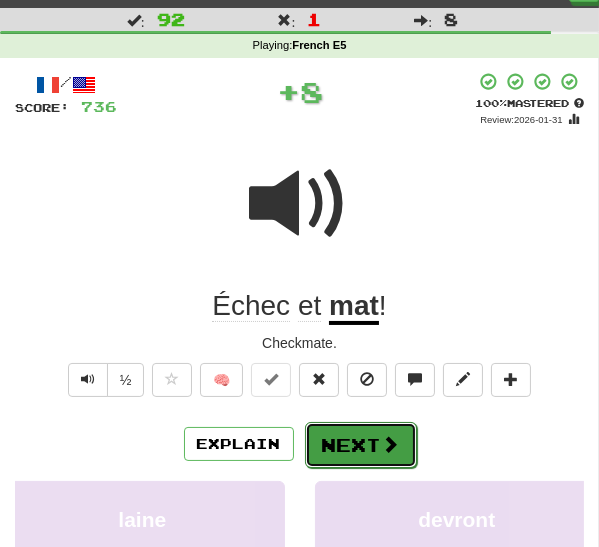 click on "Next" at bounding box center [361, 445] 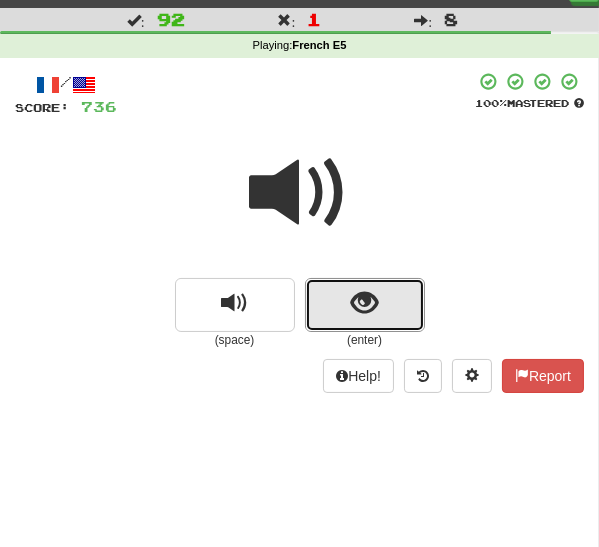 drag, startPoint x: 336, startPoint y: 311, endPoint x: 302, endPoint y: 346, distance: 48.79549 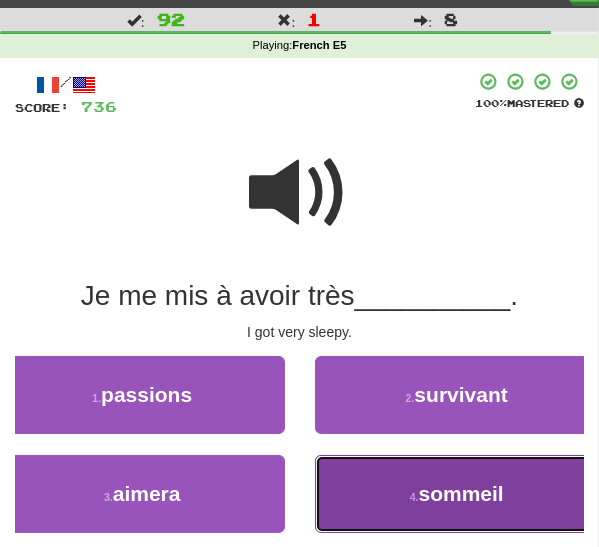 click on "4 .  sommeil" at bounding box center (457, 494) 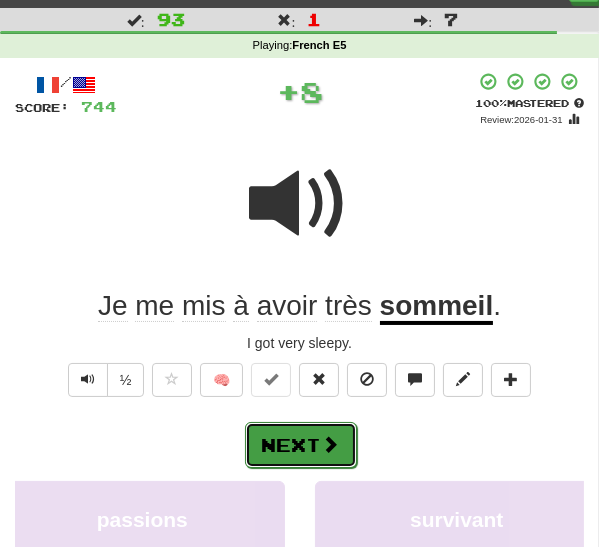 click at bounding box center (331, 444) 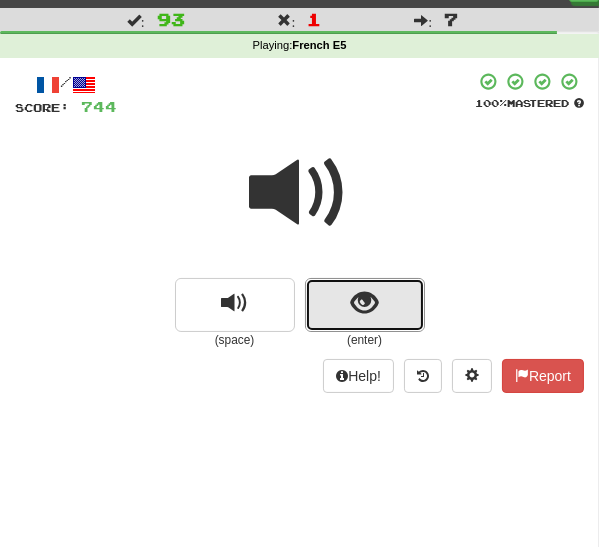 drag, startPoint x: 357, startPoint y: 302, endPoint x: 346, endPoint y: 314, distance: 16.27882 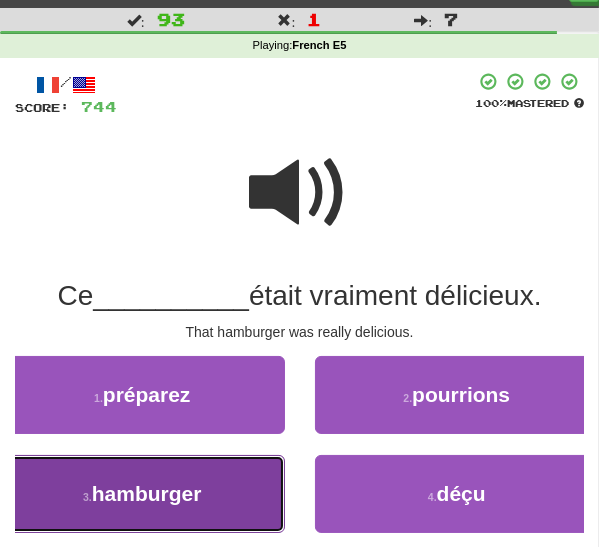click on "hamburger" at bounding box center (147, 493) 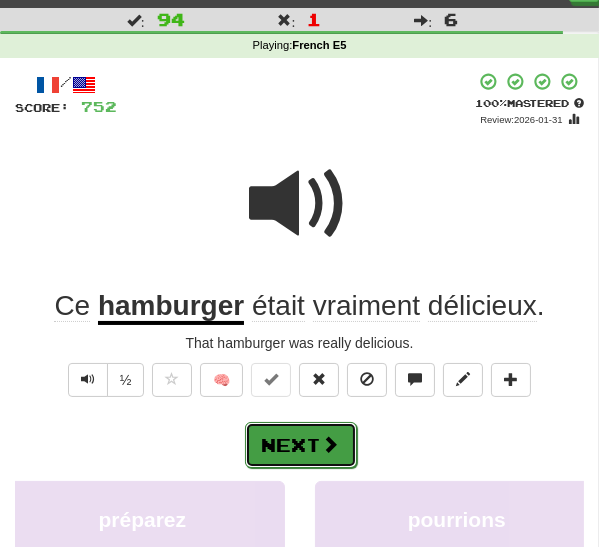 click on "Next" at bounding box center [301, 445] 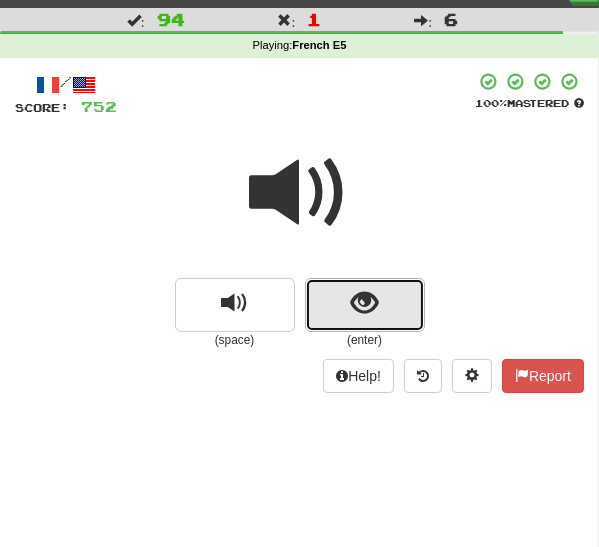 drag, startPoint x: 344, startPoint y: 311, endPoint x: 331, endPoint y: 321, distance: 16.40122 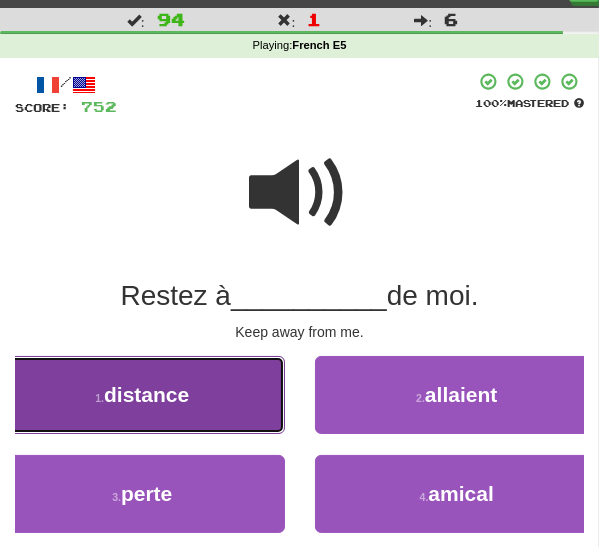 click on "1 .  distance" at bounding box center [142, 395] 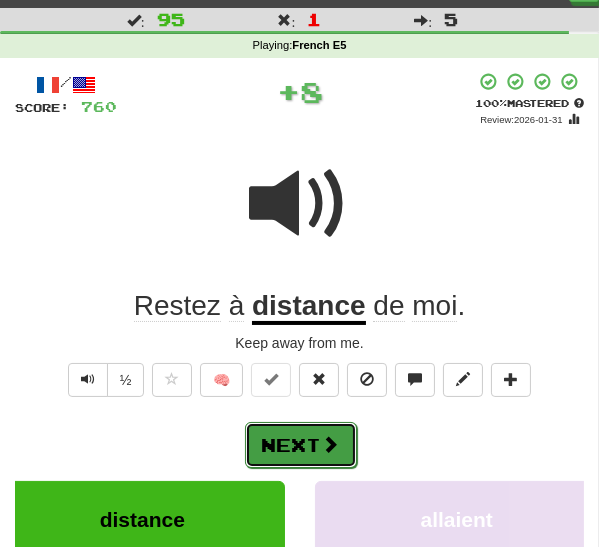 click on "Next" at bounding box center [301, 445] 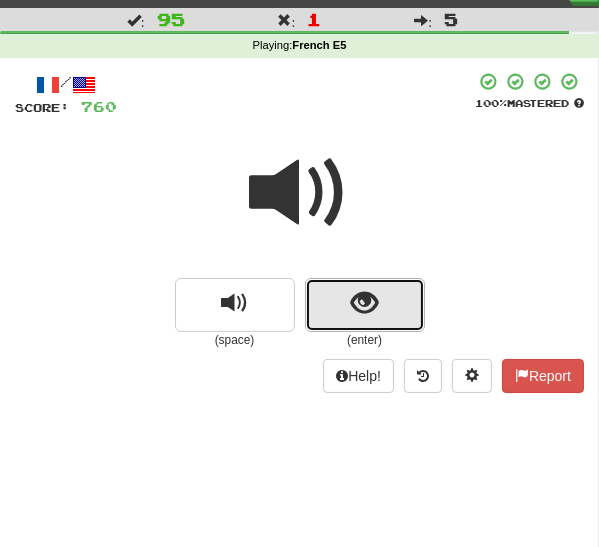 click at bounding box center (365, 305) 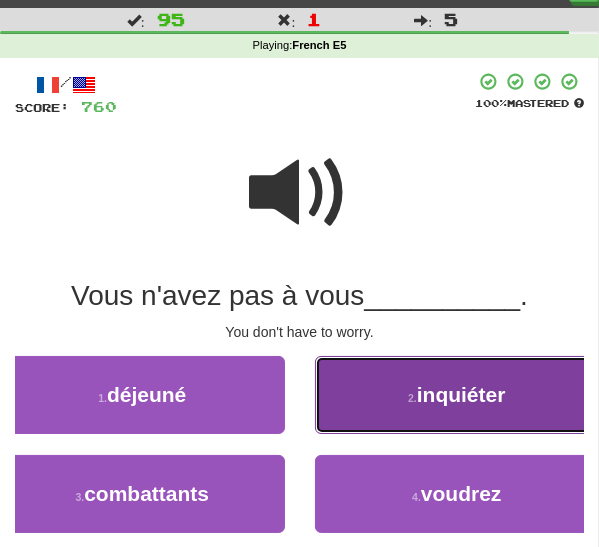 click on "2 .  inquiéter" at bounding box center (457, 395) 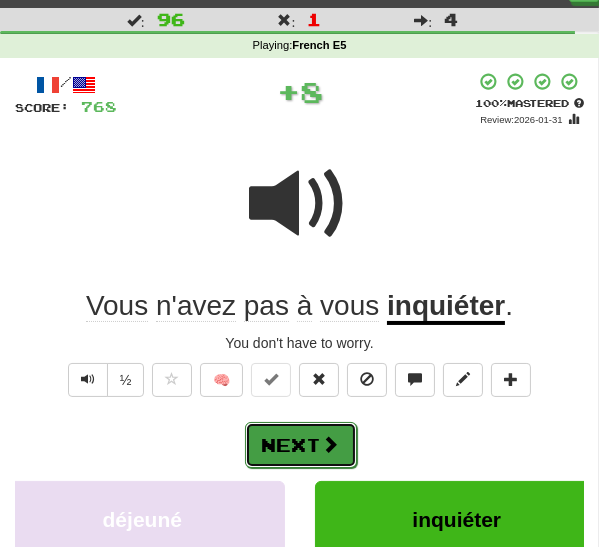 click on "Next" at bounding box center (301, 445) 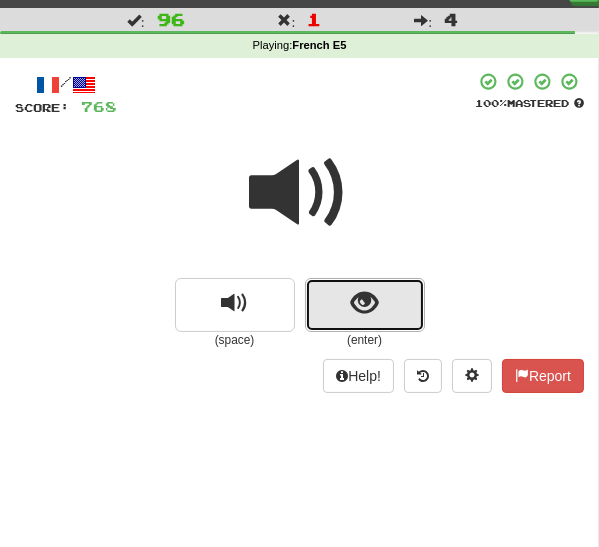 click at bounding box center [365, 305] 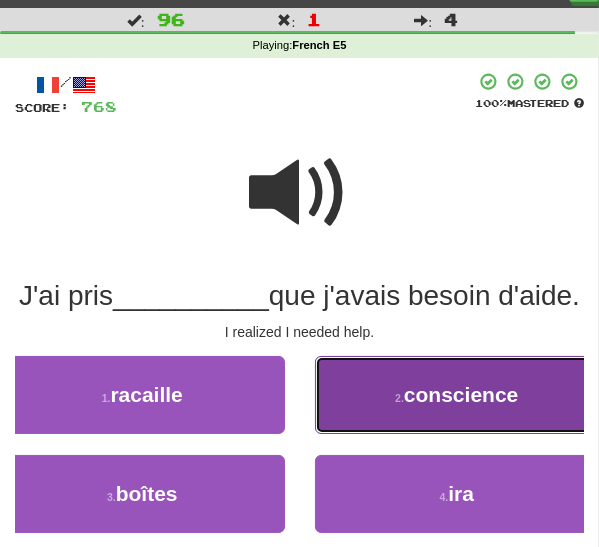 click on "2 .  conscience" at bounding box center [457, 395] 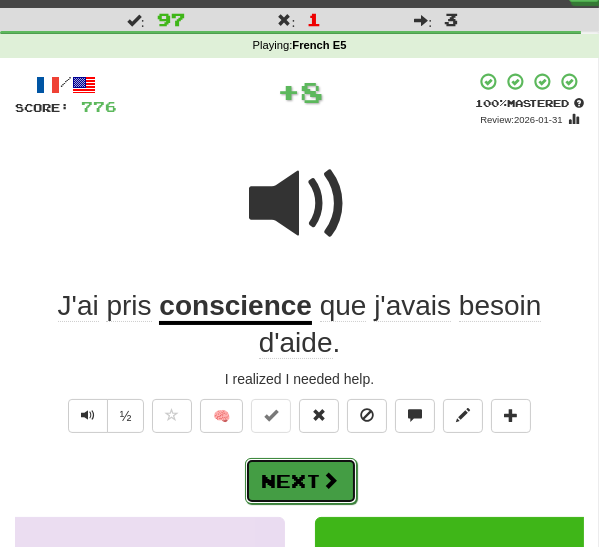 click on "Next" at bounding box center [301, 481] 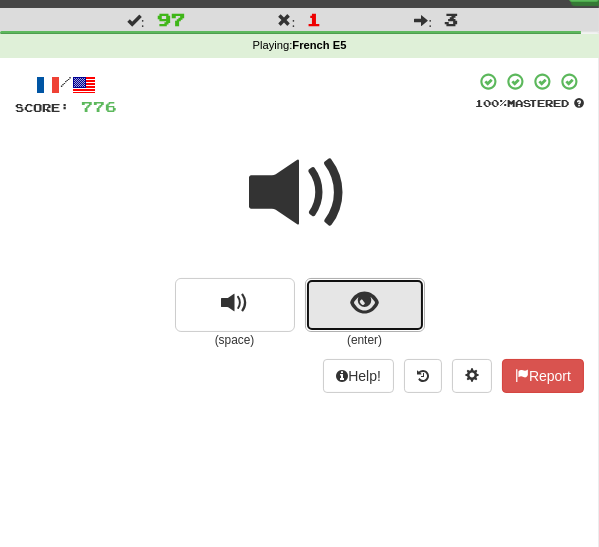 click at bounding box center (365, 305) 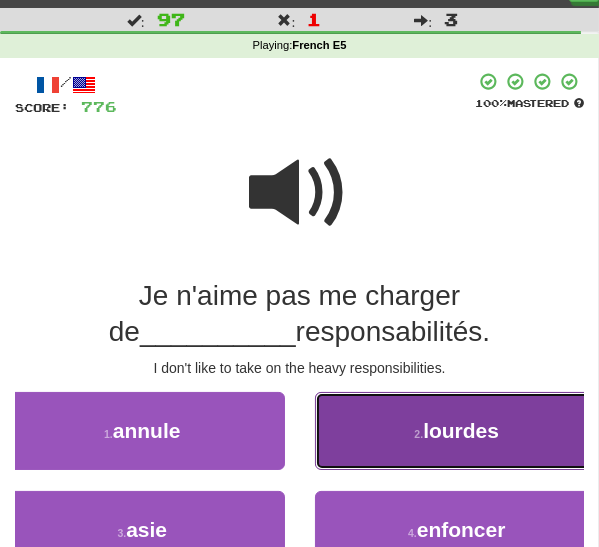 click on "lourdes" at bounding box center [461, 430] 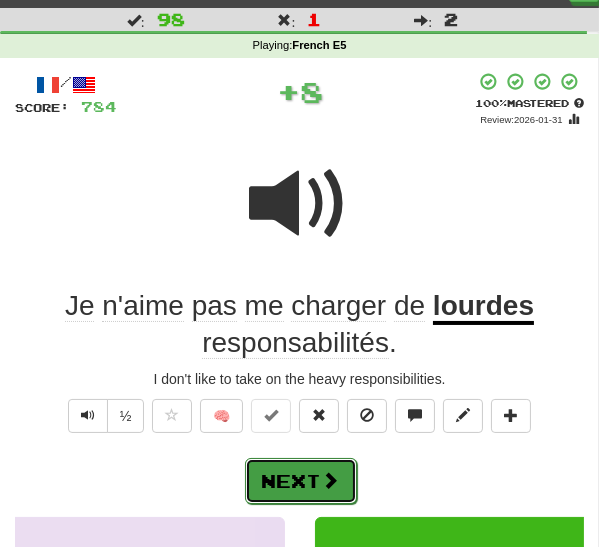 click on "Next" at bounding box center (301, 481) 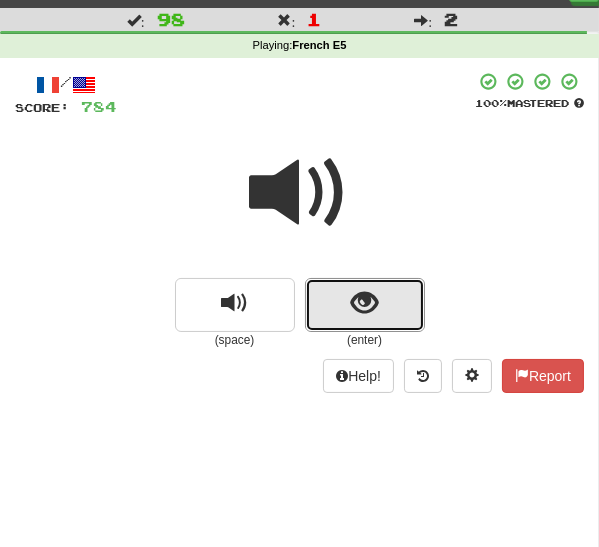 drag, startPoint x: 359, startPoint y: 302, endPoint x: 340, endPoint y: 318, distance: 24.839485 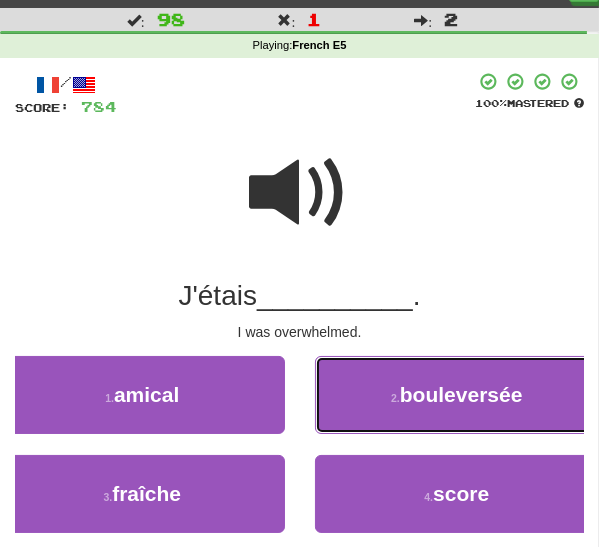 click on "bouleversée" at bounding box center [461, 394] 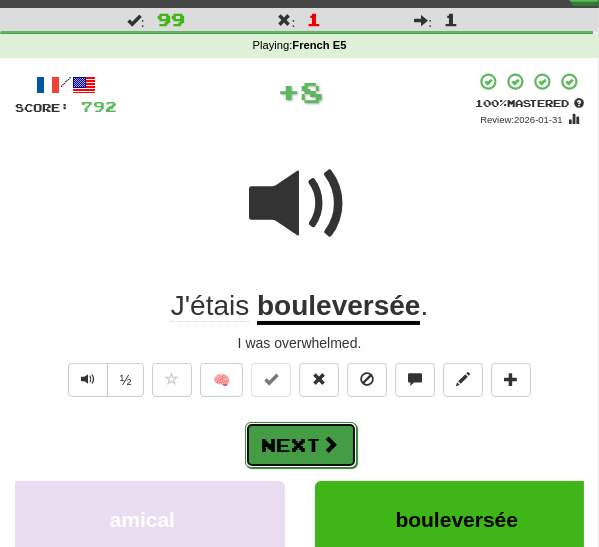 click on "Next" at bounding box center [301, 445] 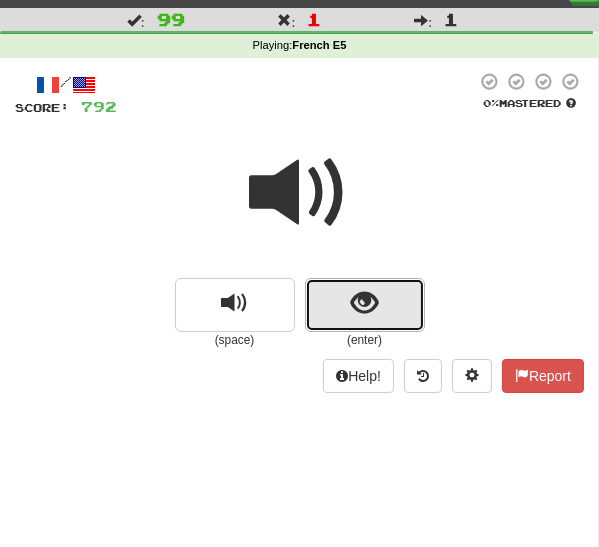click at bounding box center [365, 305] 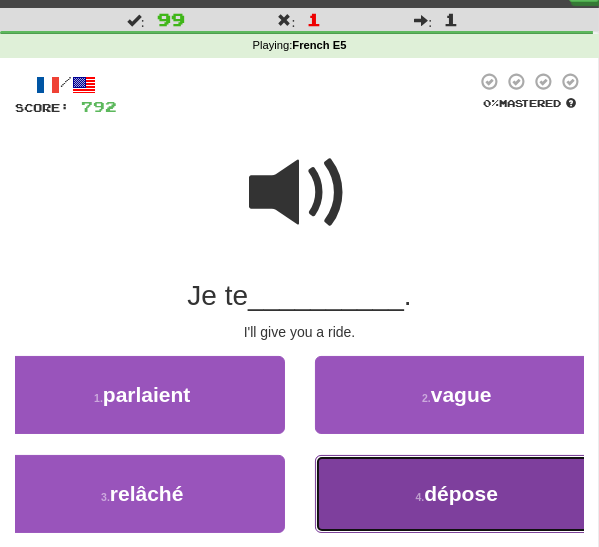click on "4 .  dépose" at bounding box center (457, 494) 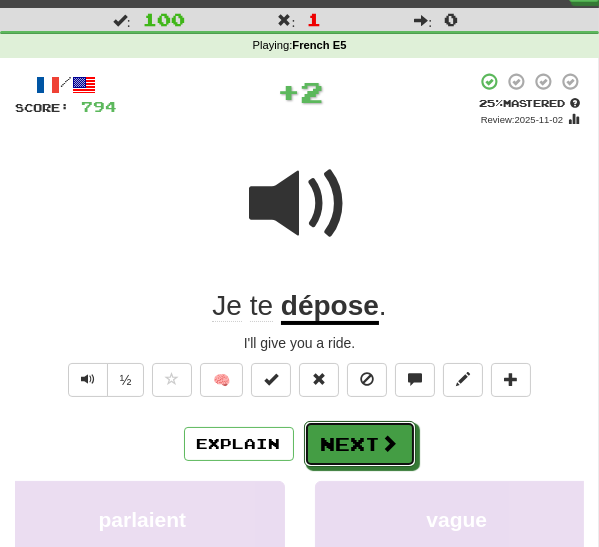 drag, startPoint x: 330, startPoint y: 441, endPoint x: 298, endPoint y: 479, distance: 49.67897 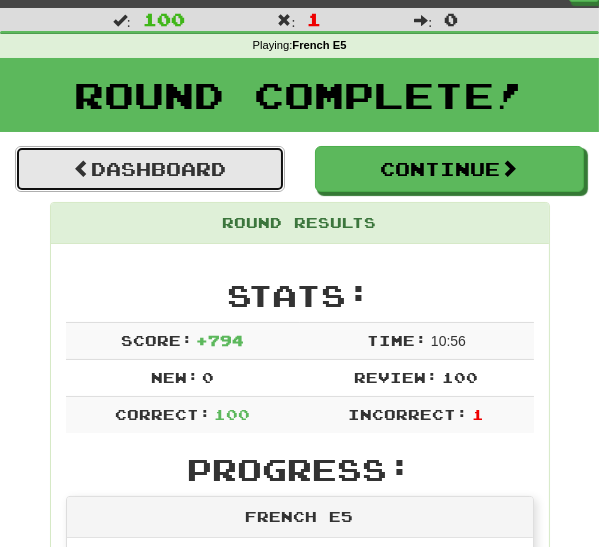 click on "Dashboard" at bounding box center [150, 169] 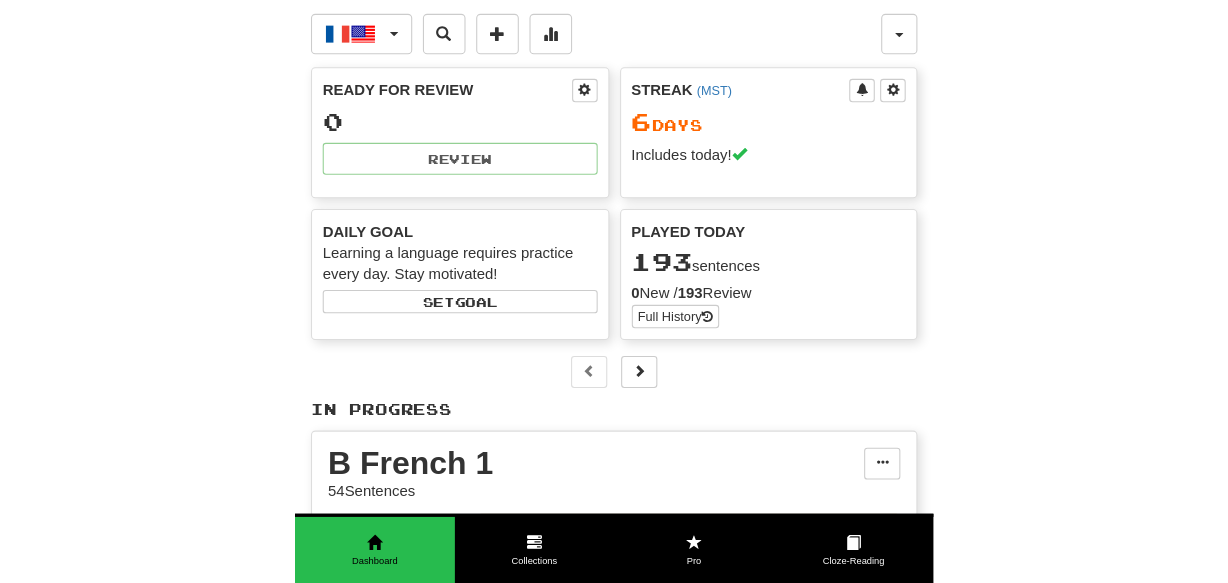 scroll, scrollTop: 0, scrollLeft: 0, axis: both 